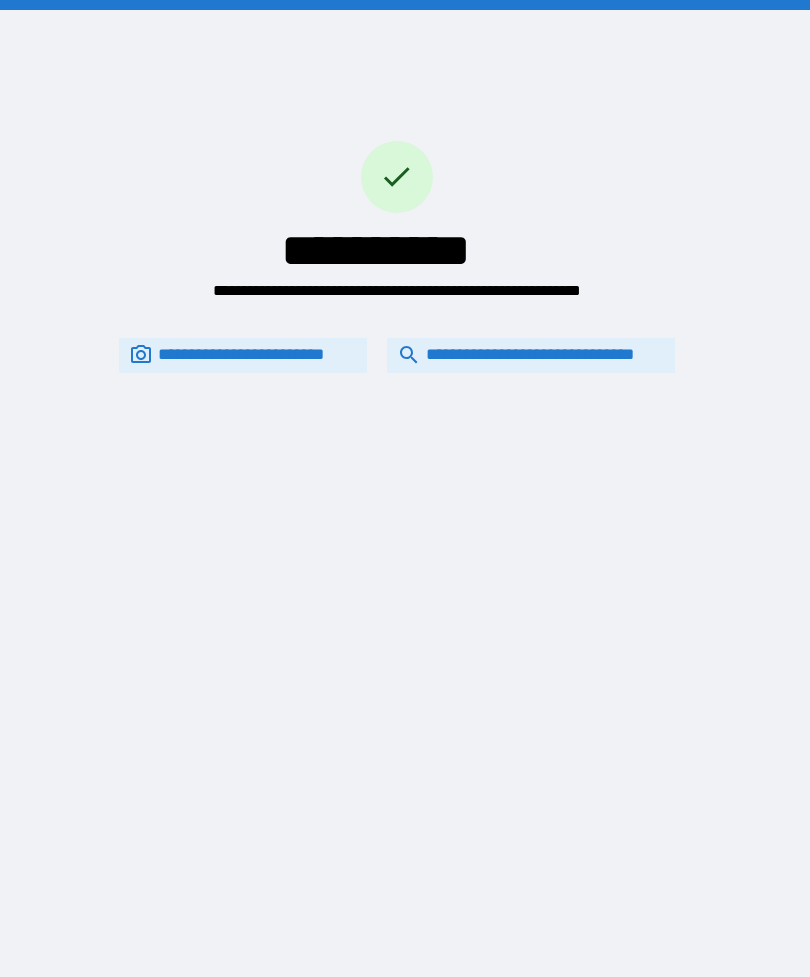 scroll, scrollTop: 0, scrollLeft: 0, axis: both 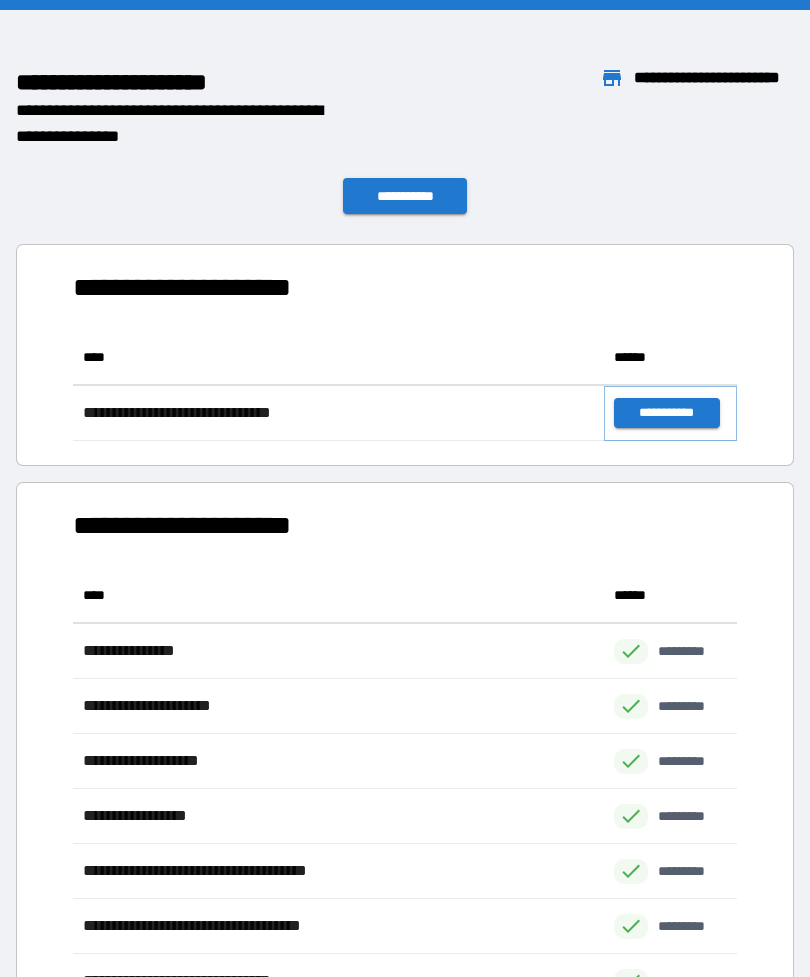 click on "**********" at bounding box center [666, 413] 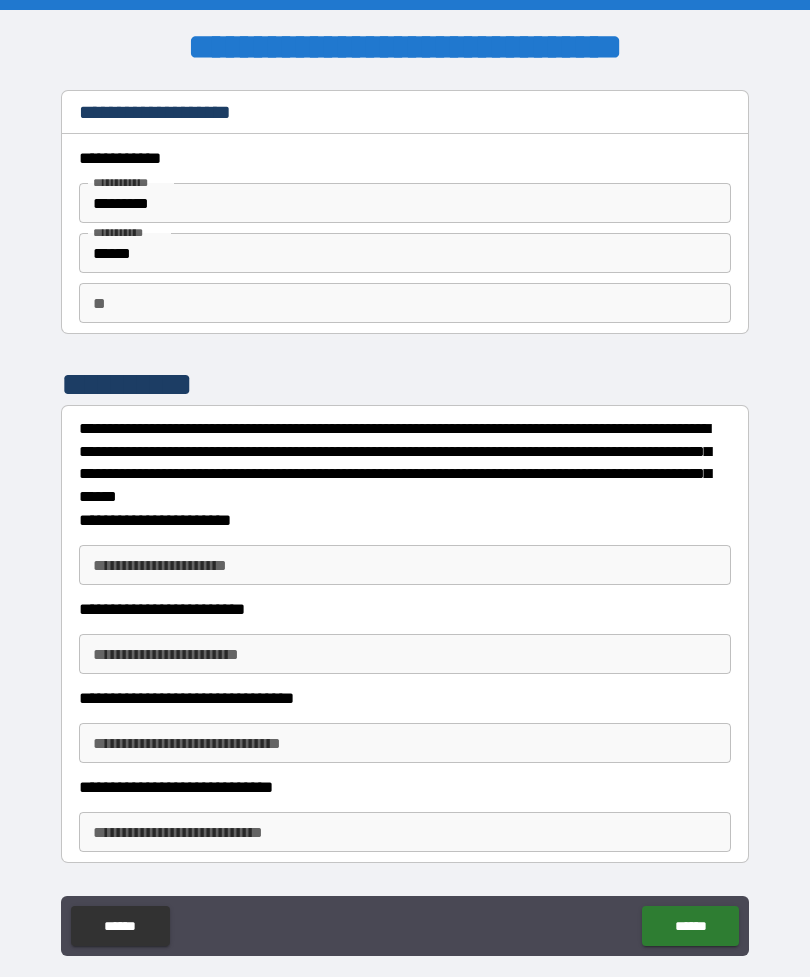 click on "**********" at bounding box center [405, 565] 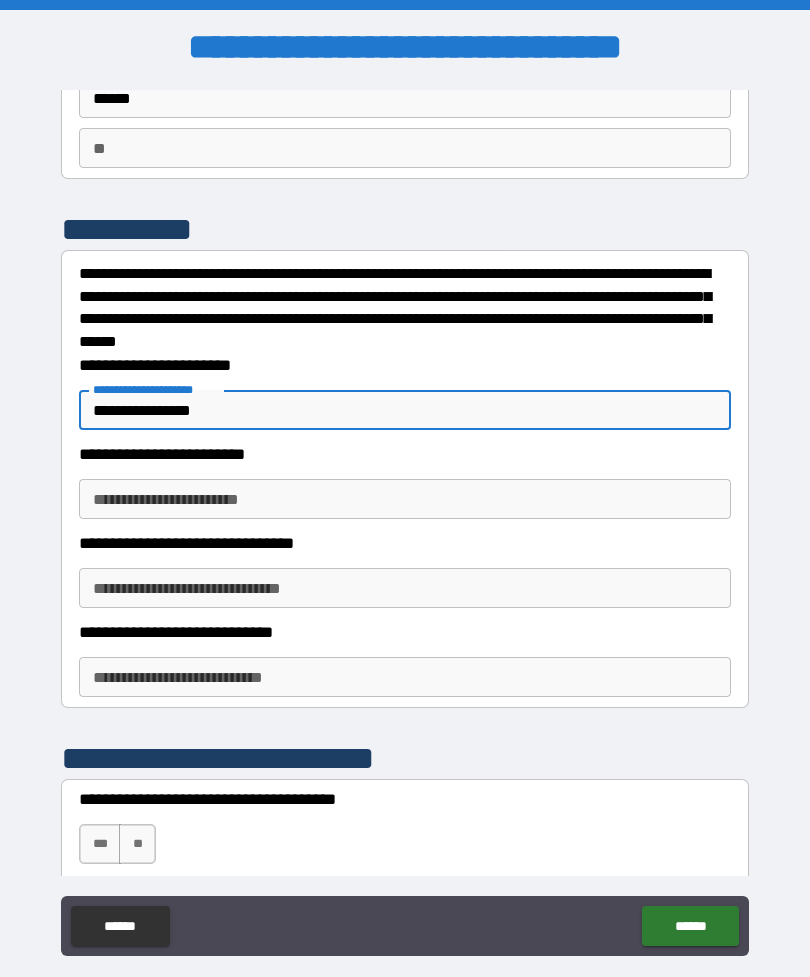 scroll, scrollTop: 161, scrollLeft: 0, axis: vertical 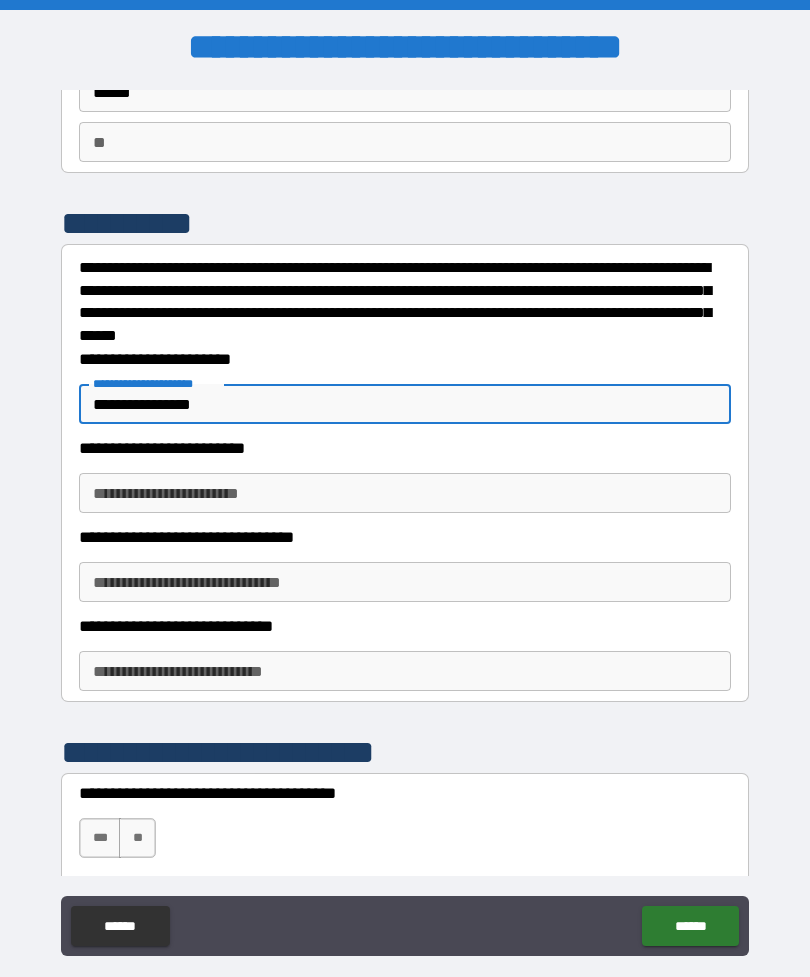 type on "**********" 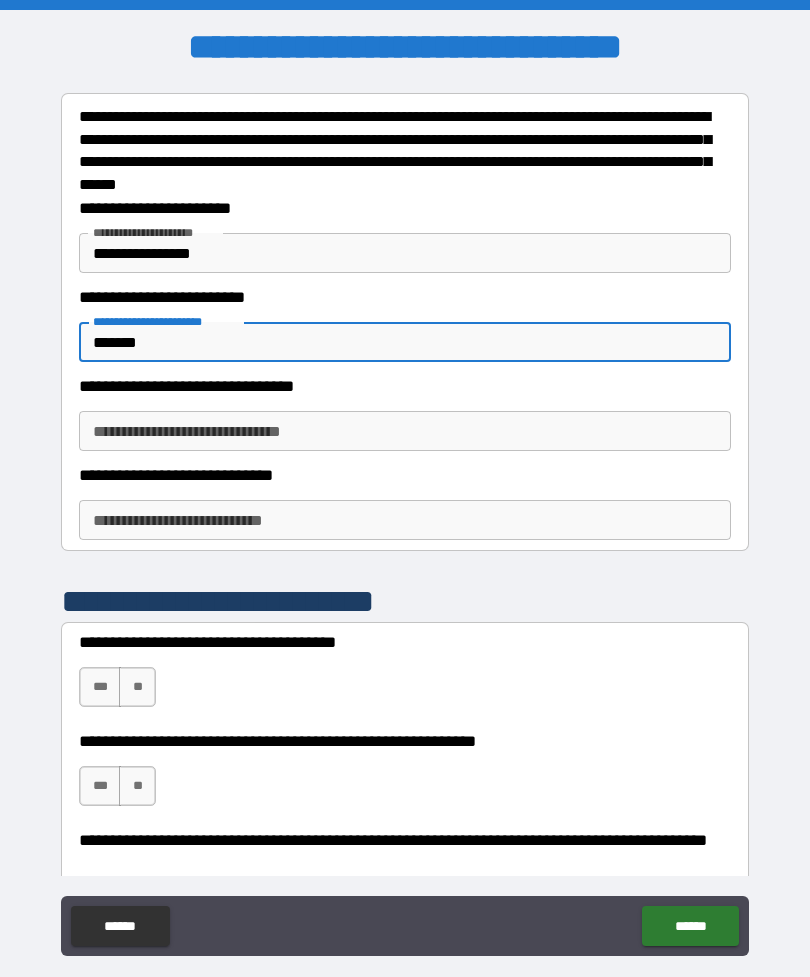 scroll, scrollTop: 332, scrollLeft: 0, axis: vertical 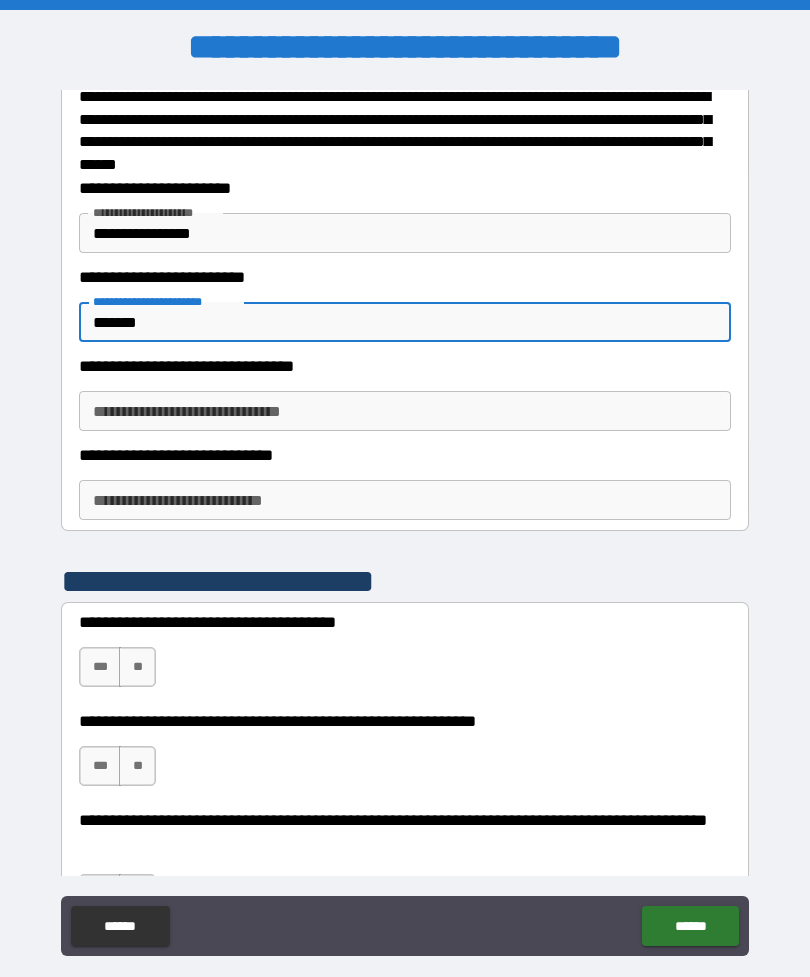type on "*******" 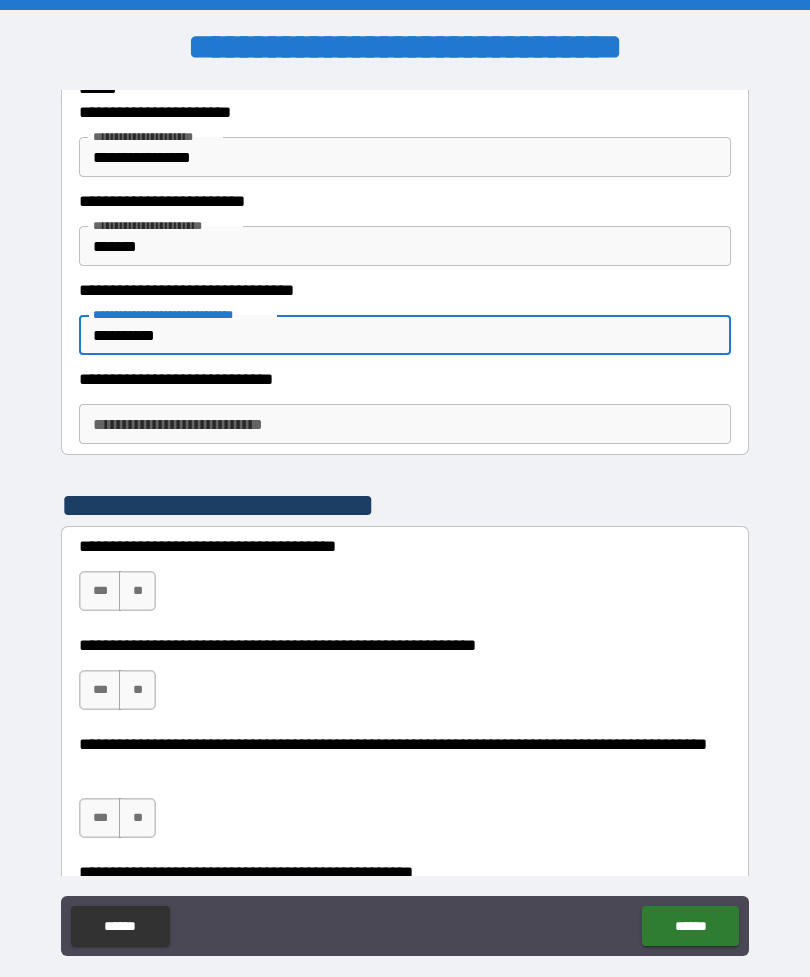 scroll, scrollTop: 414, scrollLeft: 0, axis: vertical 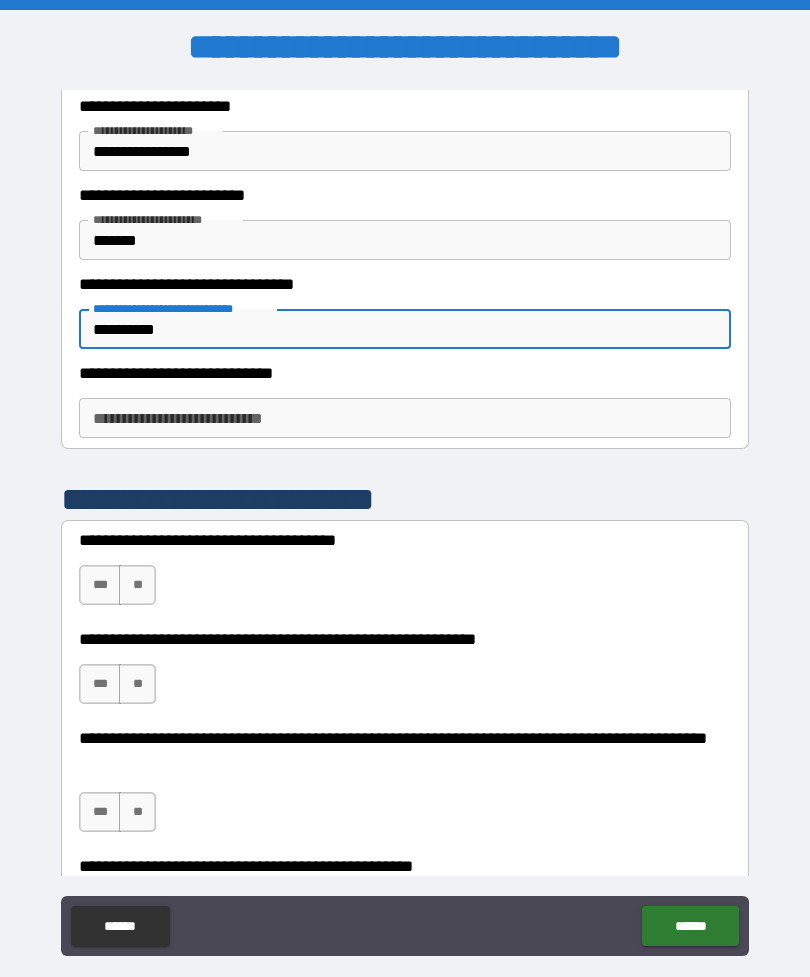 type on "**********" 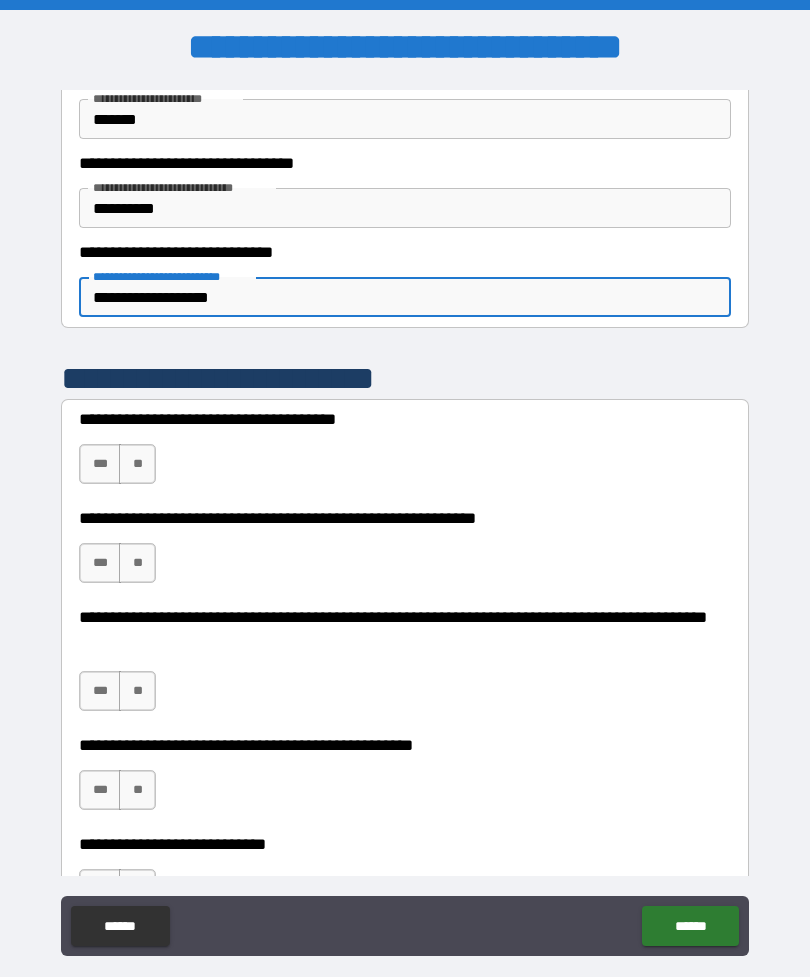scroll, scrollTop: 572, scrollLeft: 0, axis: vertical 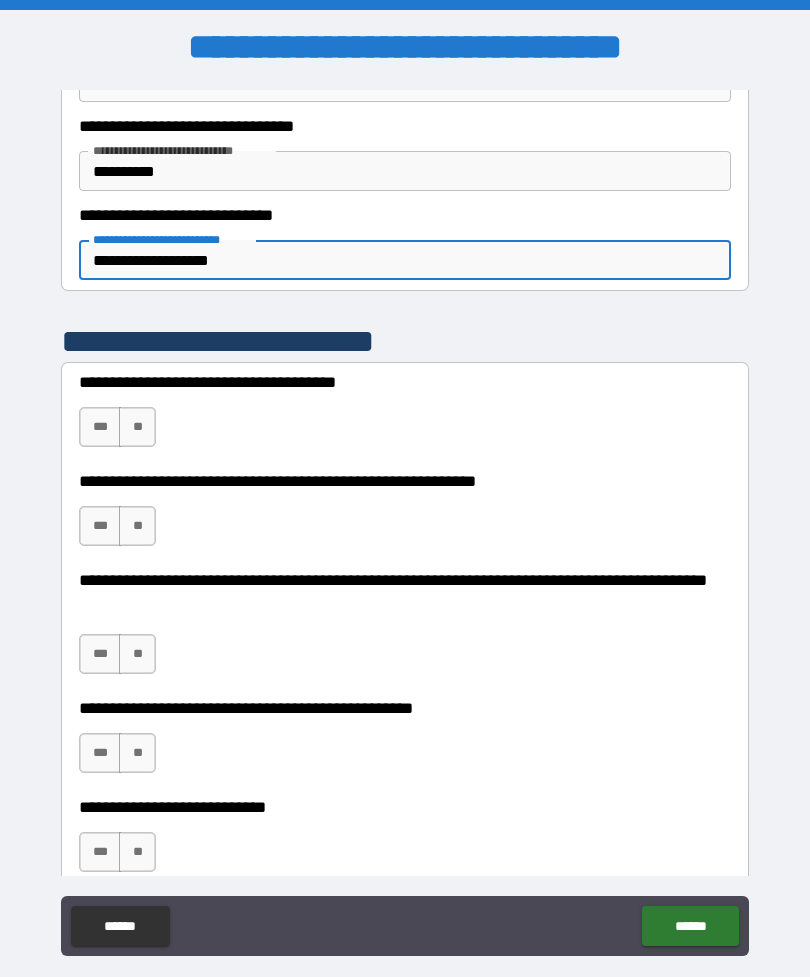 type on "**********" 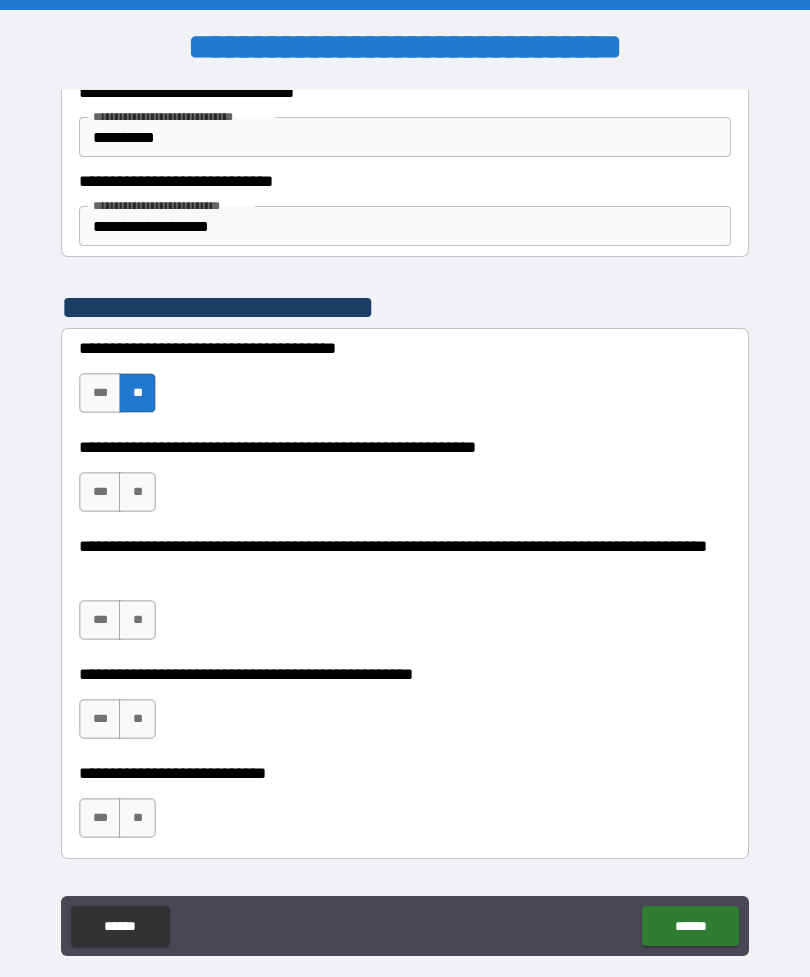 scroll, scrollTop: 621, scrollLeft: 0, axis: vertical 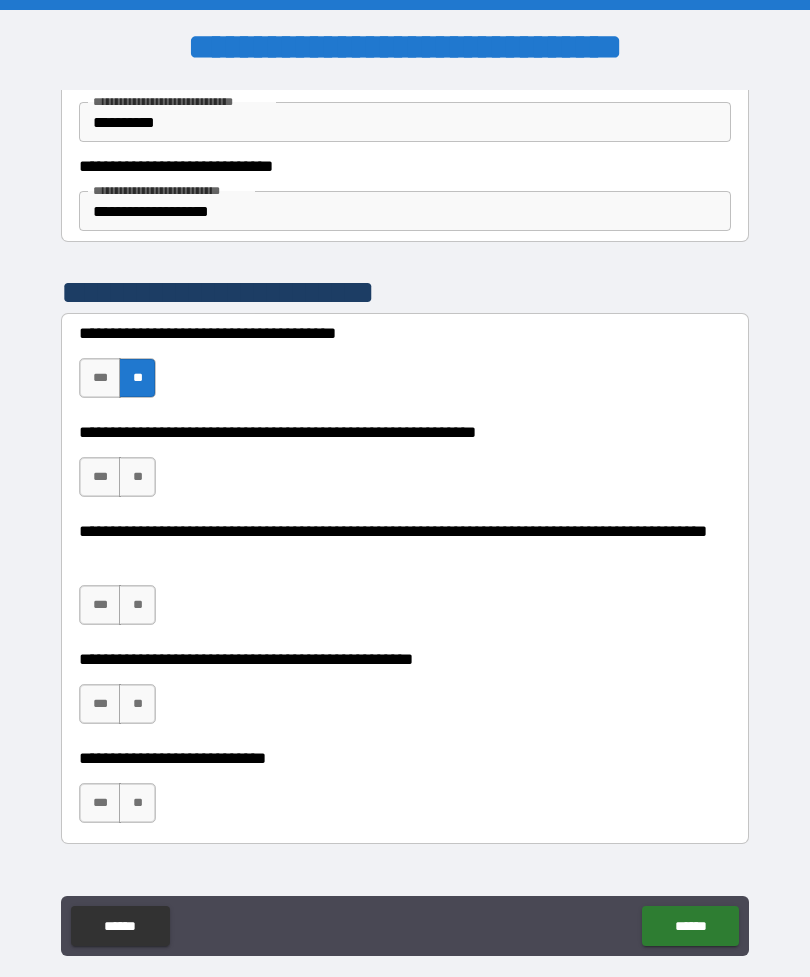 click on "**" at bounding box center [137, 477] 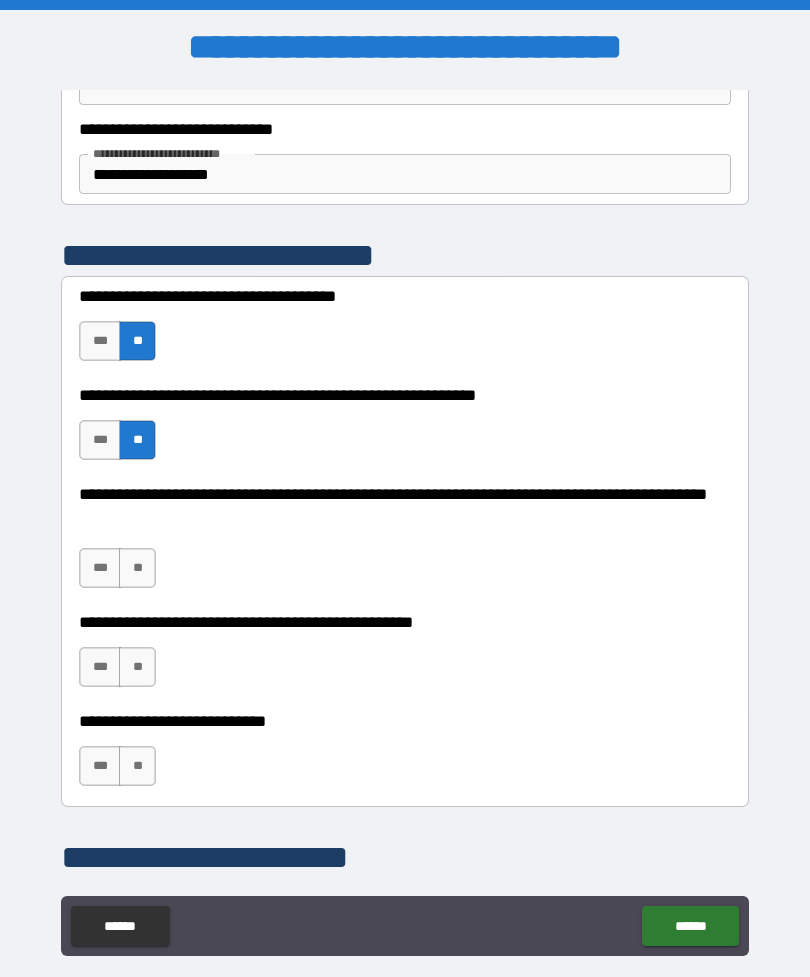 scroll, scrollTop: 698, scrollLeft: 0, axis: vertical 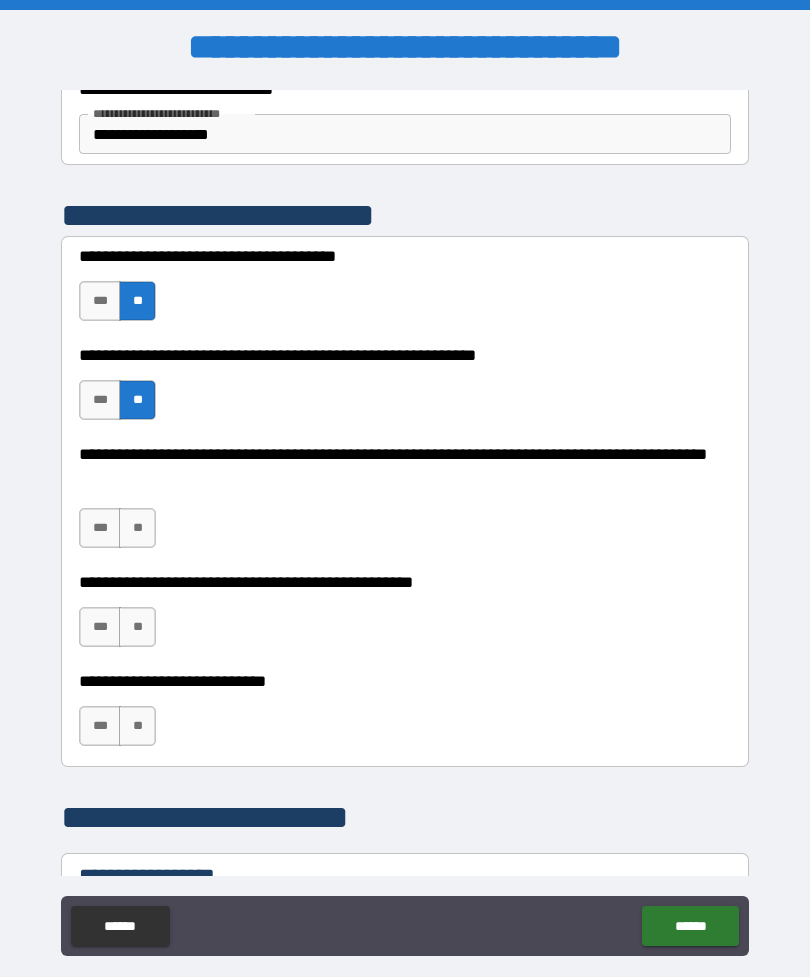 click on "**" at bounding box center [137, 528] 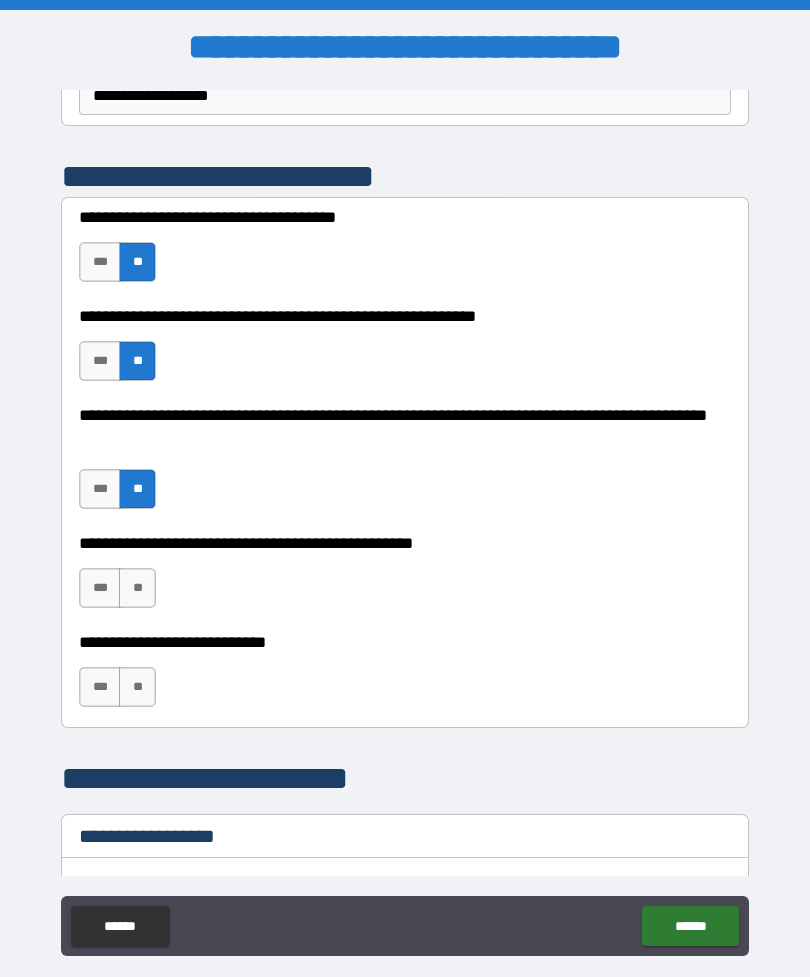 scroll, scrollTop: 778, scrollLeft: 0, axis: vertical 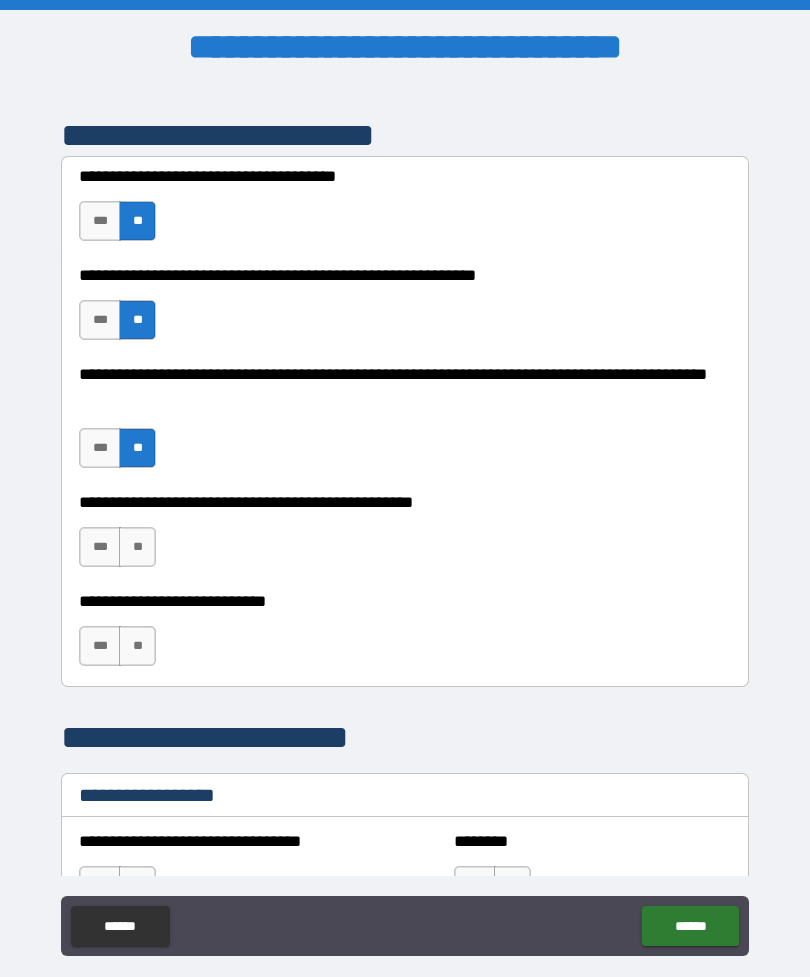 click on "**" at bounding box center (137, 547) 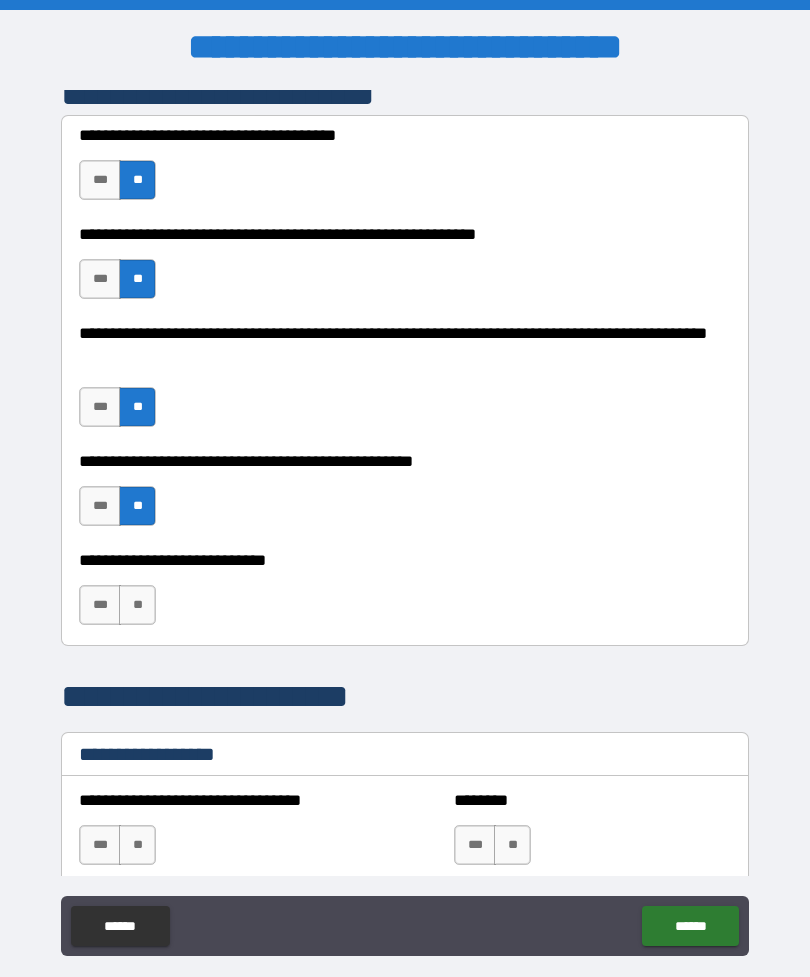 scroll, scrollTop: 840, scrollLeft: 0, axis: vertical 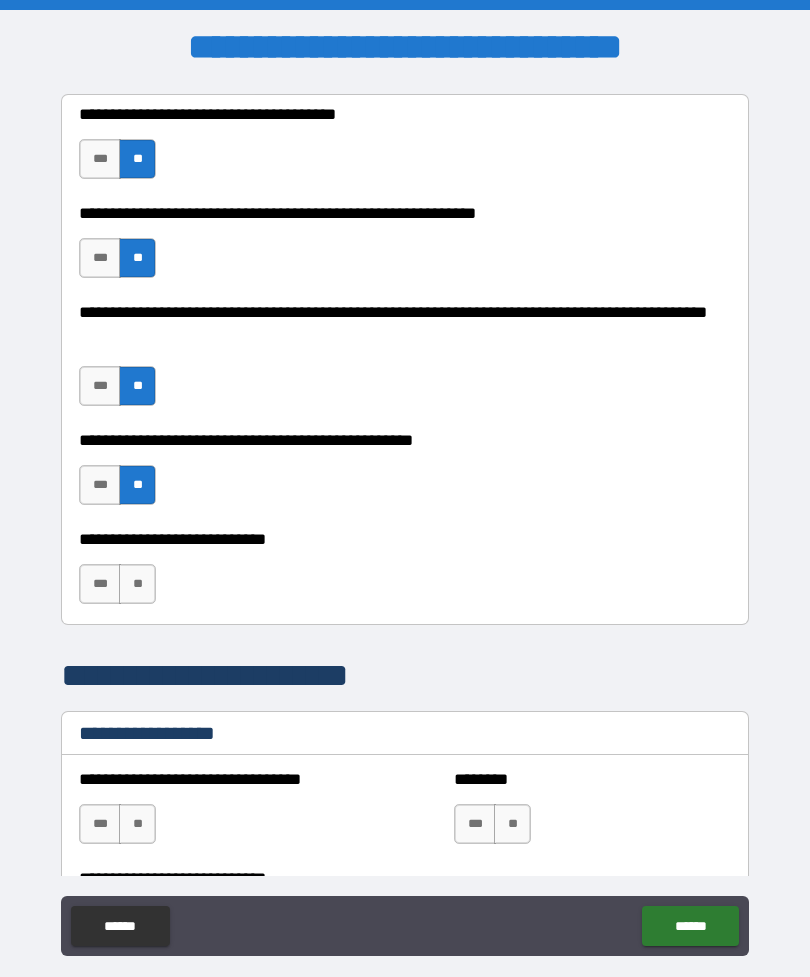 click on "**" at bounding box center (137, 584) 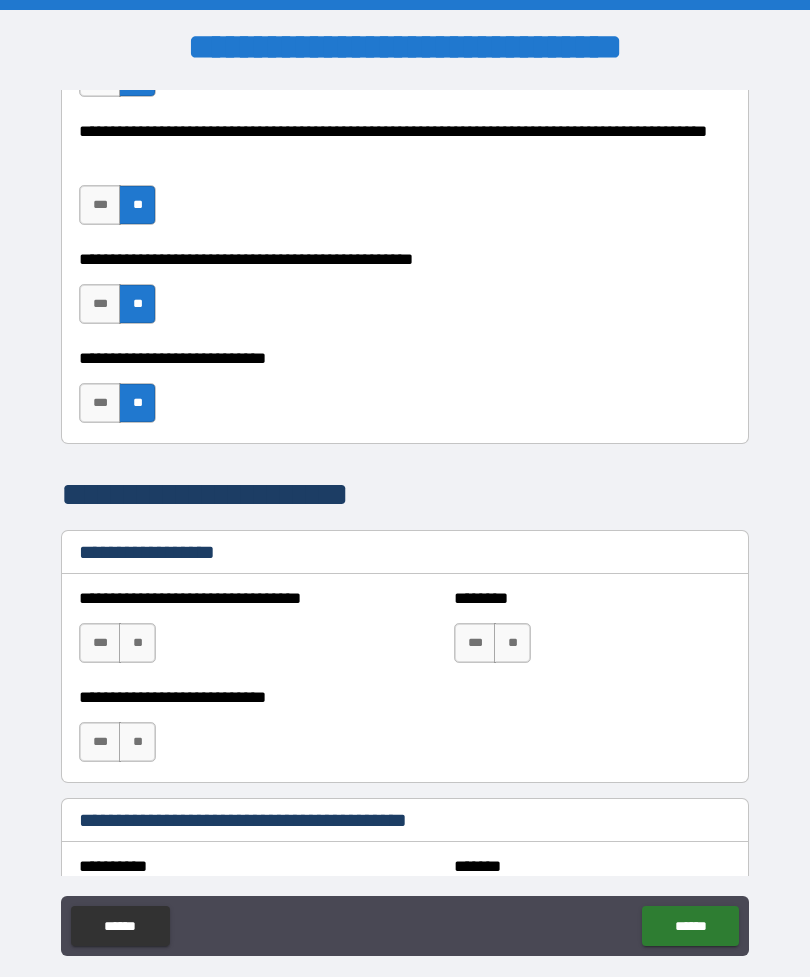 scroll, scrollTop: 1040, scrollLeft: 0, axis: vertical 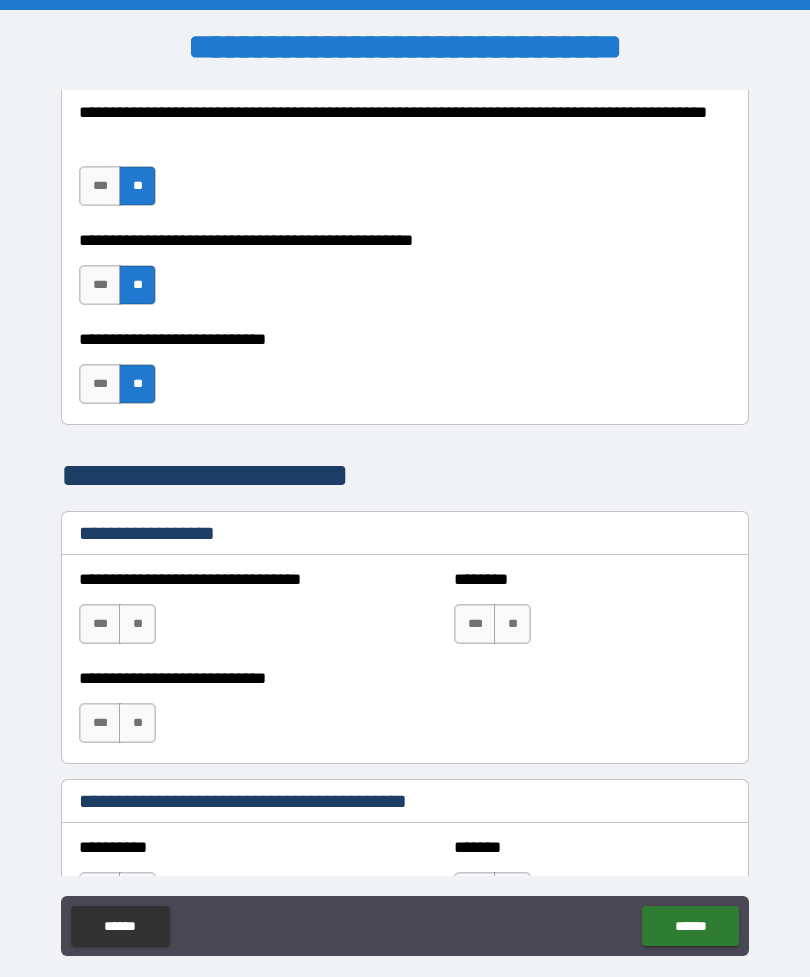 click on "**" at bounding box center (137, 624) 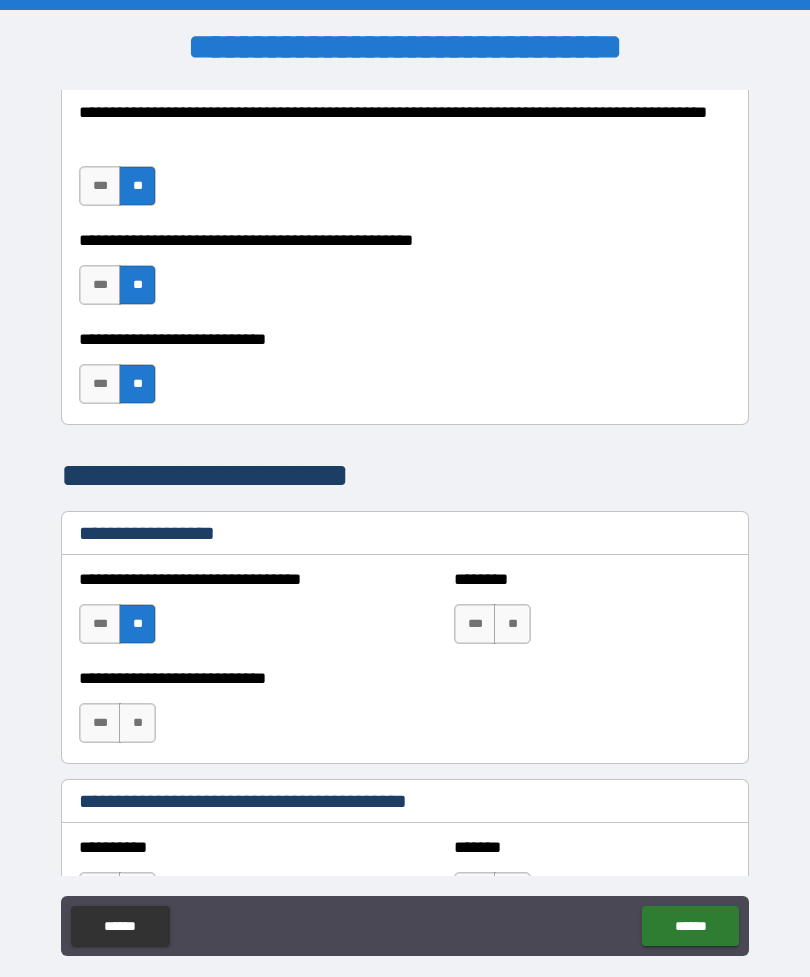 click on "**" at bounding box center [512, 624] 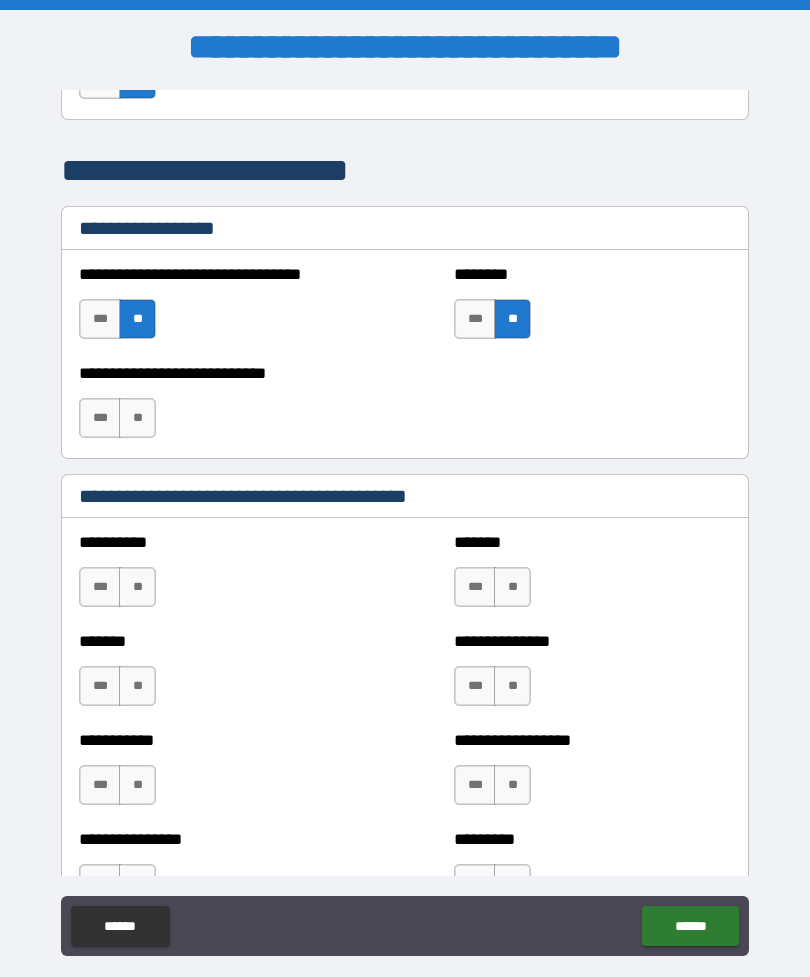 scroll, scrollTop: 1298, scrollLeft: 0, axis: vertical 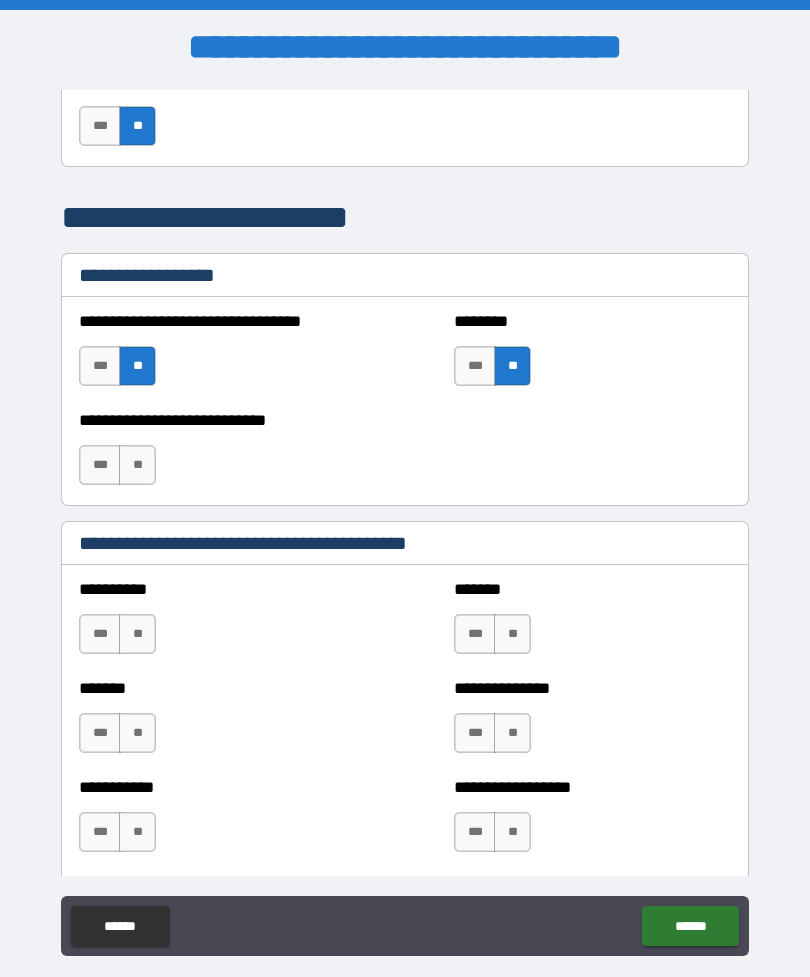 click on "**" at bounding box center [137, 465] 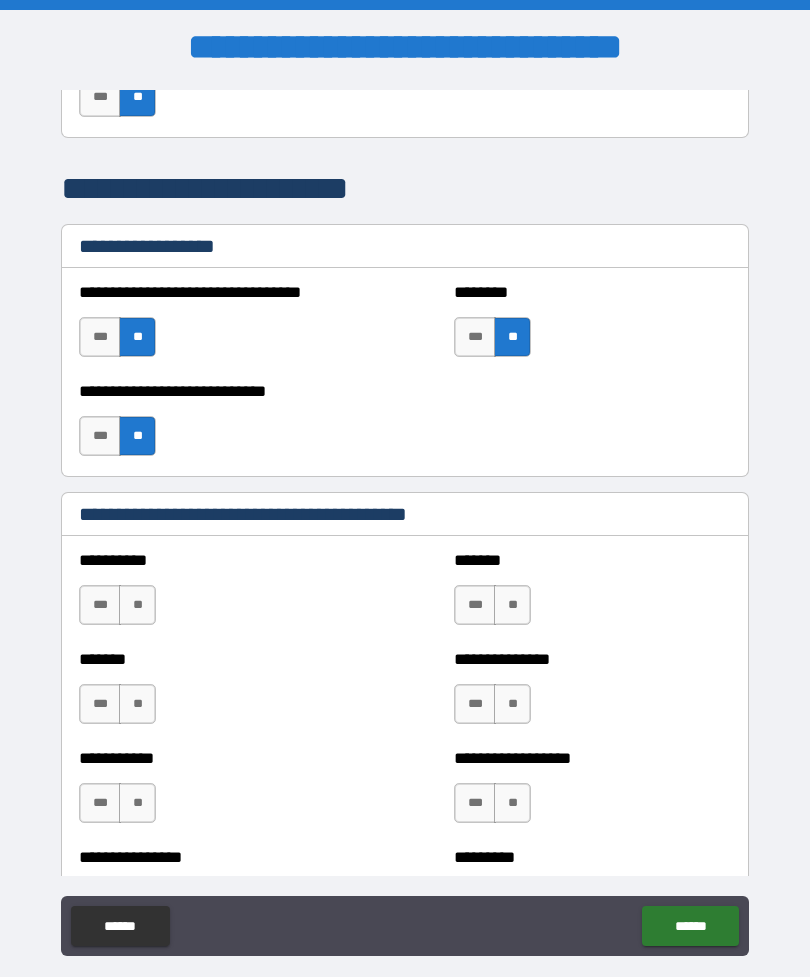 scroll, scrollTop: 1329, scrollLeft: 0, axis: vertical 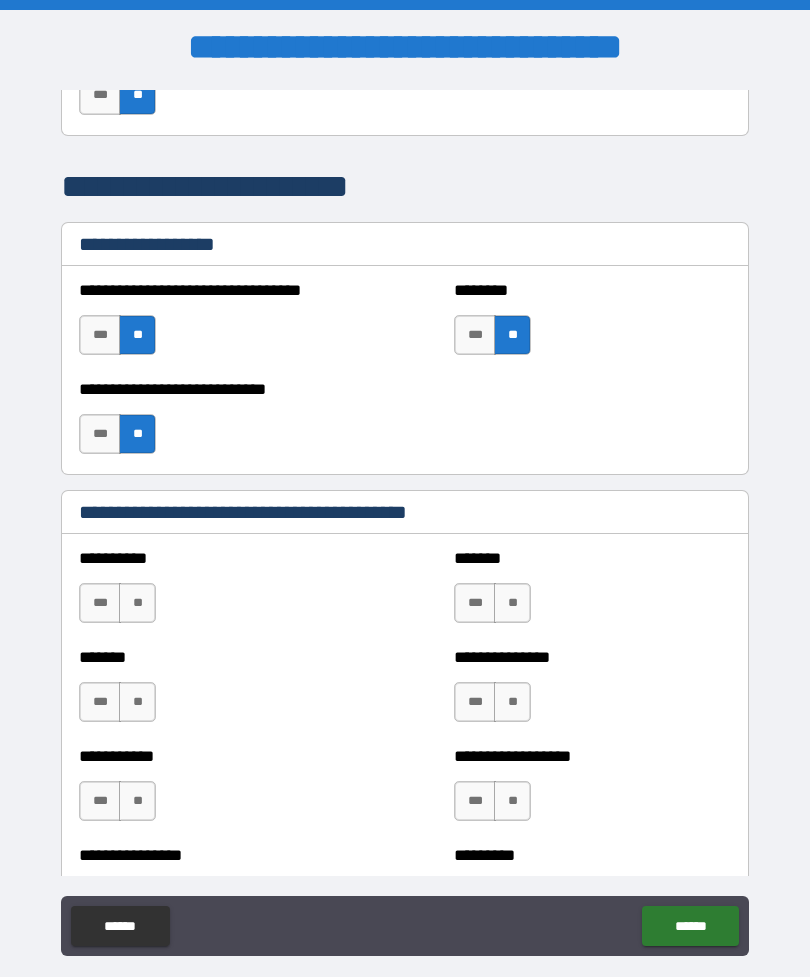 click on "**" at bounding box center [137, 603] 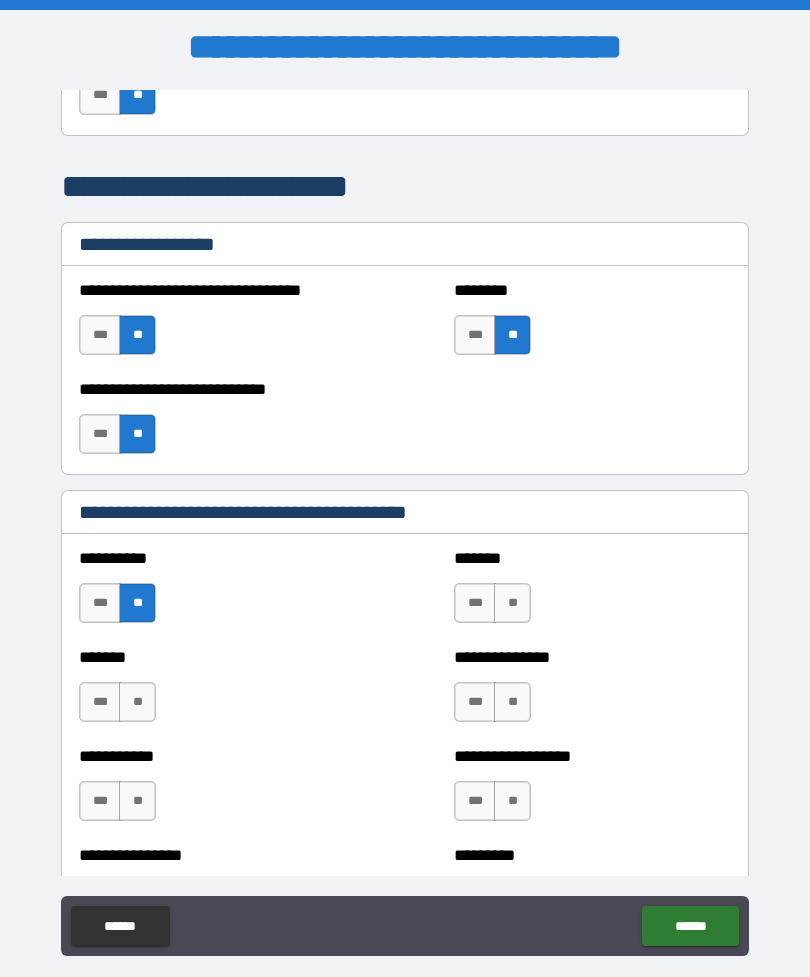 click on "**" at bounding box center [137, 702] 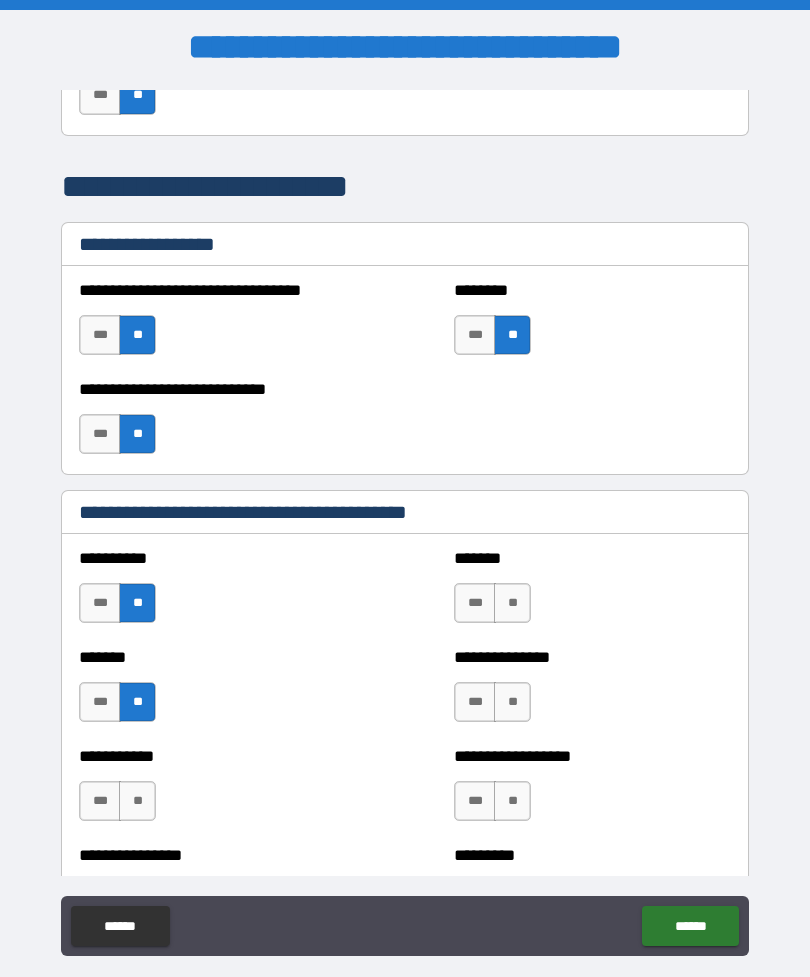 click on "**" at bounding box center (512, 603) 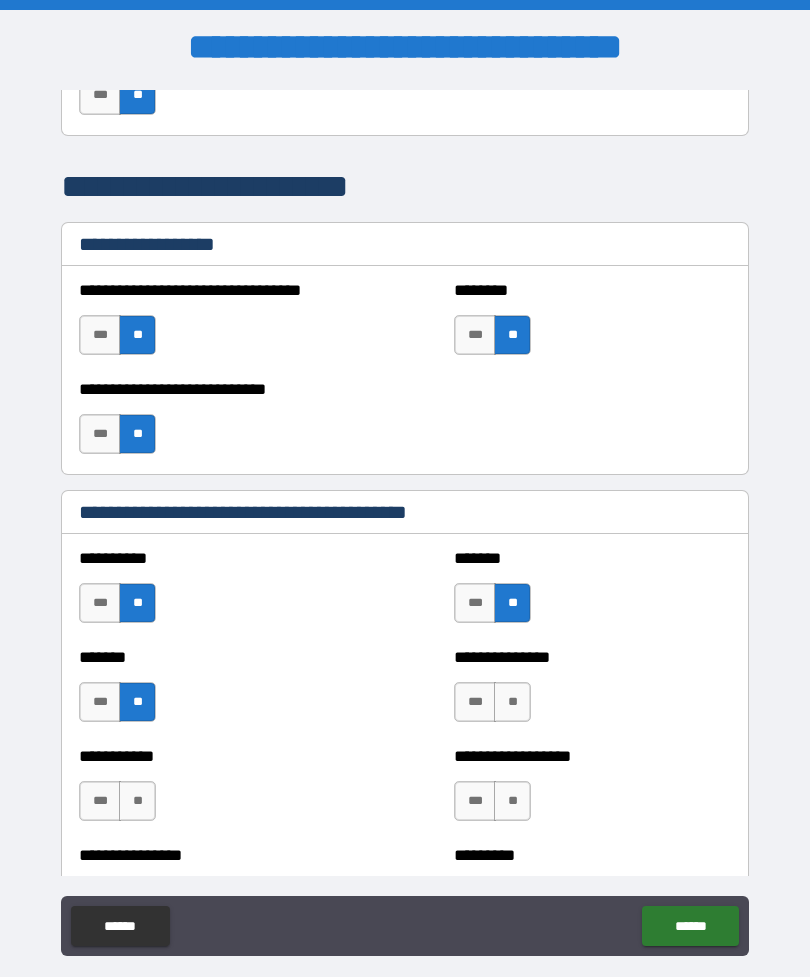 click on "**" at bounding box center (512, 702) 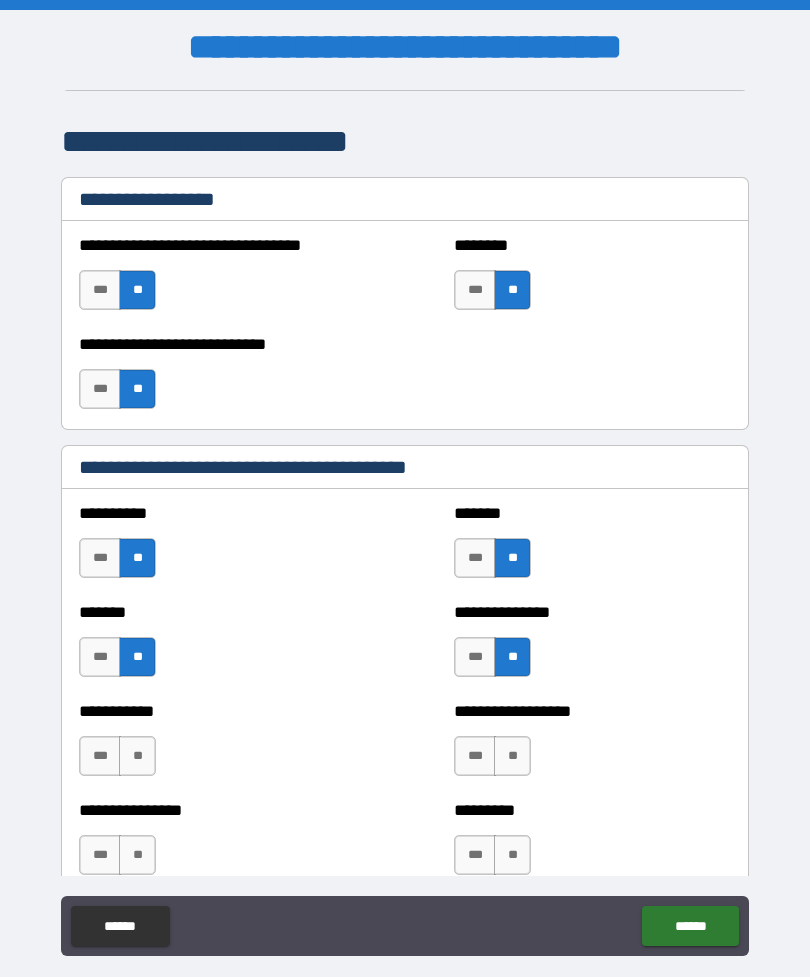 scroll, scrollTop: 1429, scrollLeft: 0, axis: vertical 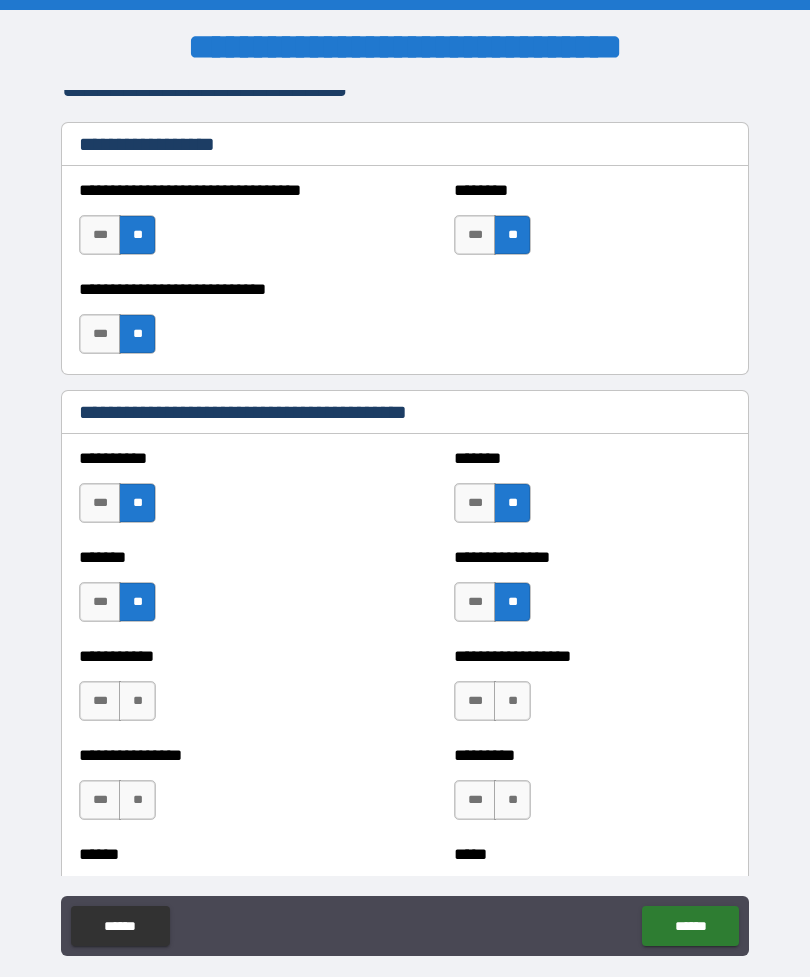 click on "**" at bounding box center [512, 701] 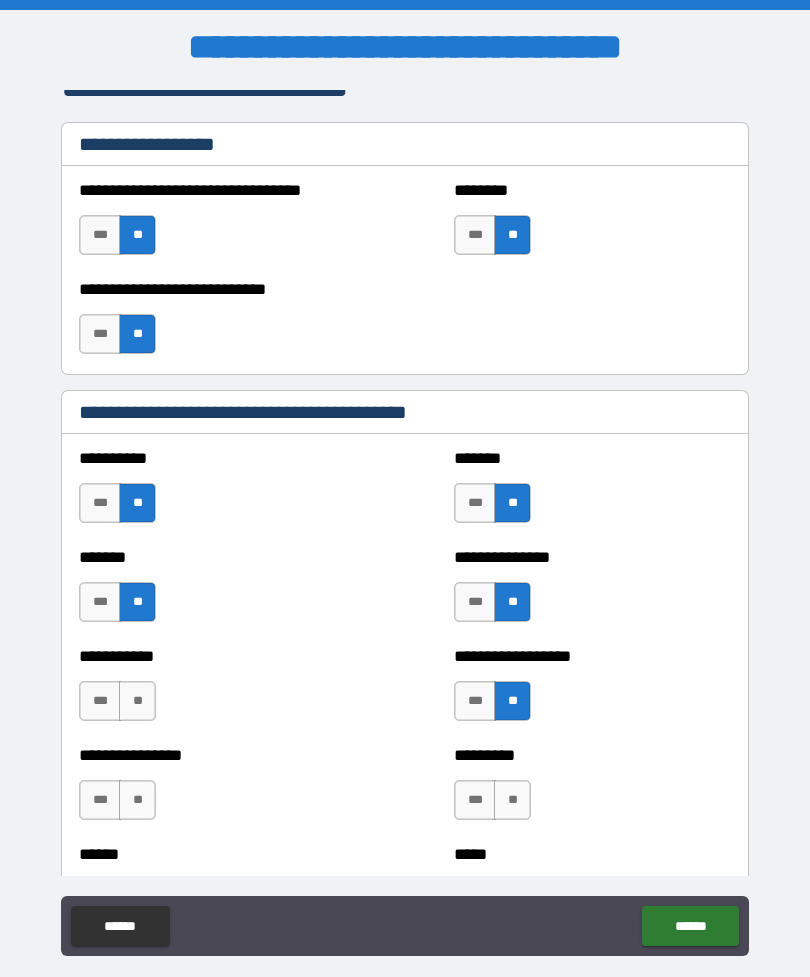 click on "**" at bounding box center (137, 701) 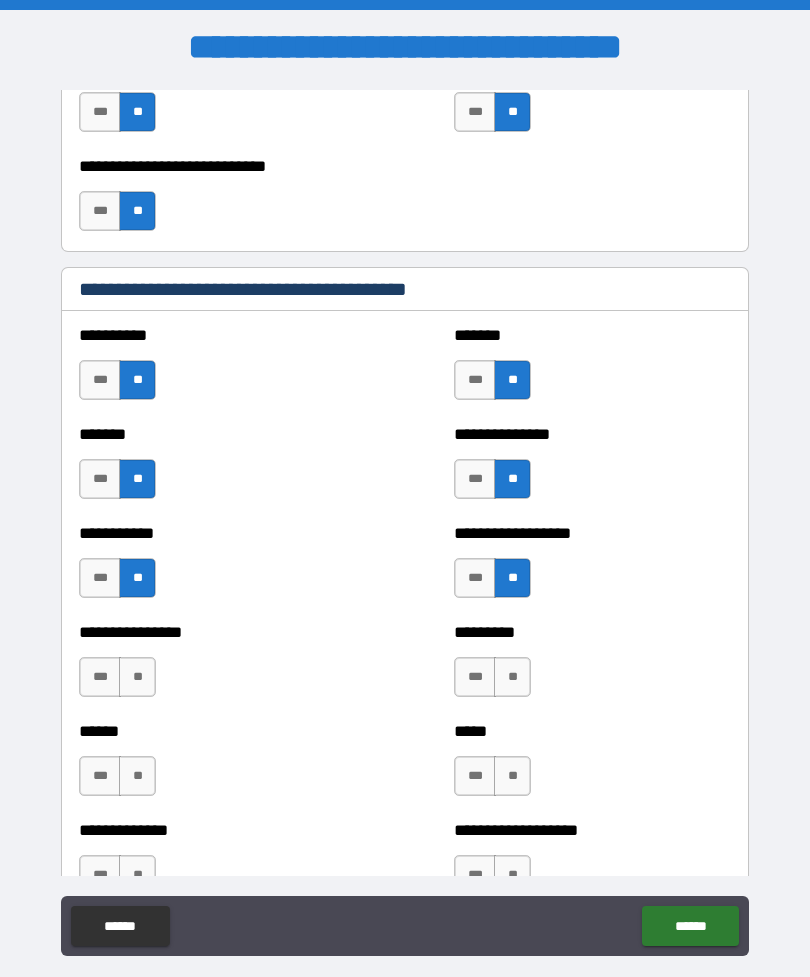 scroll, scrollTop: 1554, scrollLeft: 0, axis: vertical 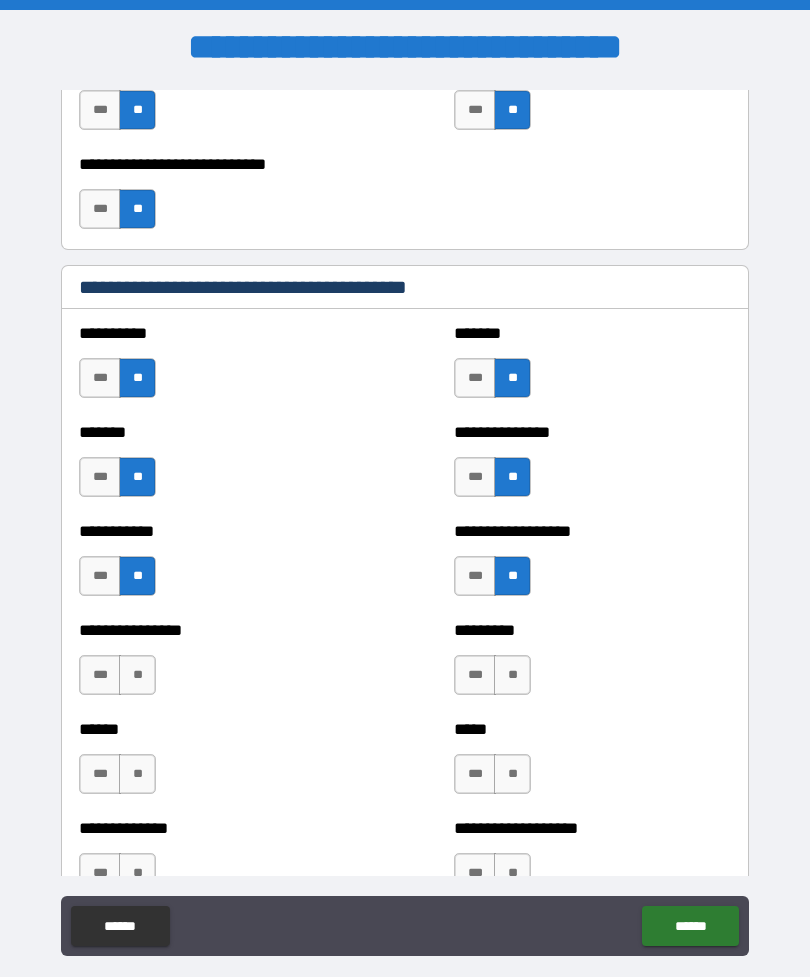 click on "**" at bounding box center (137, 675) 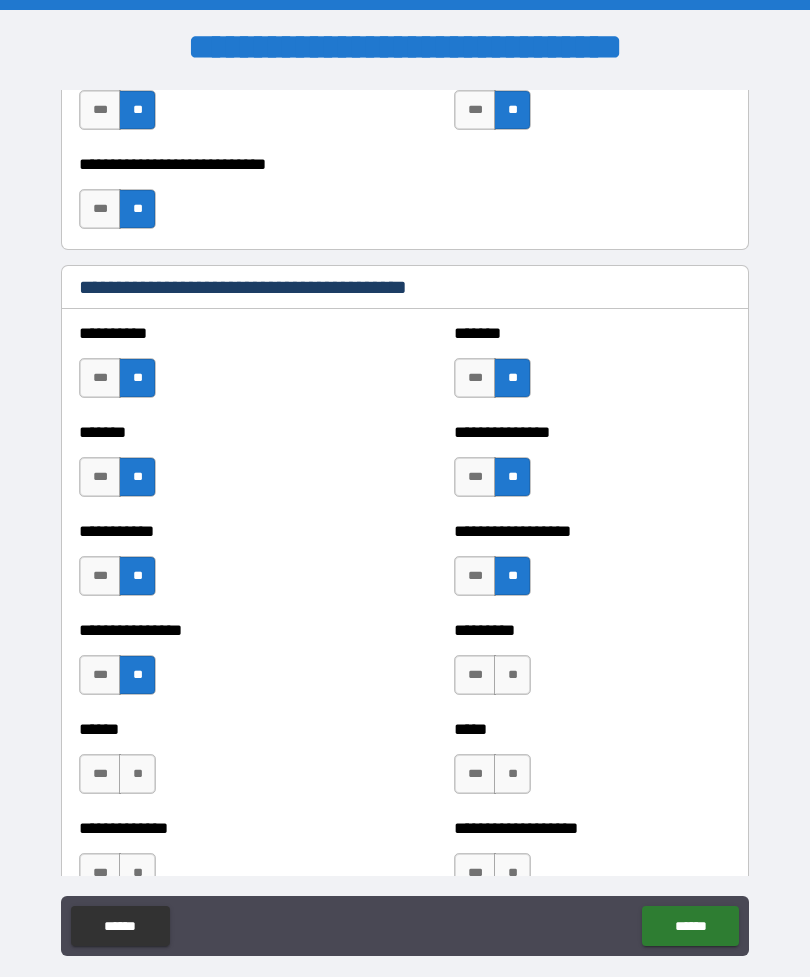 click on "**" at bounding box center [512, 675] 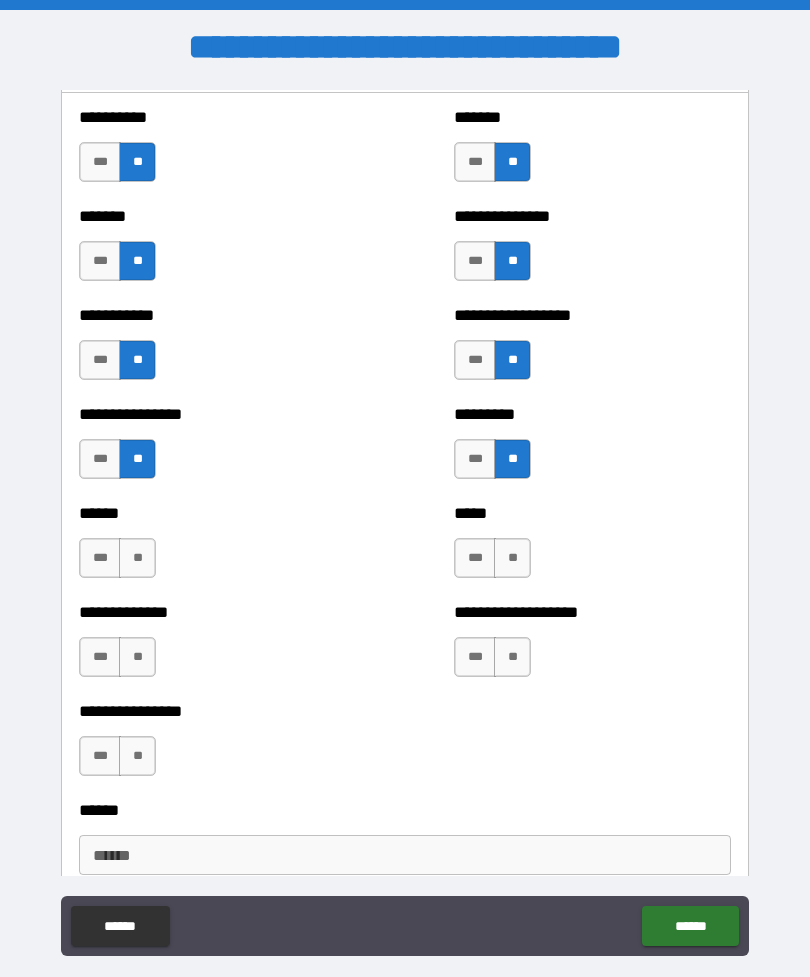 scroll, scrollTop: 1769, scrollLeft: 0, axis: vertical 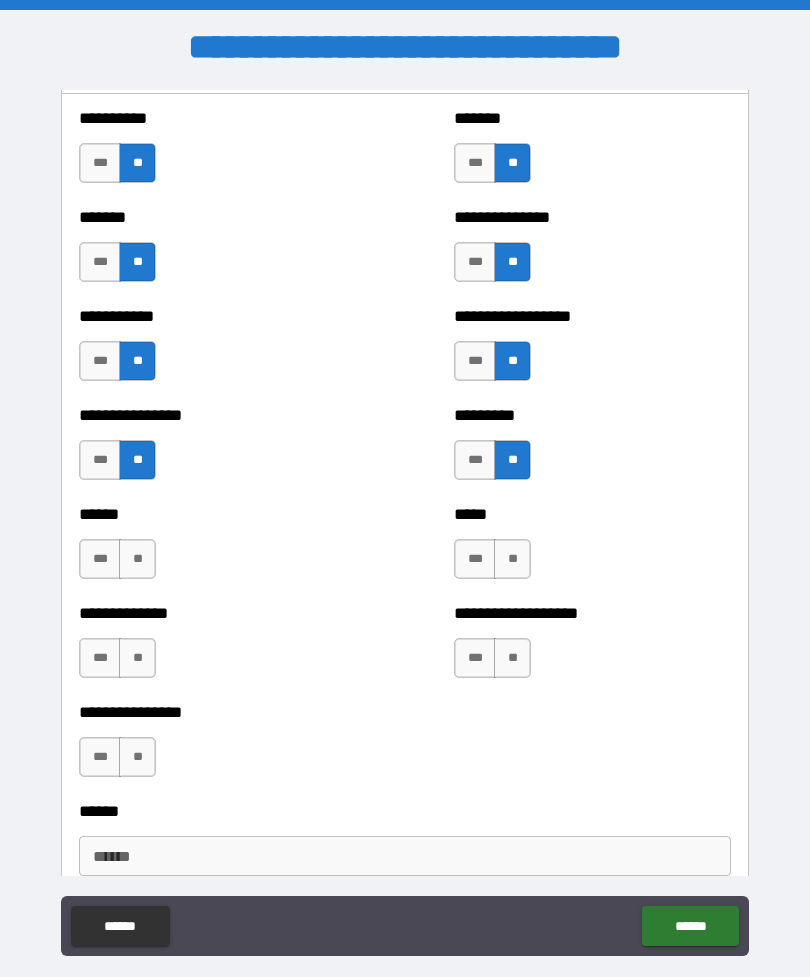 click on "**" at bounding box center [512, 559] 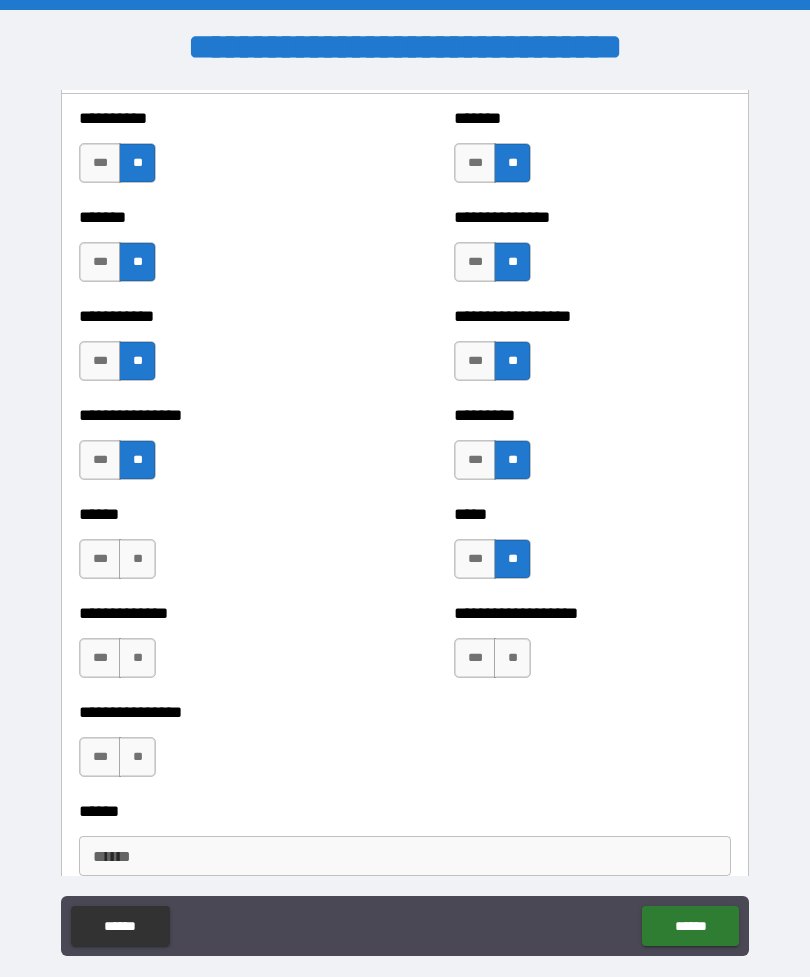 click on "**" at bounding box center (137, 559) 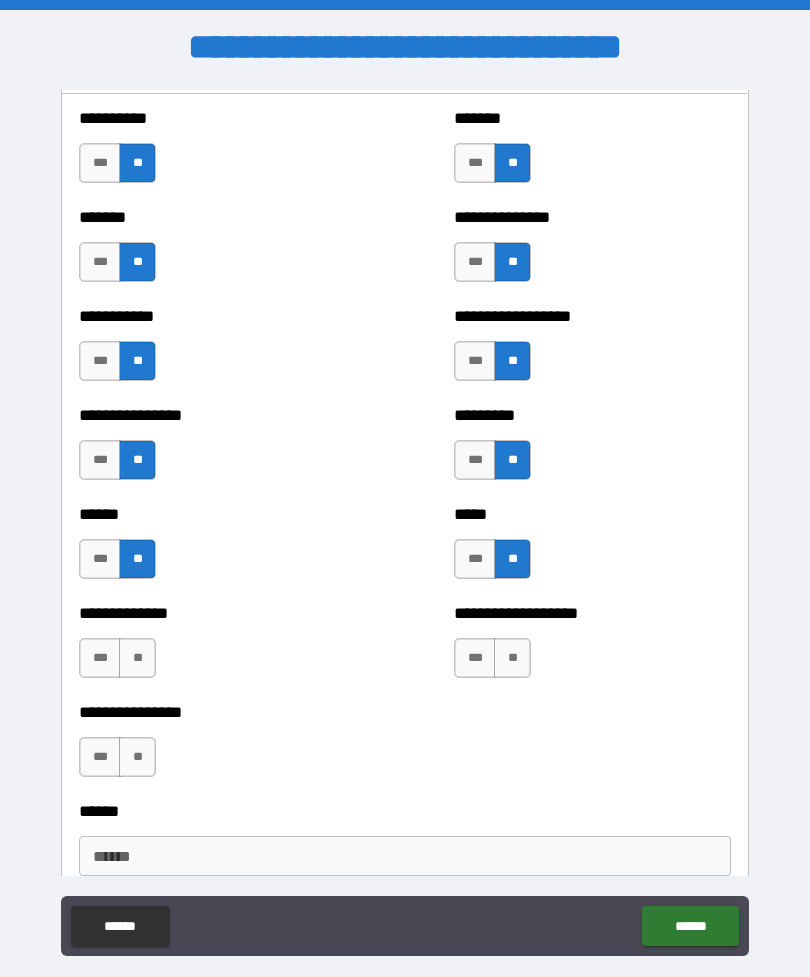 click on "**" at bounding box center (137, 658) 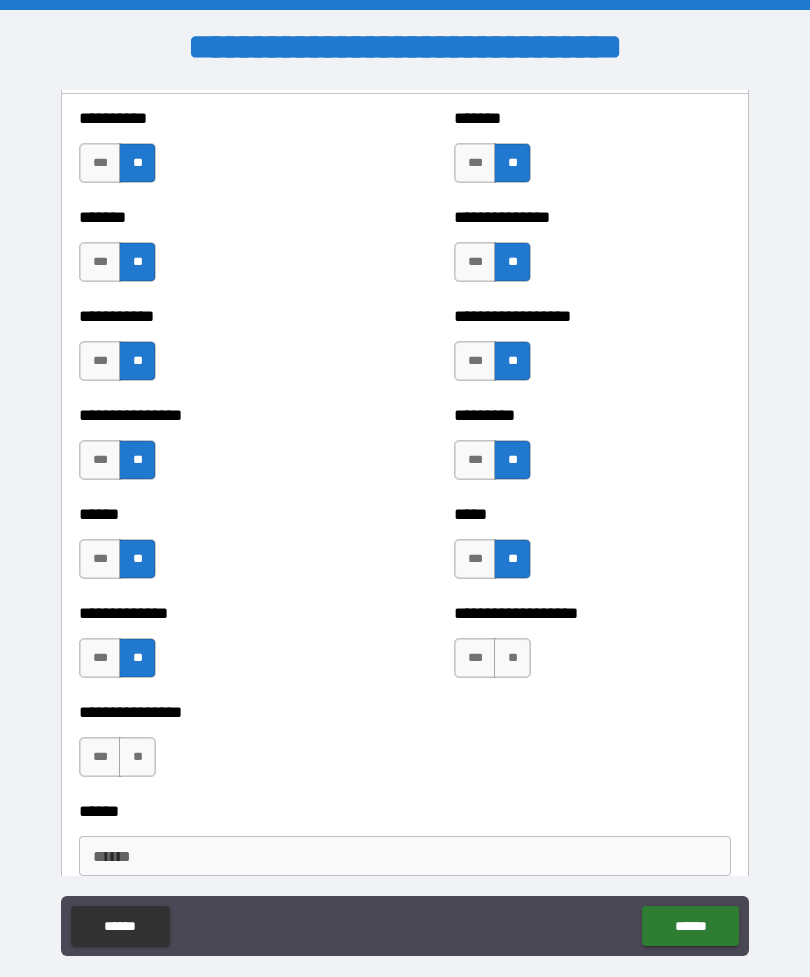 click on "**" at bounding box center (512, 658) 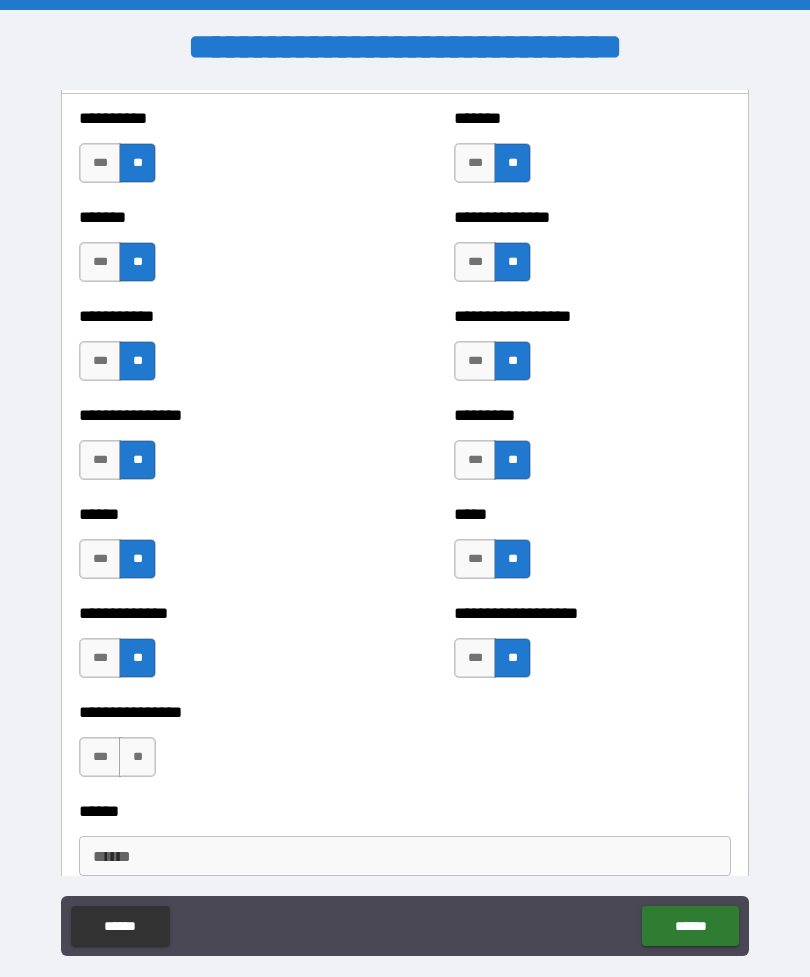 click on "**" at bounding box center [137, 757] 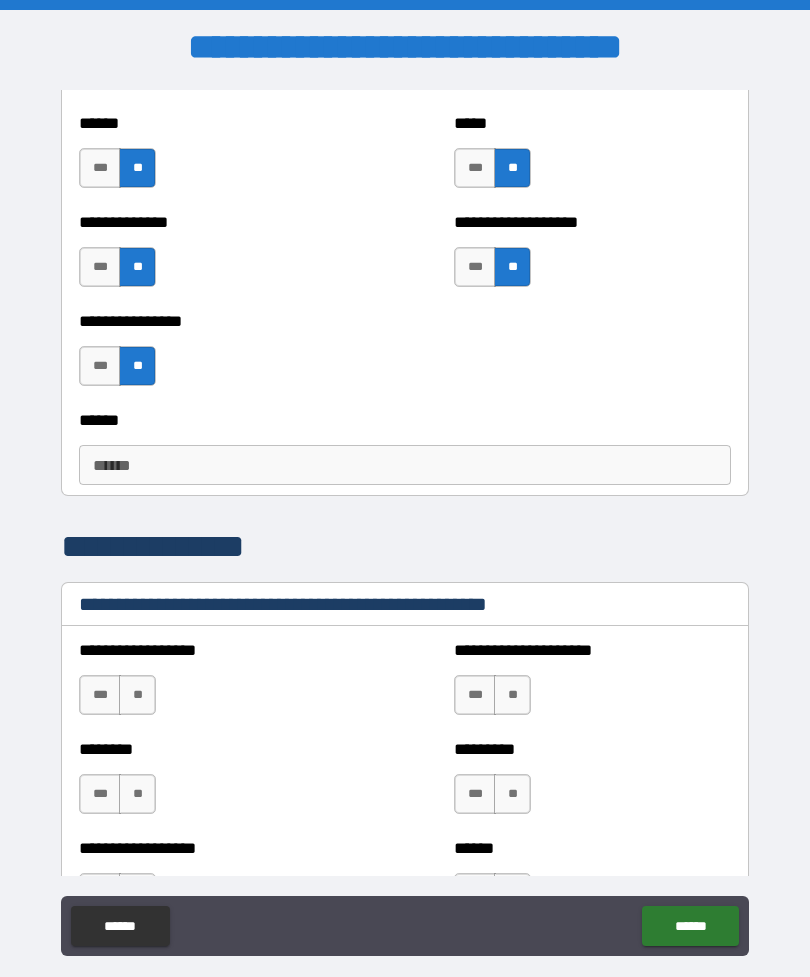 scroll, scrollTop: 2175, scrollLeft: 0, axis: vertical 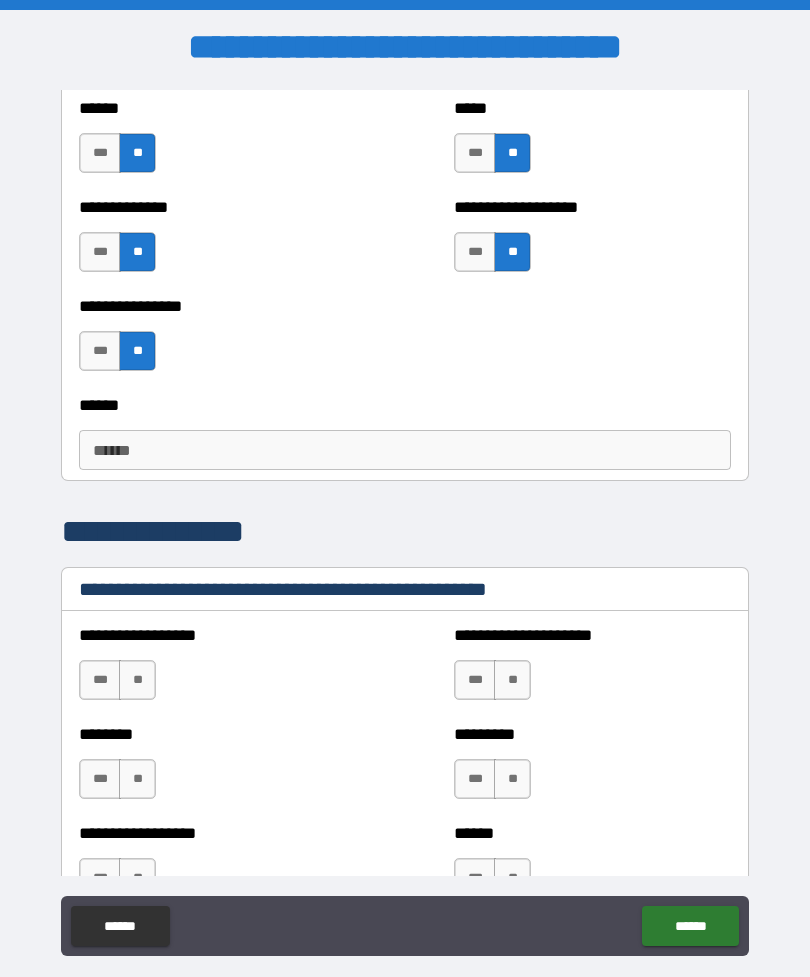 click on "**" at bounding box center (137, 680) 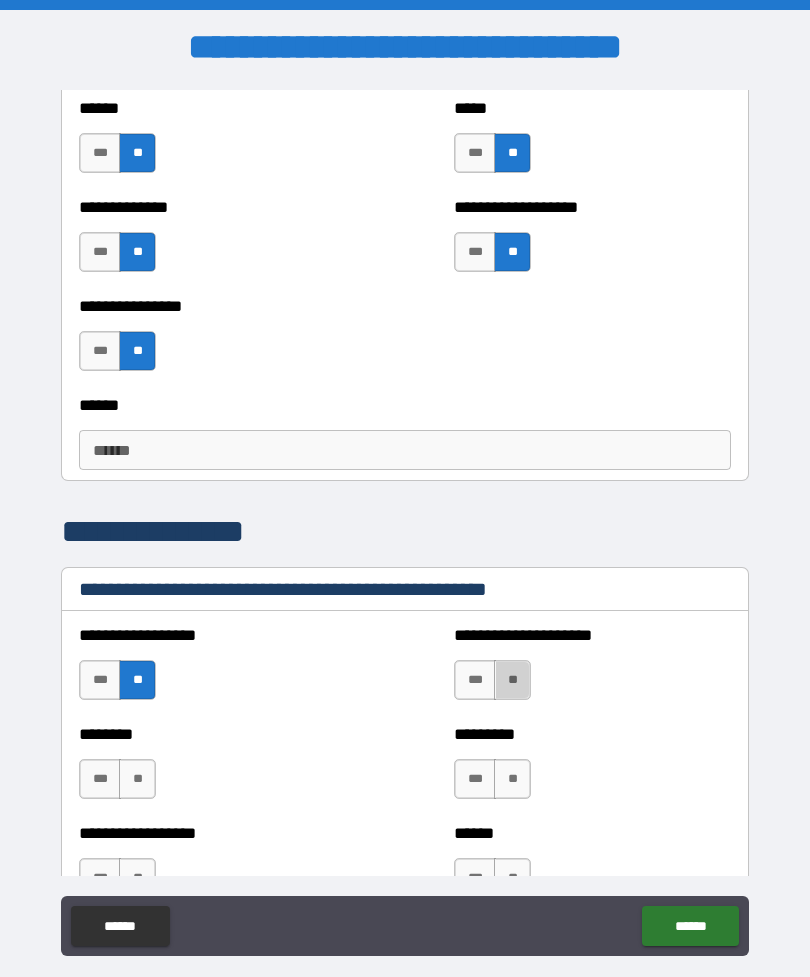 click on "**" at bounding box center (512, 680) 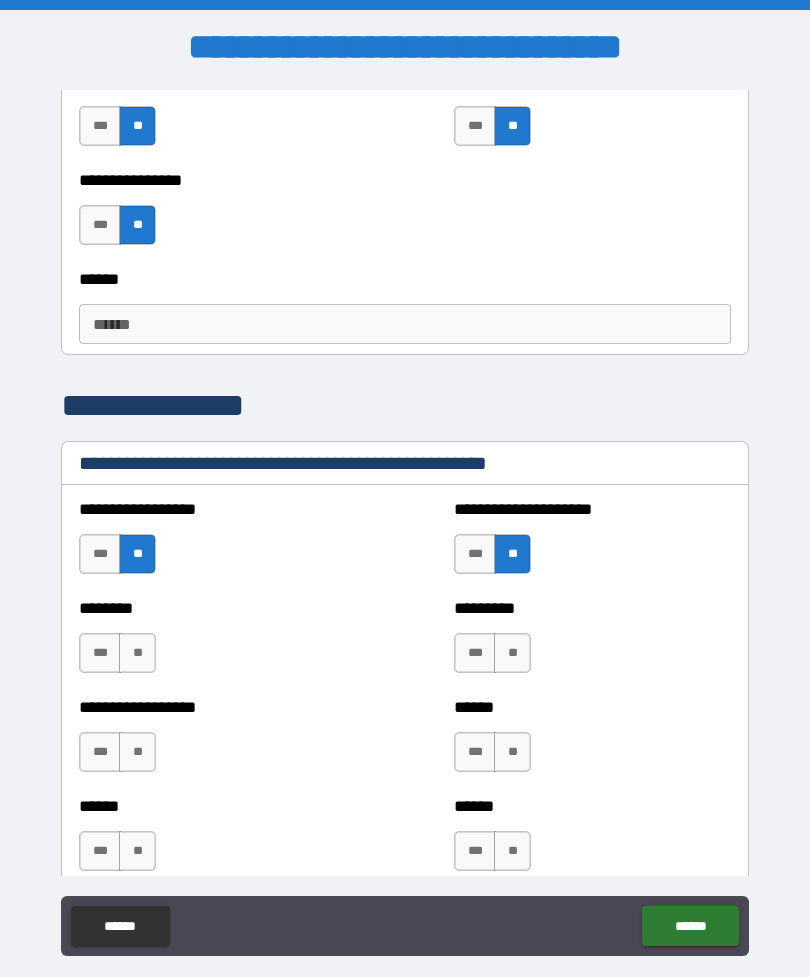 scroll, scrollTop: 2303, scrollLeft: 0, axis: vertical 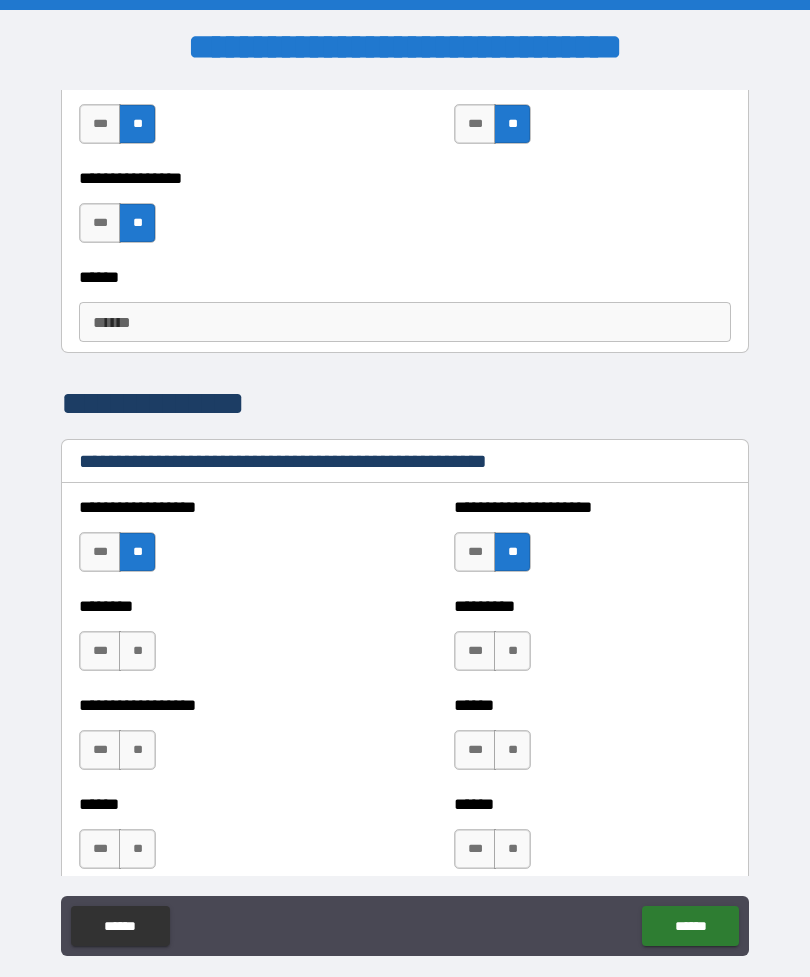 click on "**" at bounding box center (512, 651) 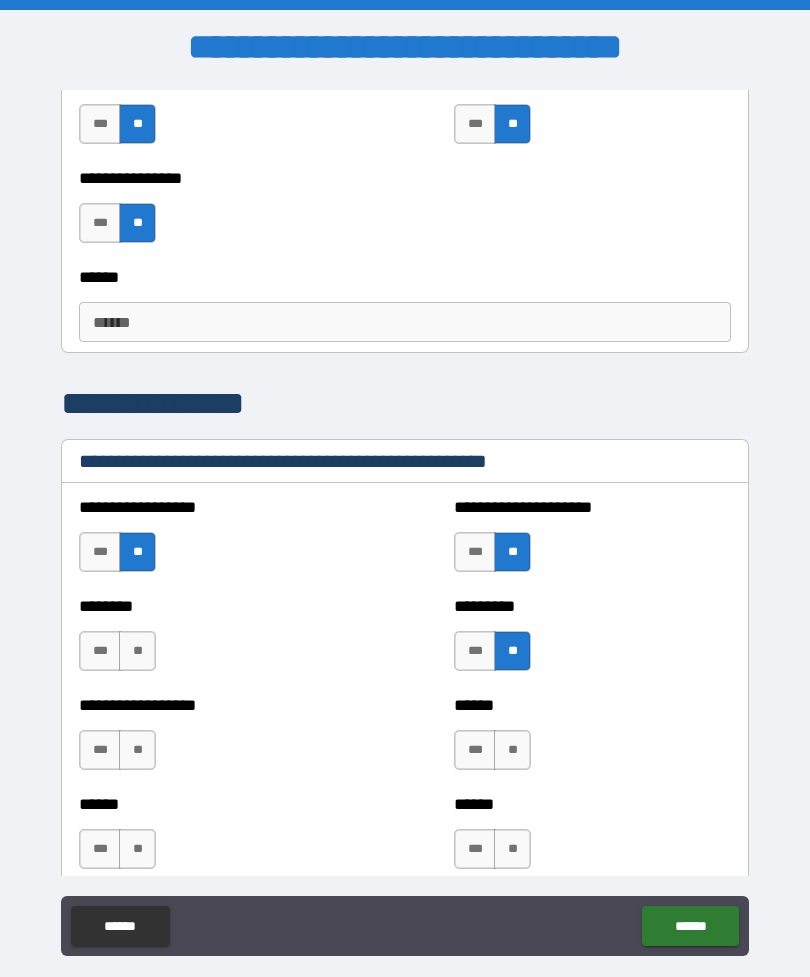 click on "**" at bounding box center [137, 651] 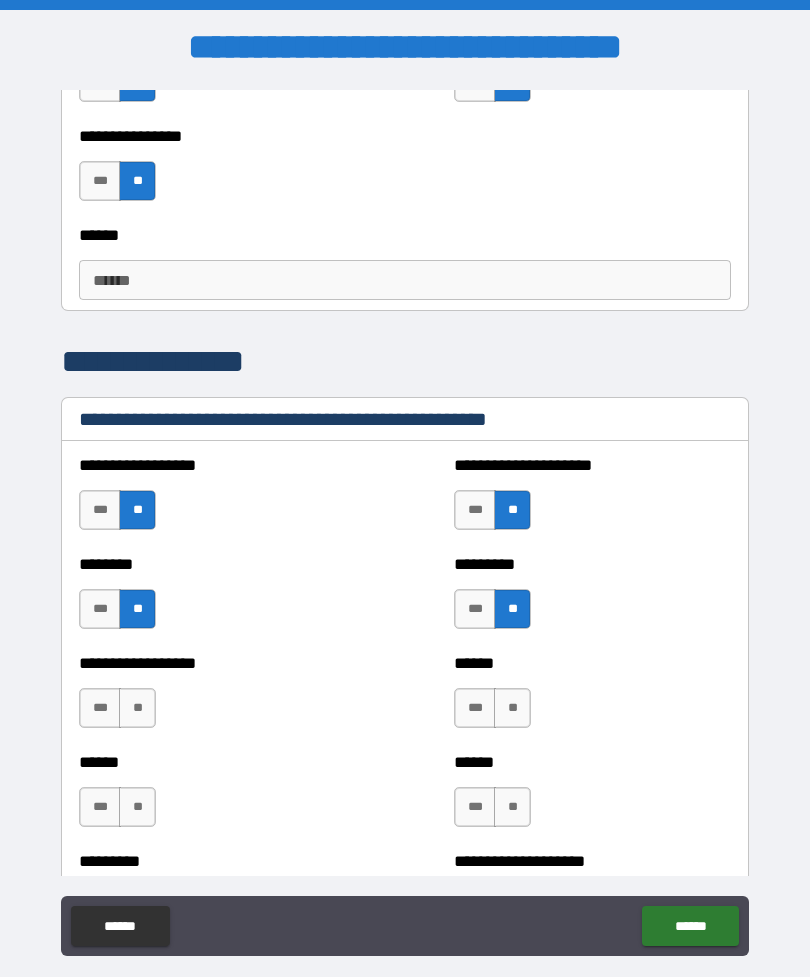 scroll, scrollTop: 2384, scrollLeft: 0, axis: vertical 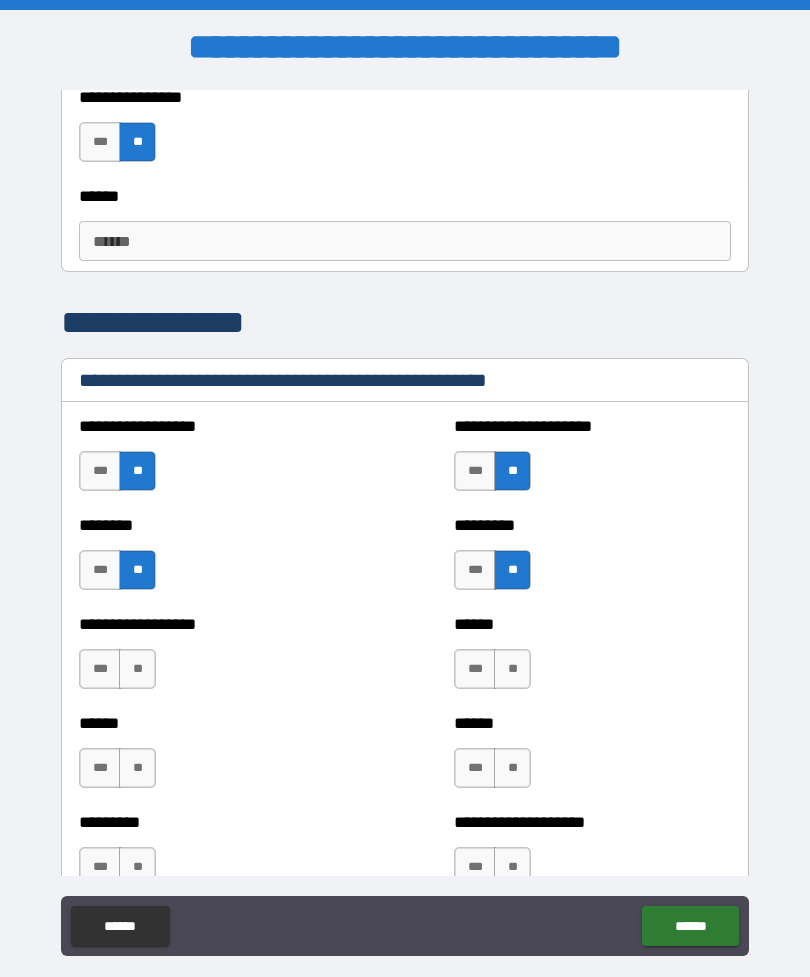 click on "**" at bounding box center (137, 669) 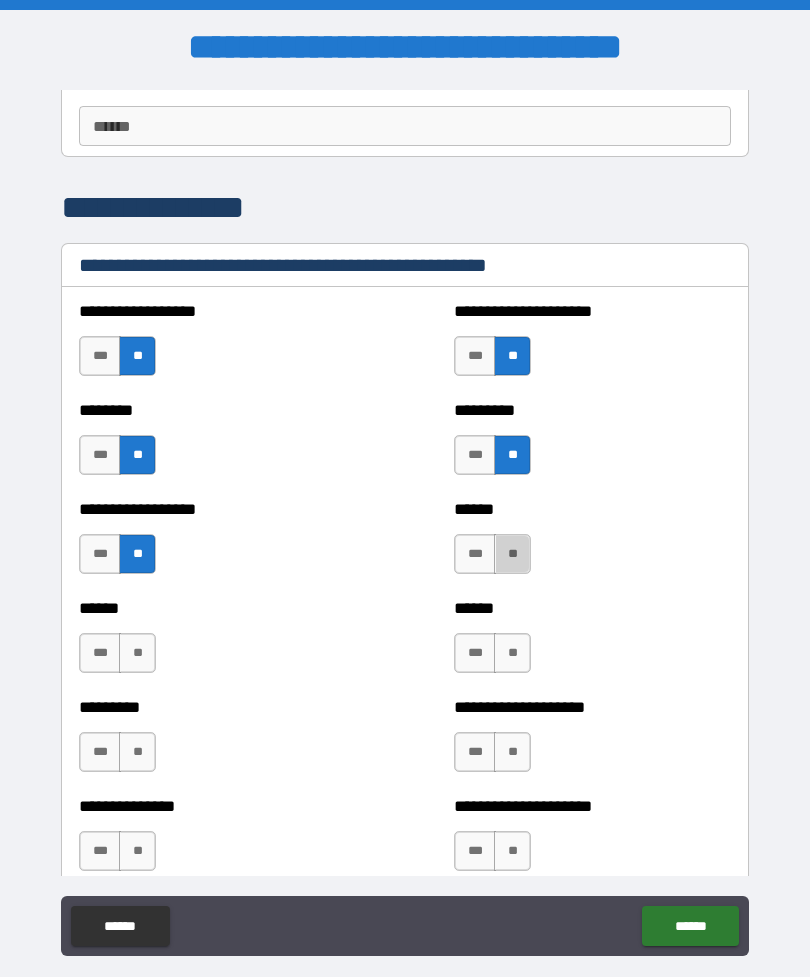 scroll, scrollTop: 2503, scrollLeft: 0, axis: vertical 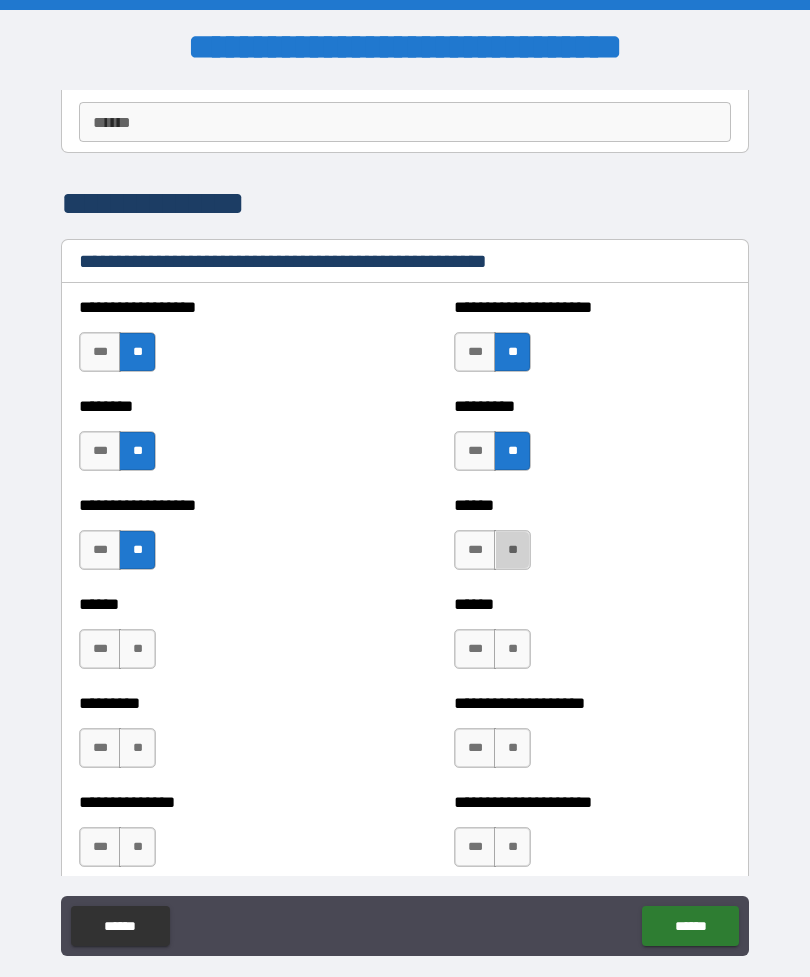 click on "**" at bounding box center (512, 550) 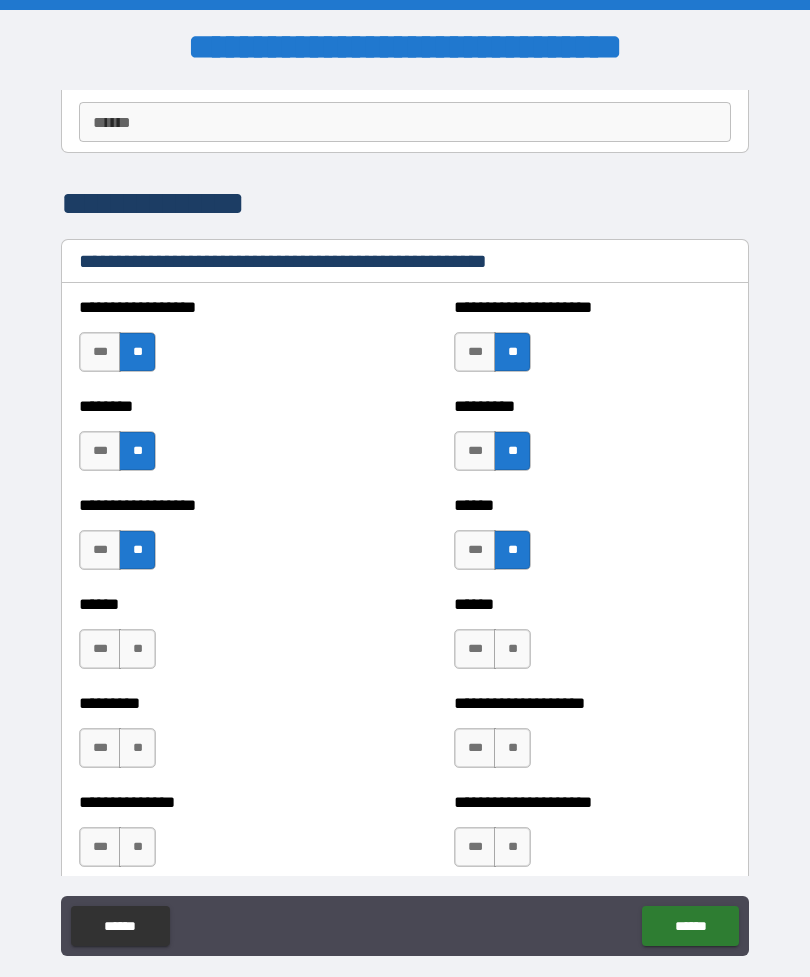 click on "**" at bounding box center [512, 649] 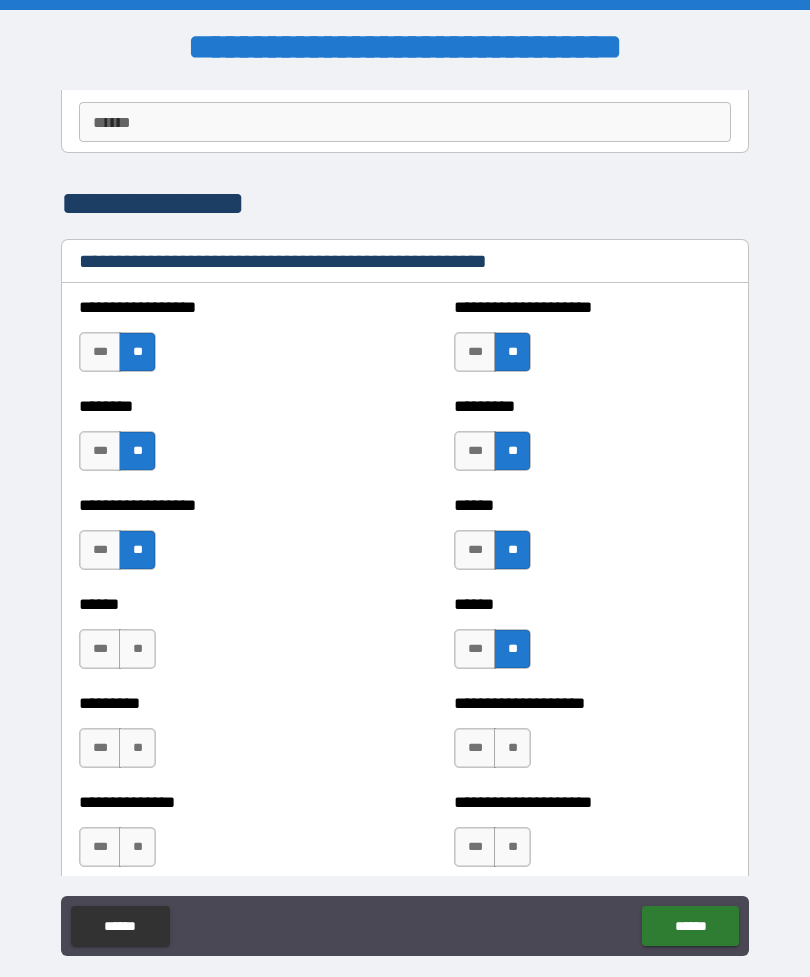 click on "**" at bounding box center (137, 649) 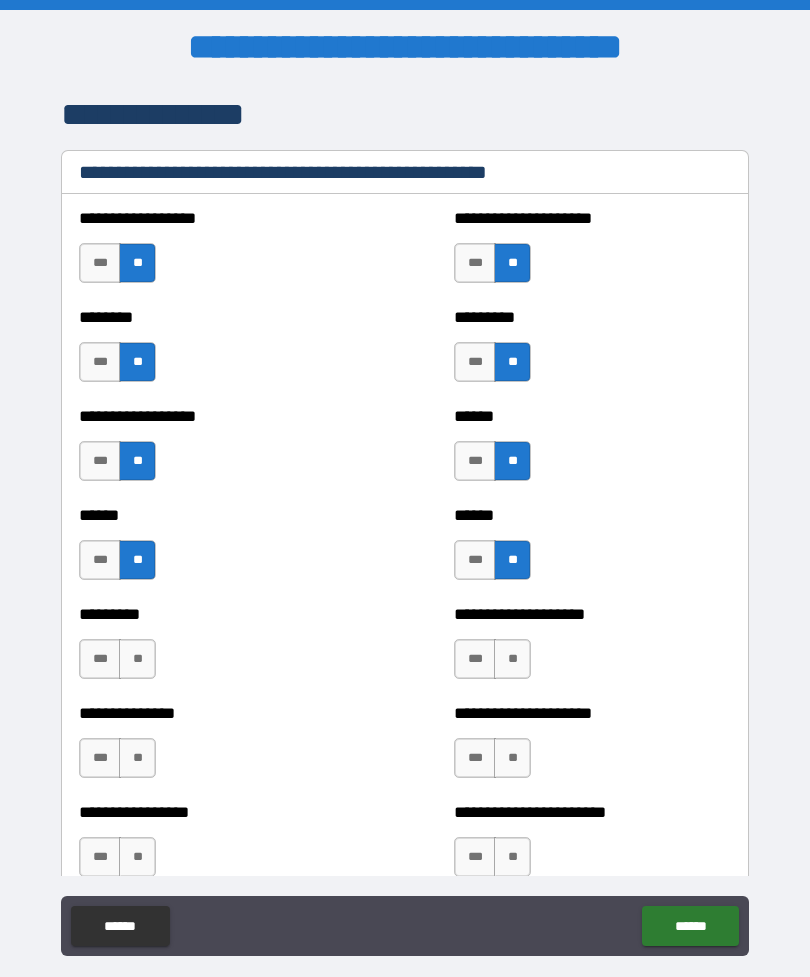 scroll, scrollTop: 2594, scrollLeft: 0, axis: vertical 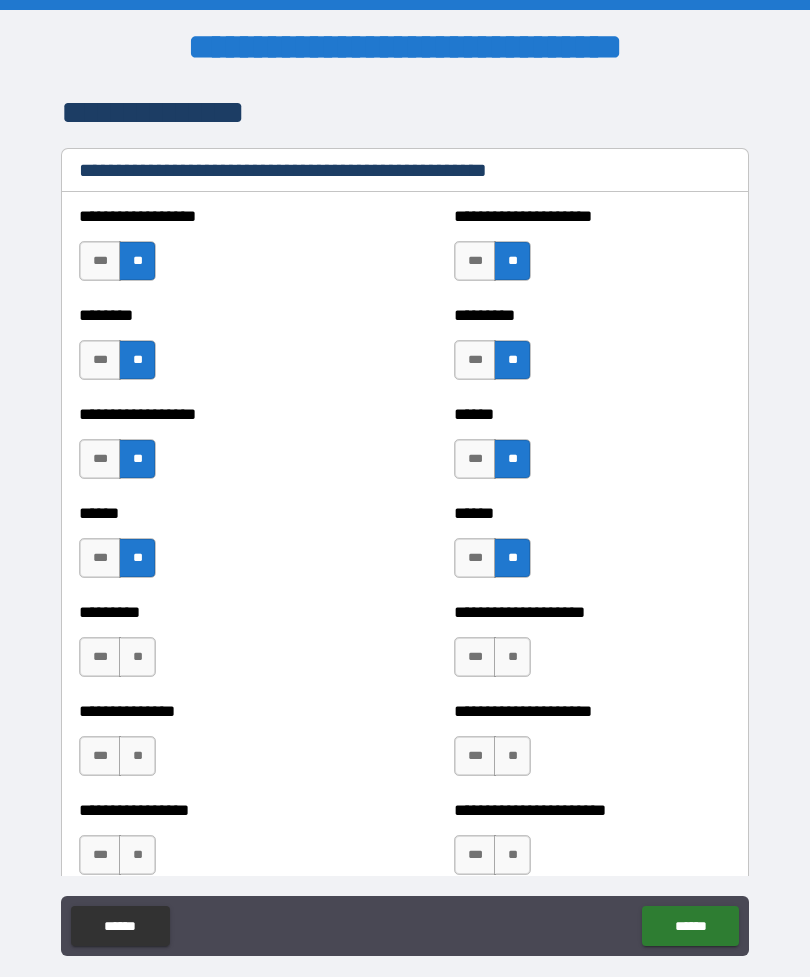 click on "**" at bounding box center (137, 657) 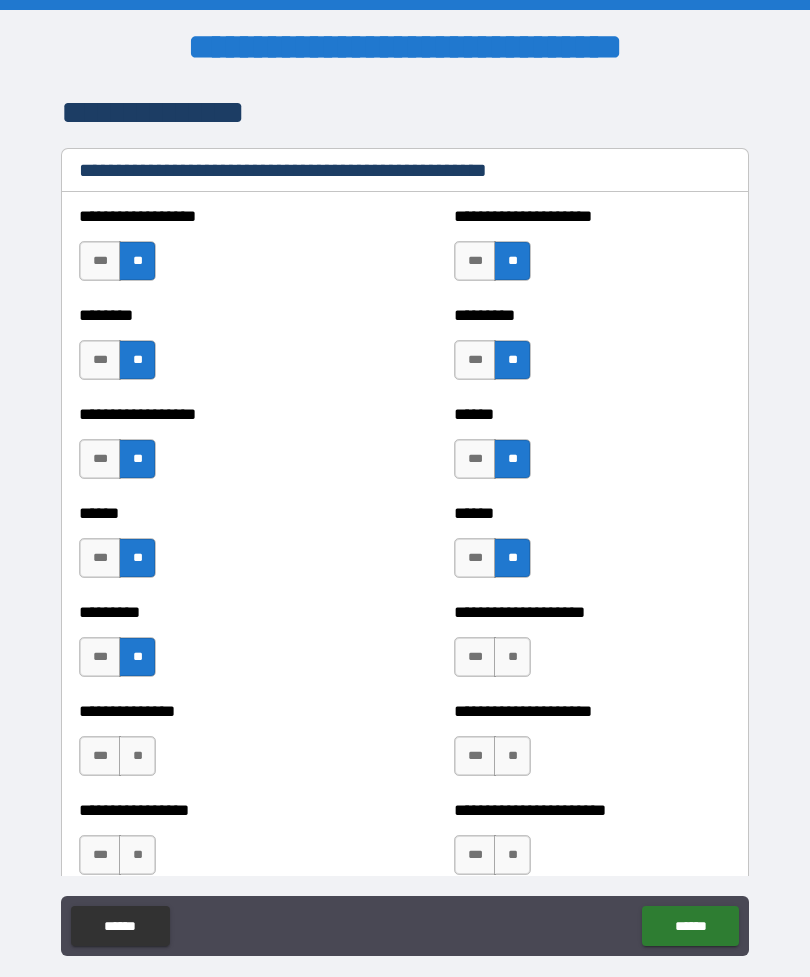click on "**" at bounding box center (512, 657) 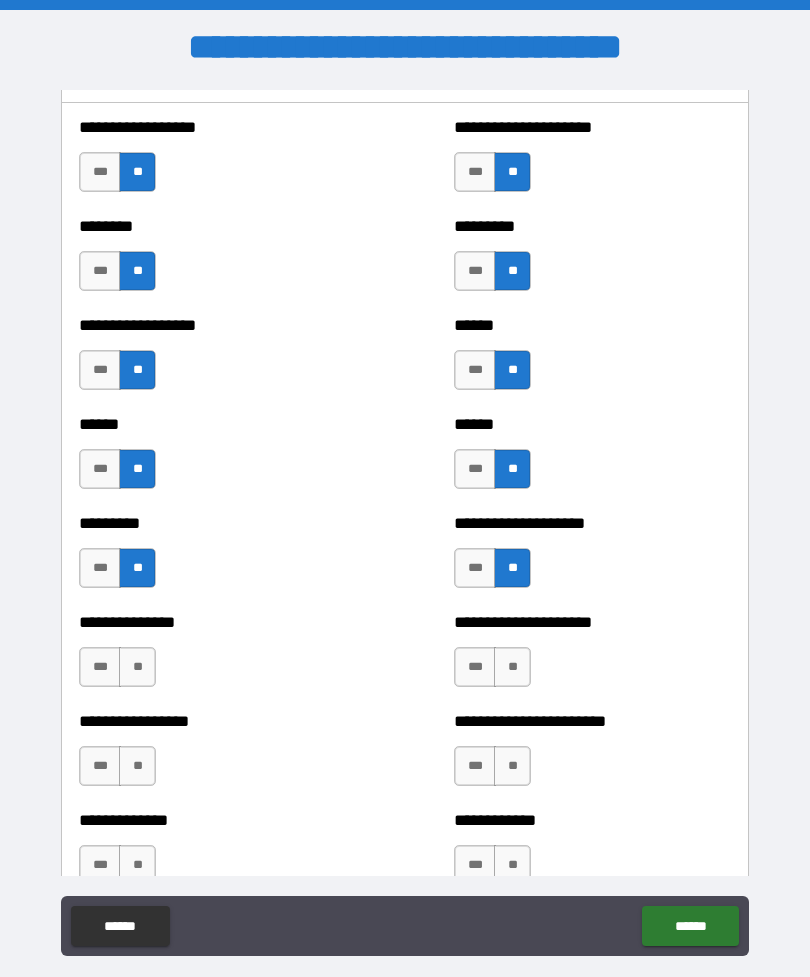 scroll, scrollTop: 2684, scrollLeft: 0, axis: vertical 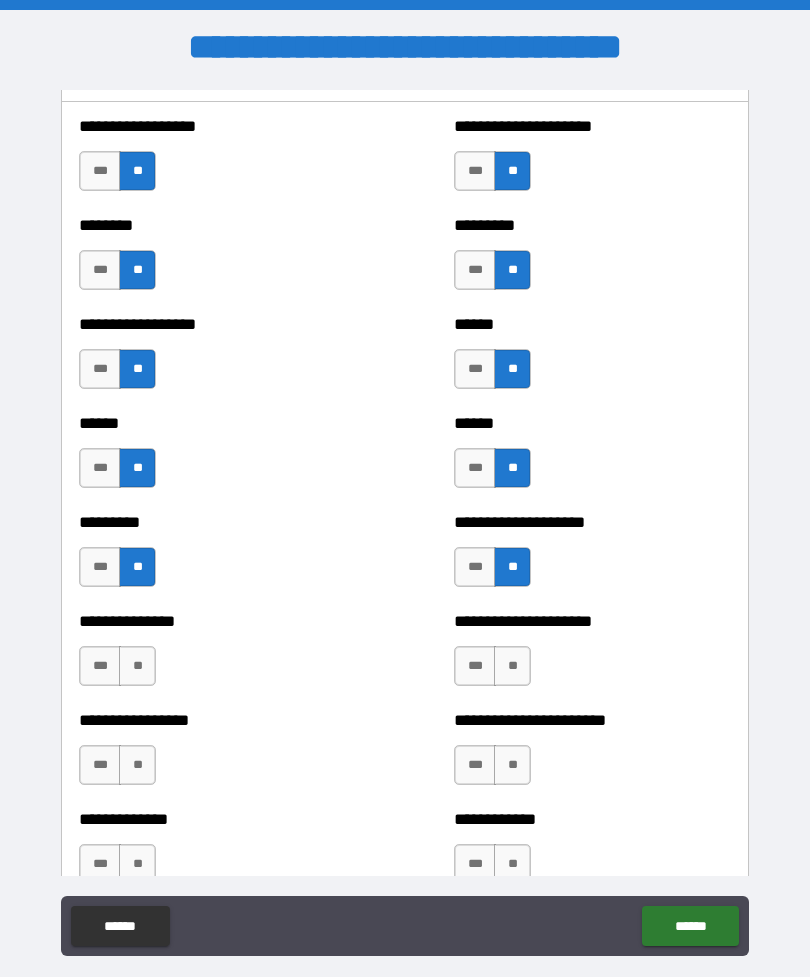 click on "**" at bounding box center (512, 666) 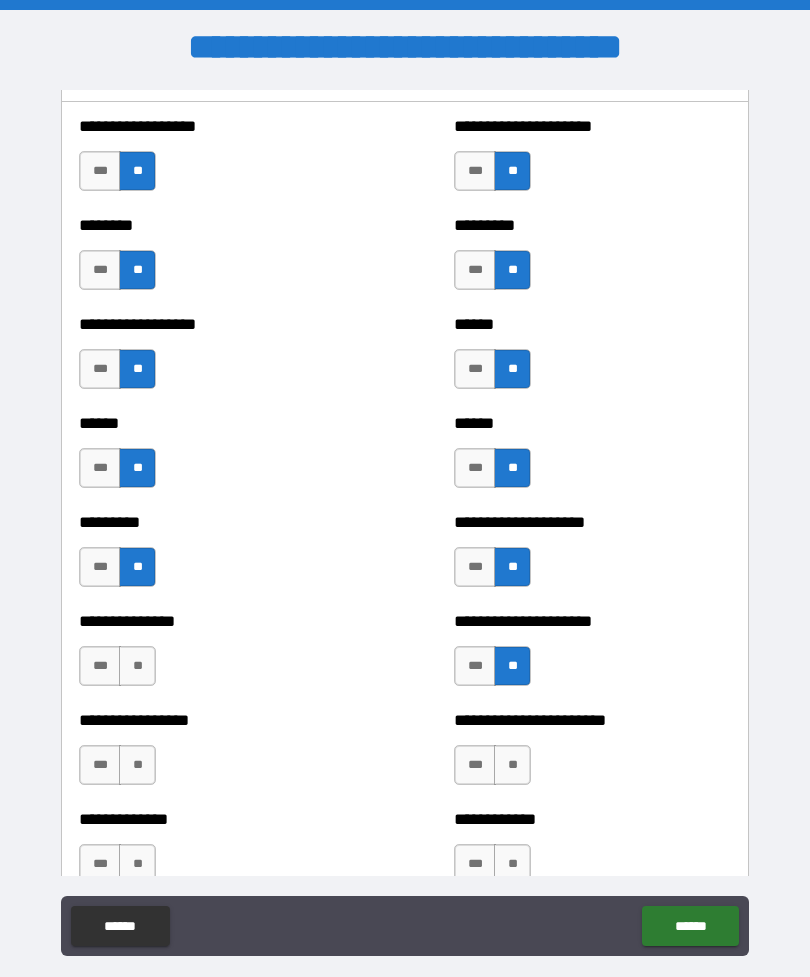 click on "**" at bounding box center (137, 666) 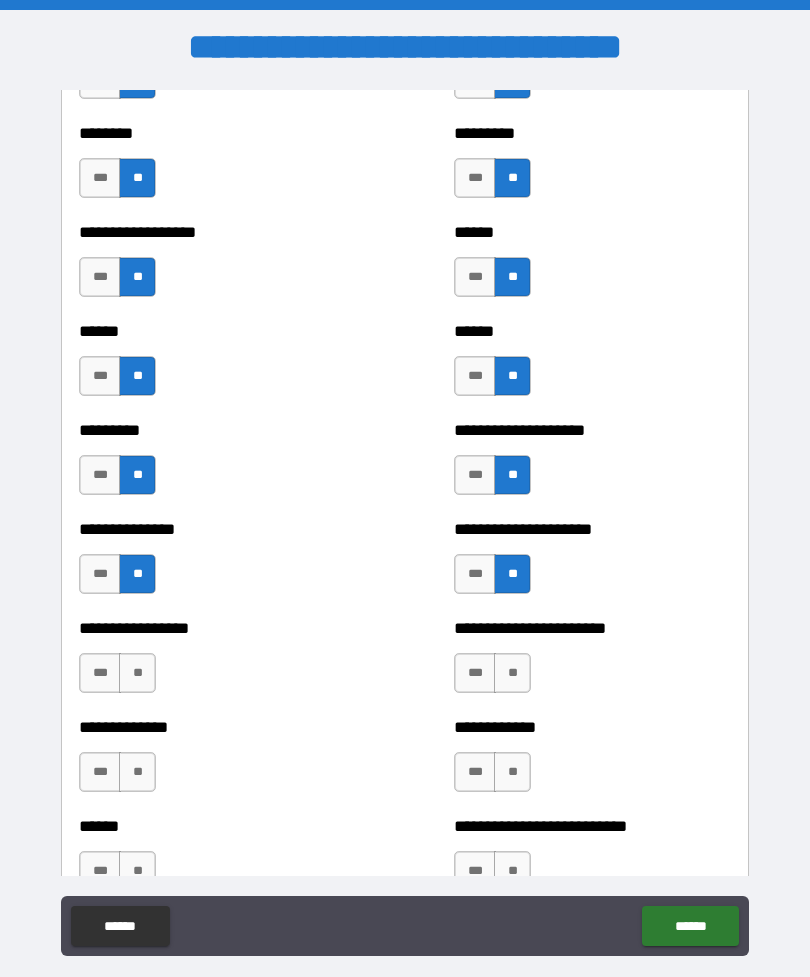 scroll, scrollTop: 2784, scrollLeft: 0, axis: vertical 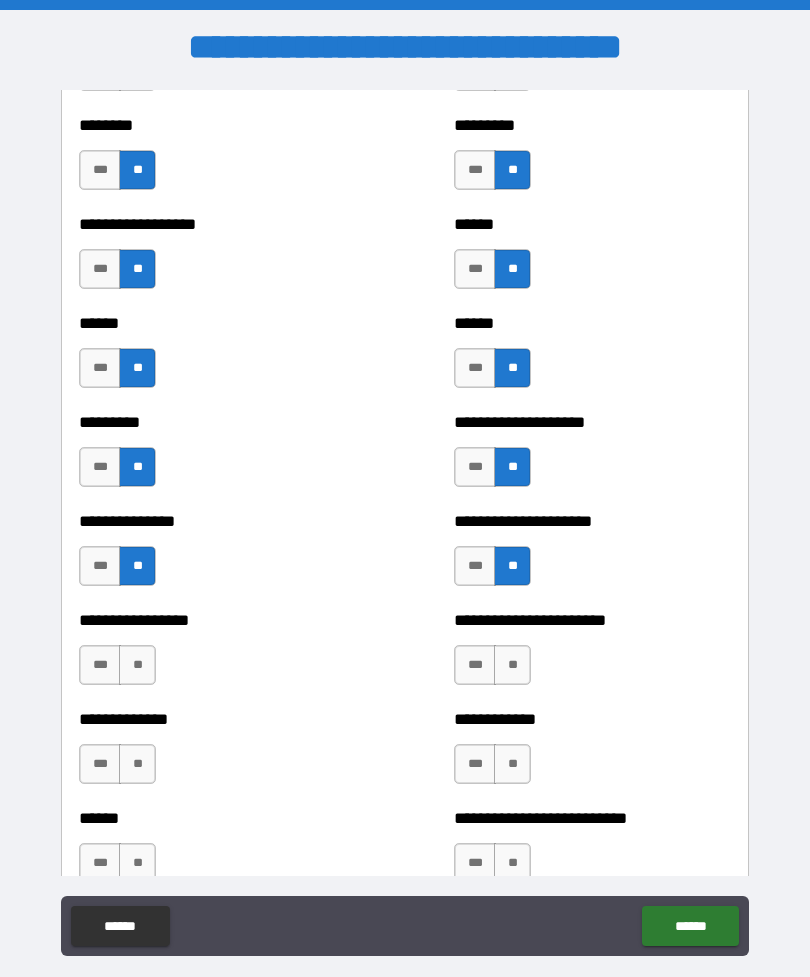 click on "***" at bounding box center (100, 665) 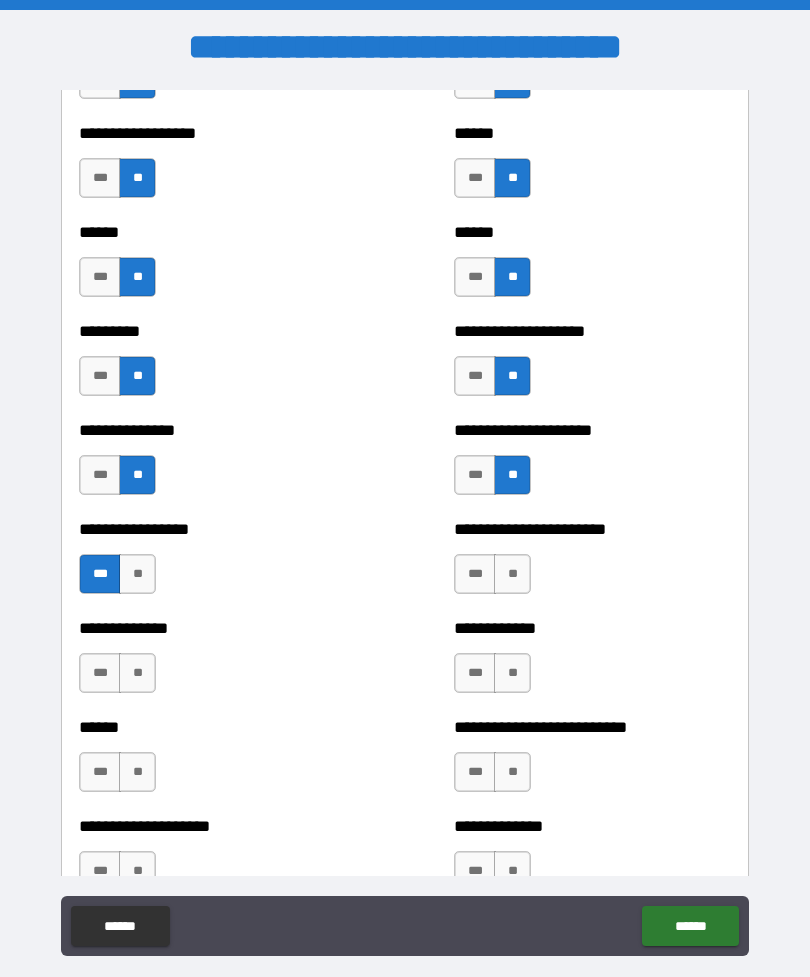scroll, scrollTop: 2877, scrollLeft: 0, axis: vertical 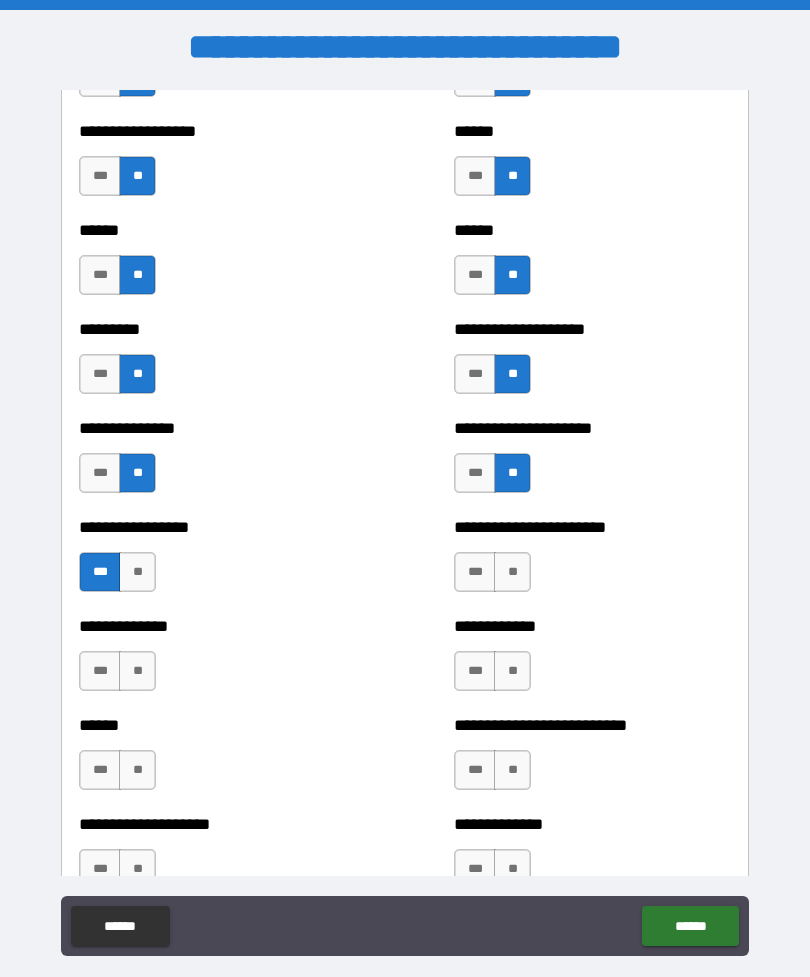 click on "**" at bounding box center [512, 572] 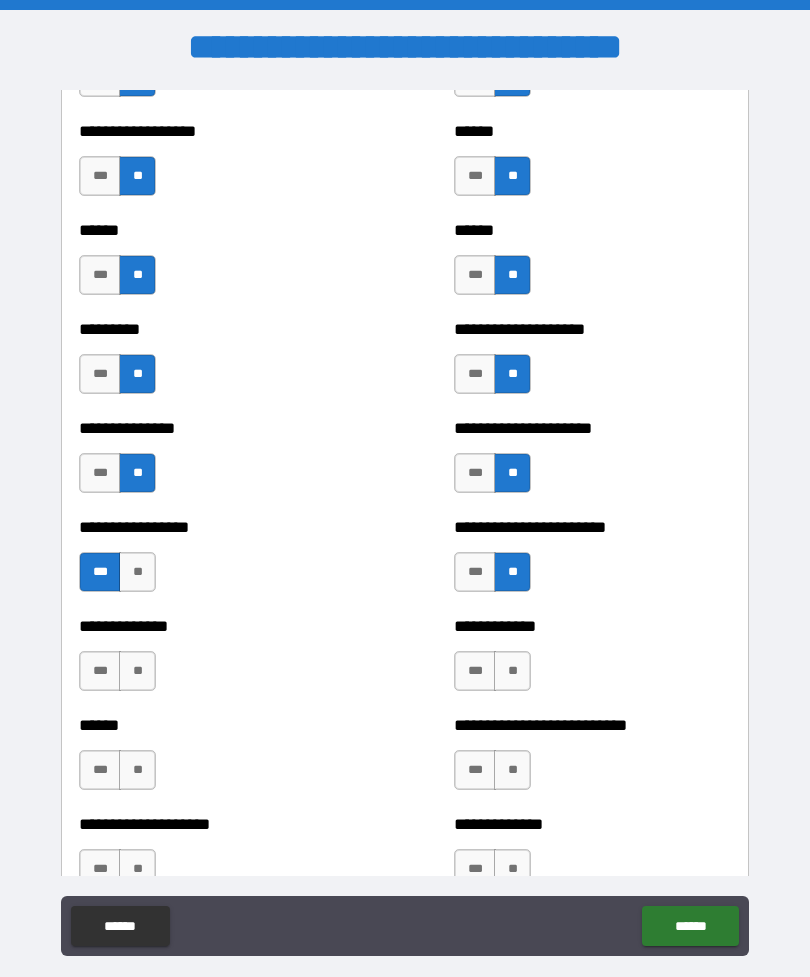 click on "**" at bounding box center (137, 671) 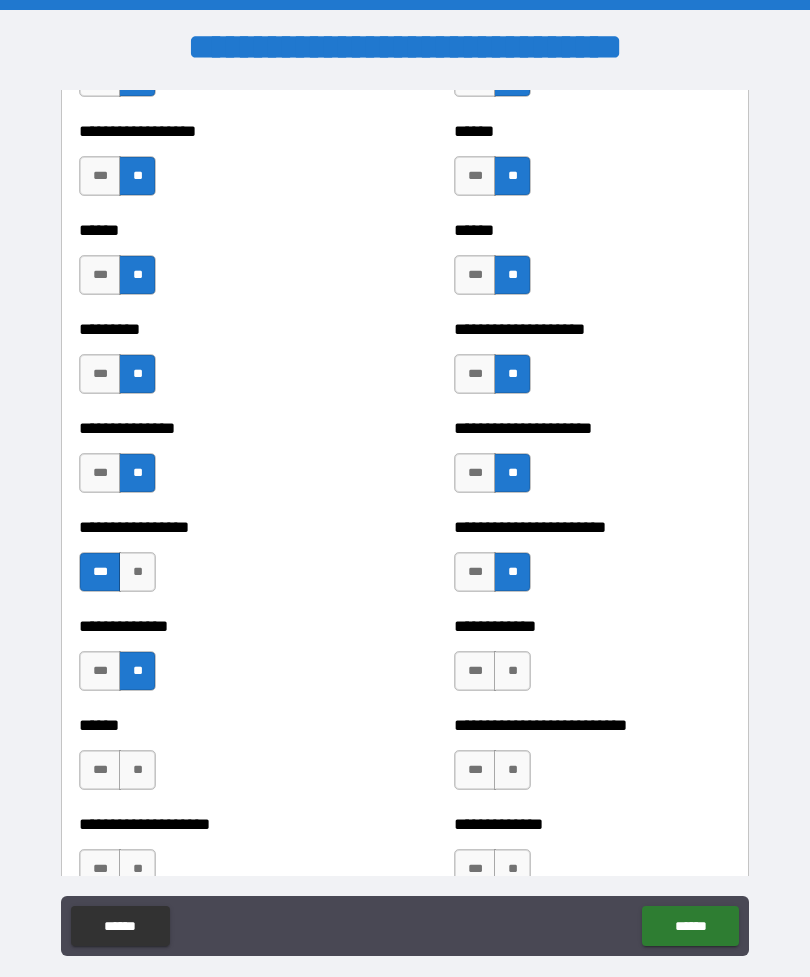 click on "**" at bounding box center [512, 671] 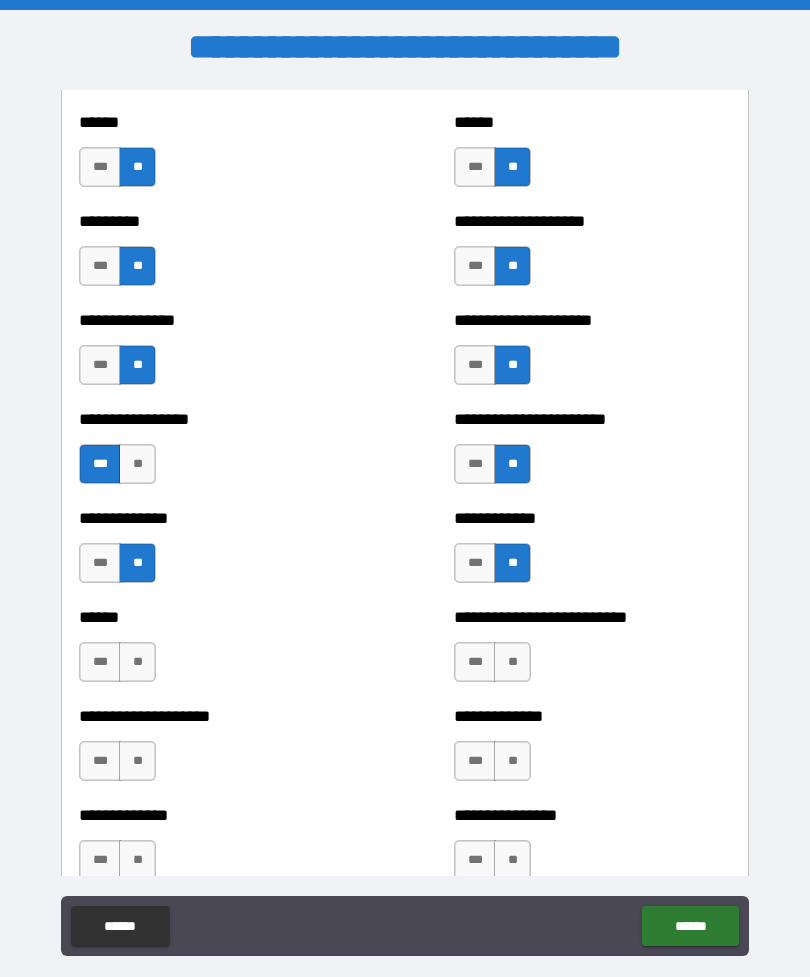 scroll, scrollTop: 2987, scrollLeft: 0, axis: vertical 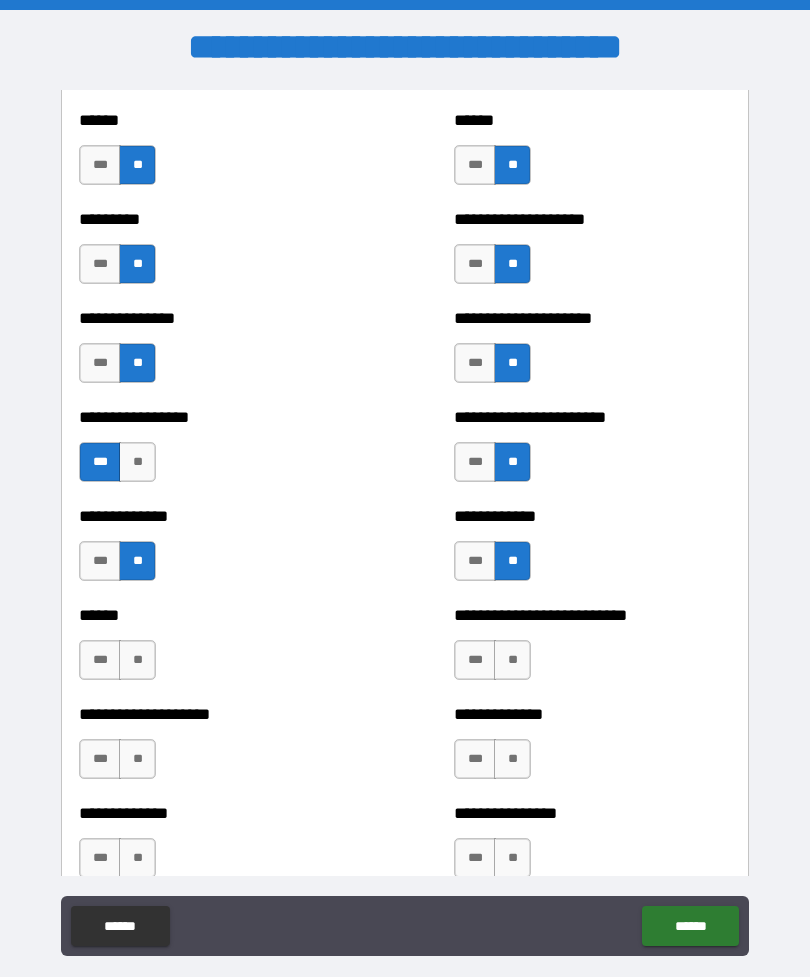 click on "**" at bounding box center [137, 660] 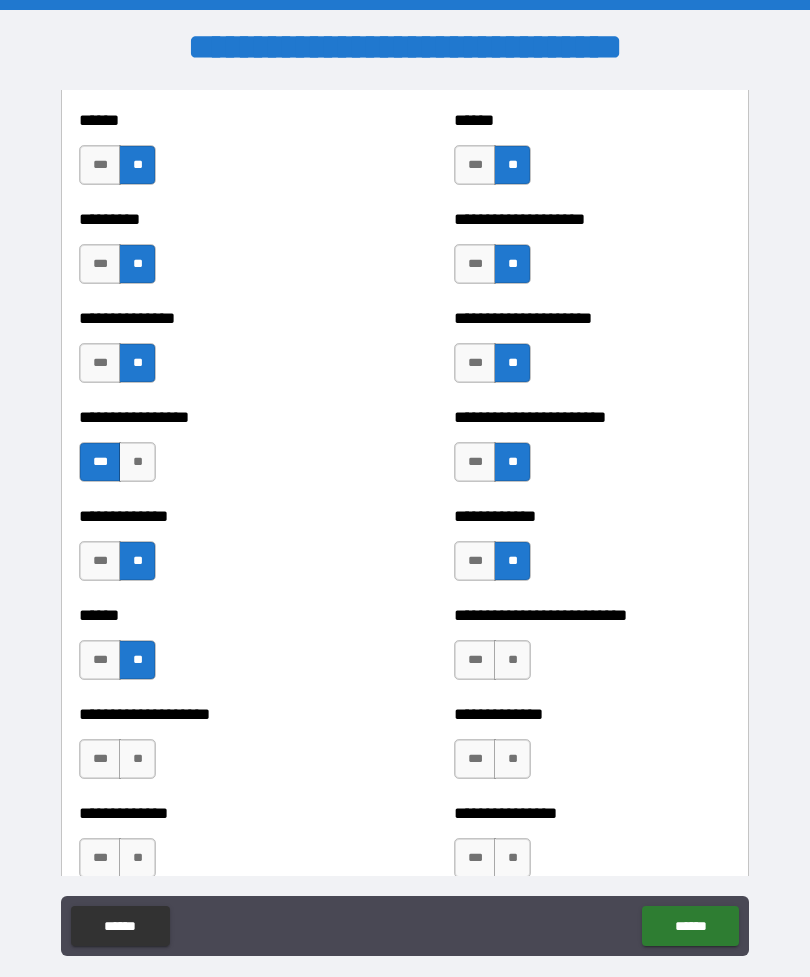 click on "**" at bounding box center [512, 660] 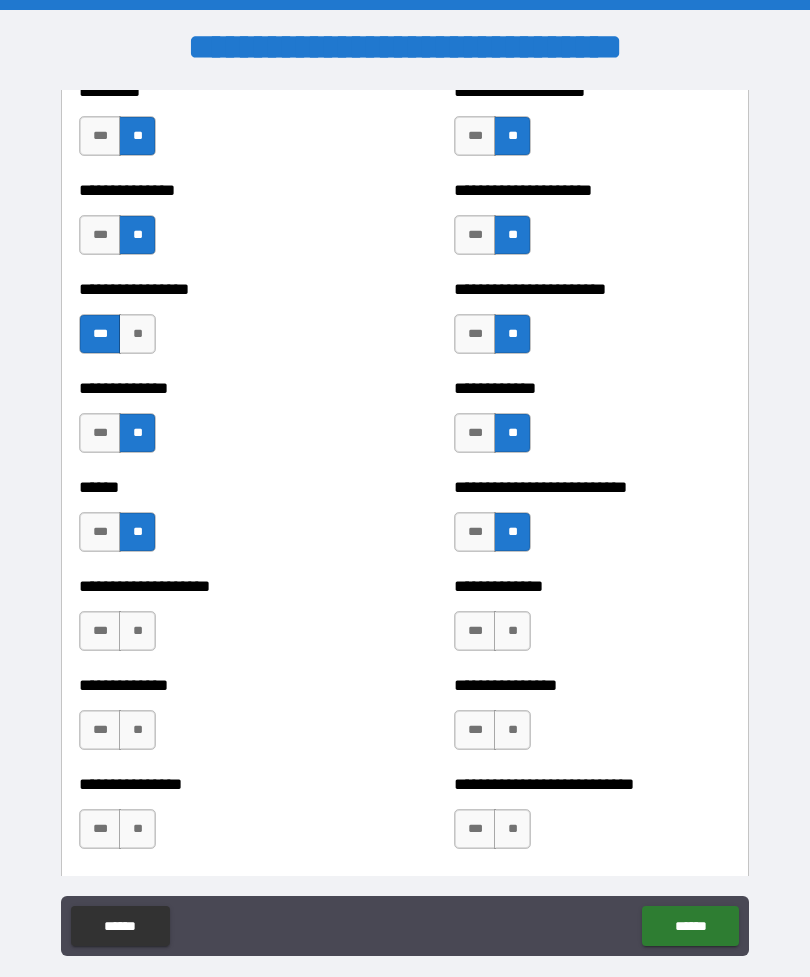 scroll, scrollTop: 3123, scrollLeft: 0, axis: vertical 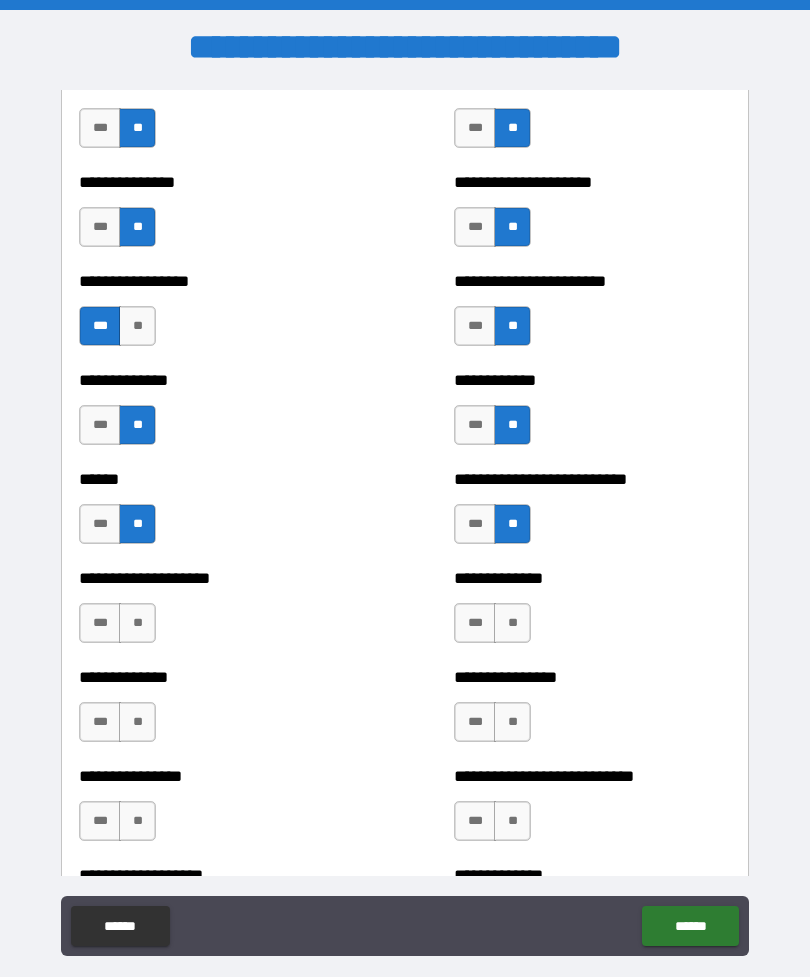 click on "**" at bounding box center (512, 623) 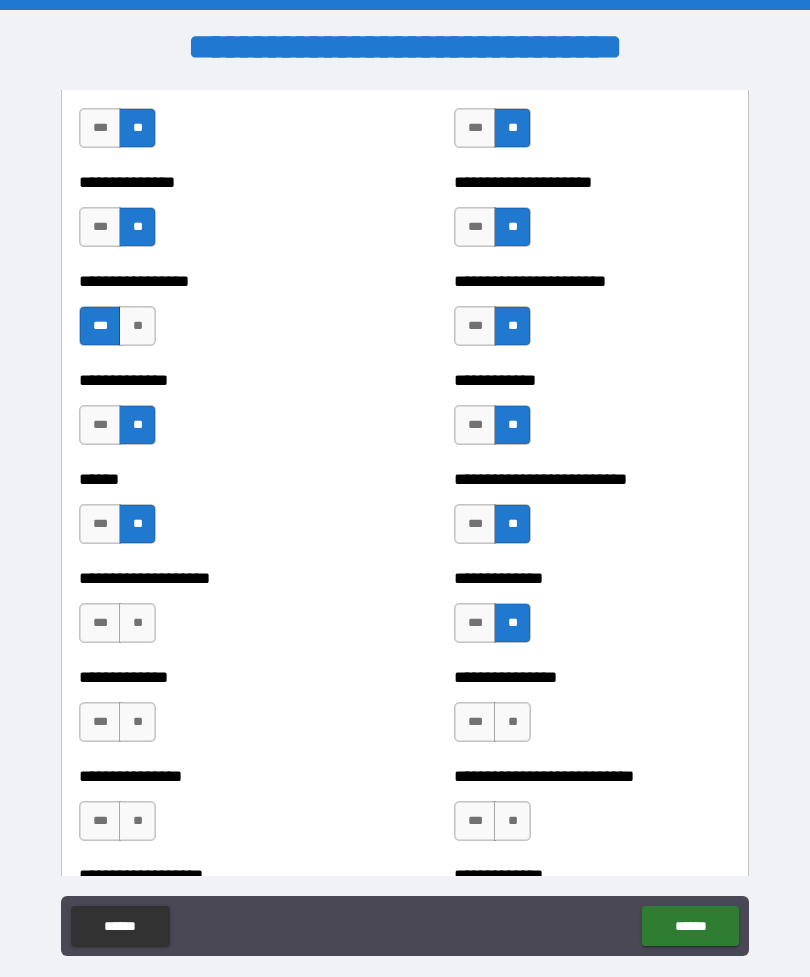 click on "**" at bounding box center (137, 623) 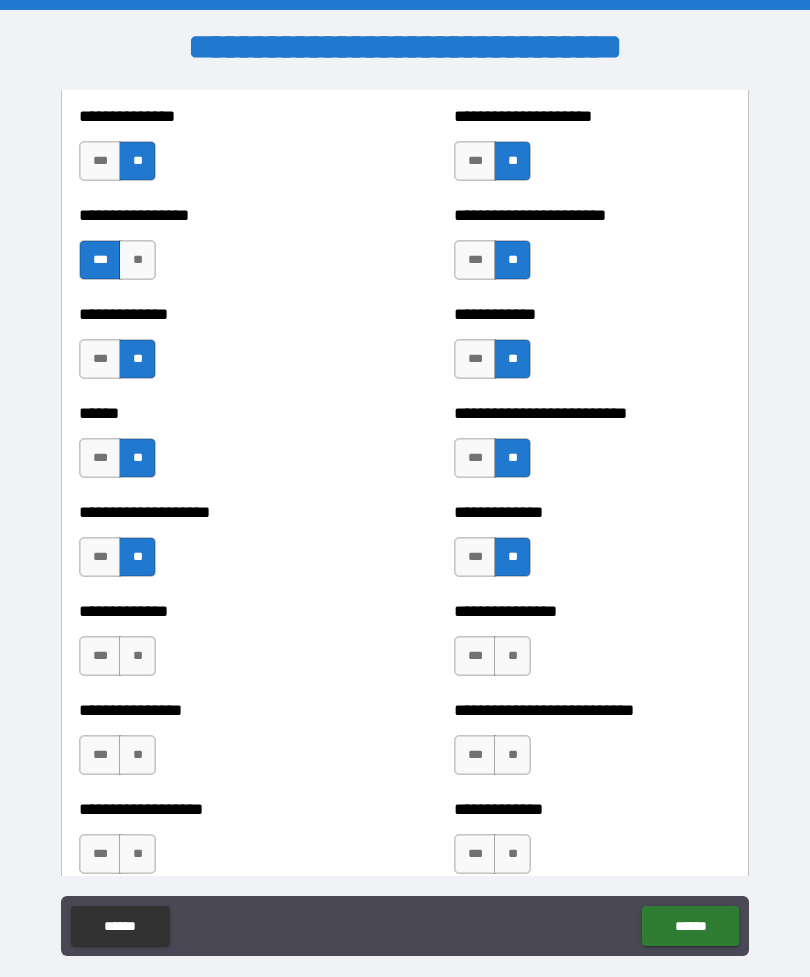 scroll, scrollTop: 3204, scrollLeft: 0, axis: vertical 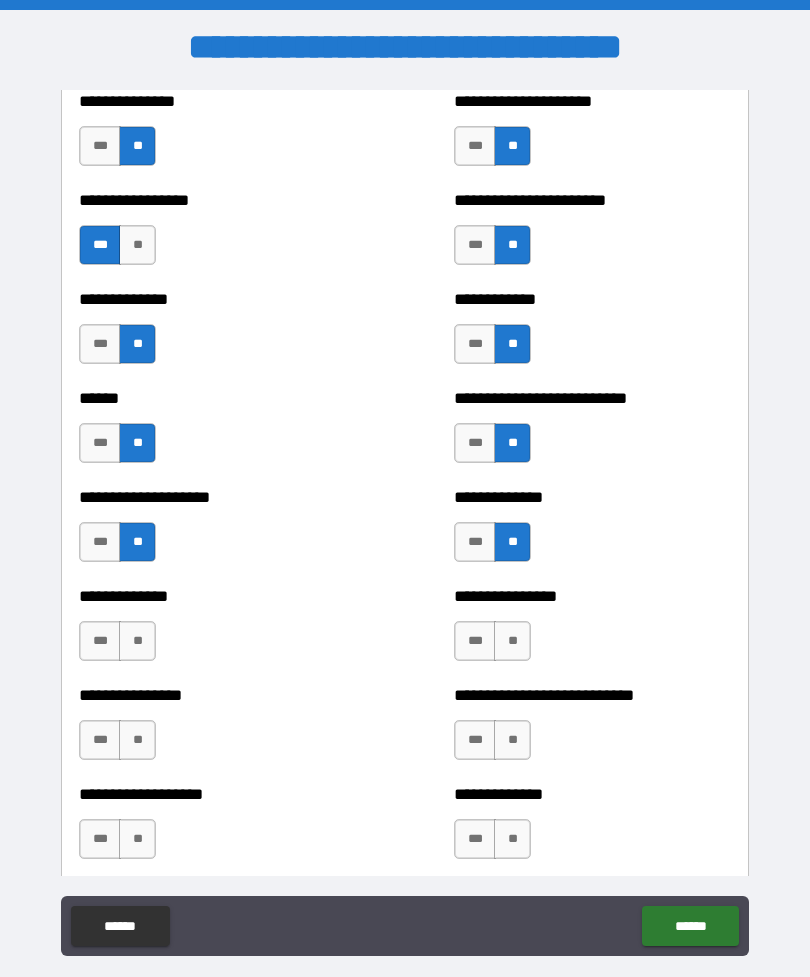 click on "**" at bounding box center (137, 641) 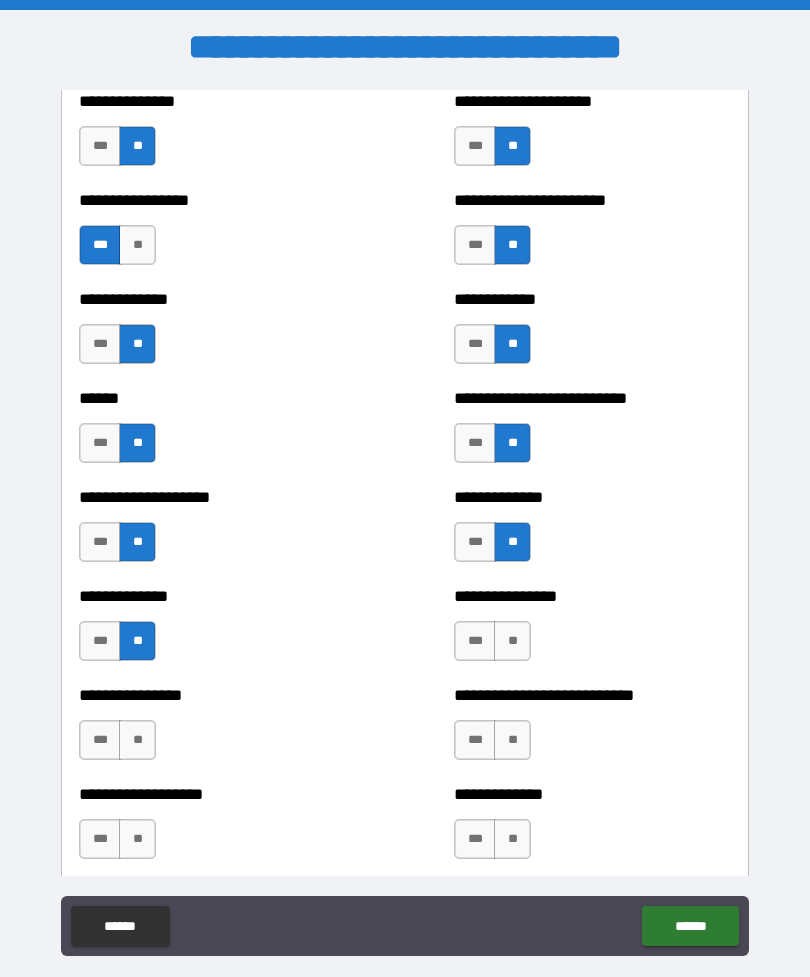 click on "**" at bounding box center (512, 641) 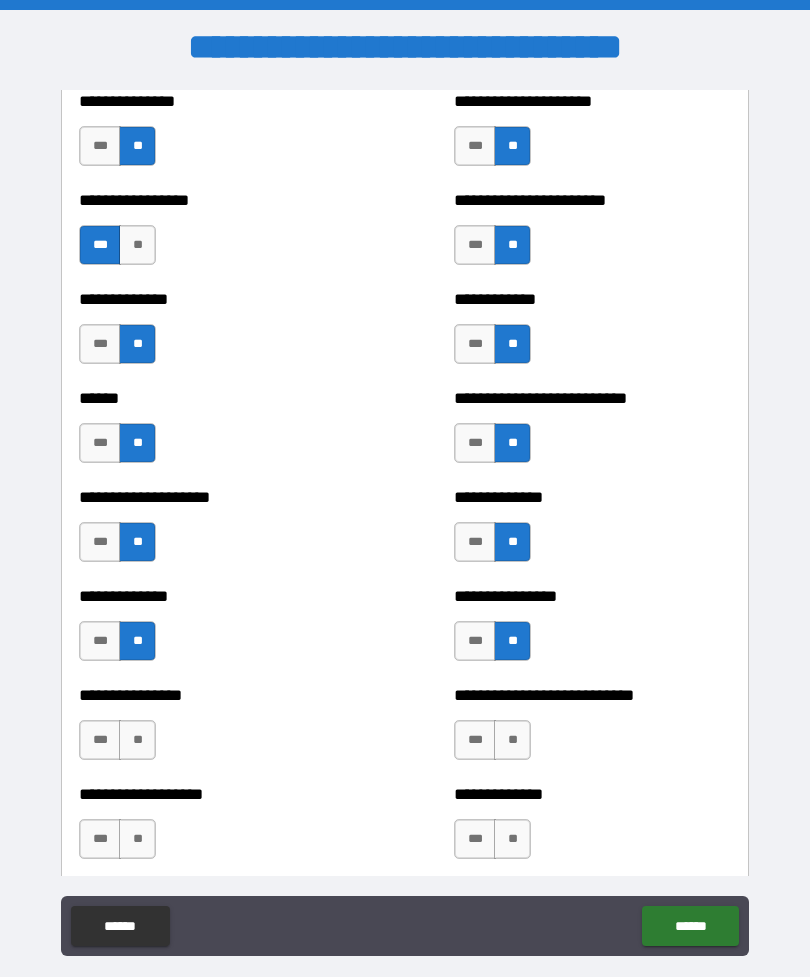 click on "**" at bounding box center (137, 740) 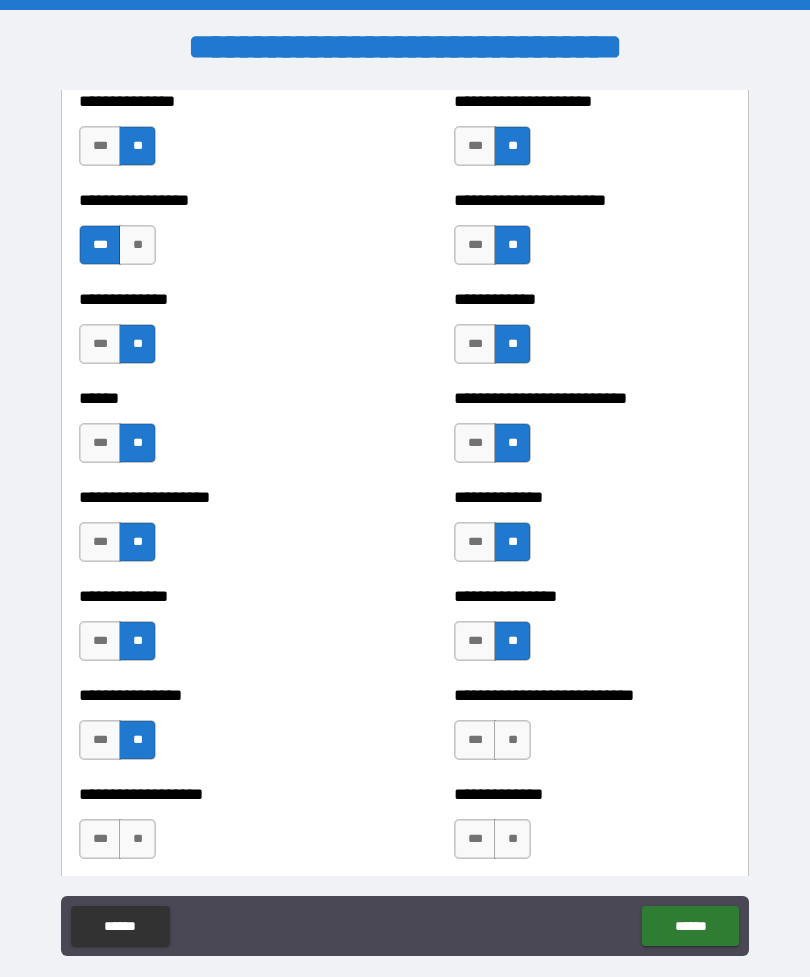 click on "**" at bounding box center [512, 740] 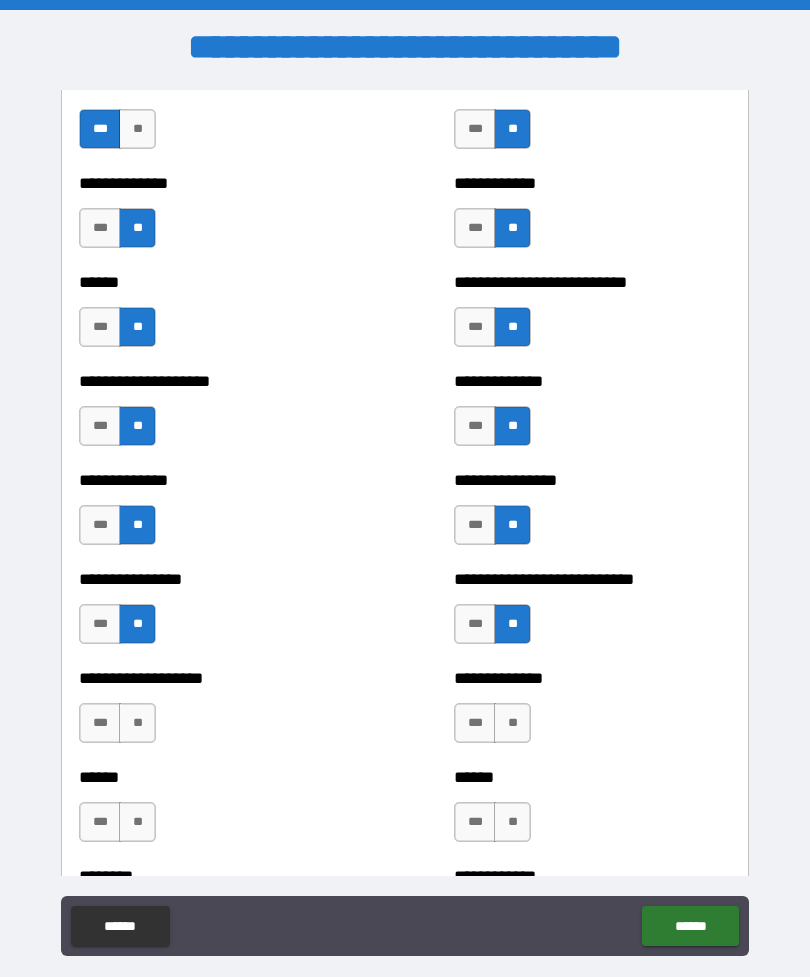 scroll, scrollTop: 3349, scrollLeft: 0, axis: vertical 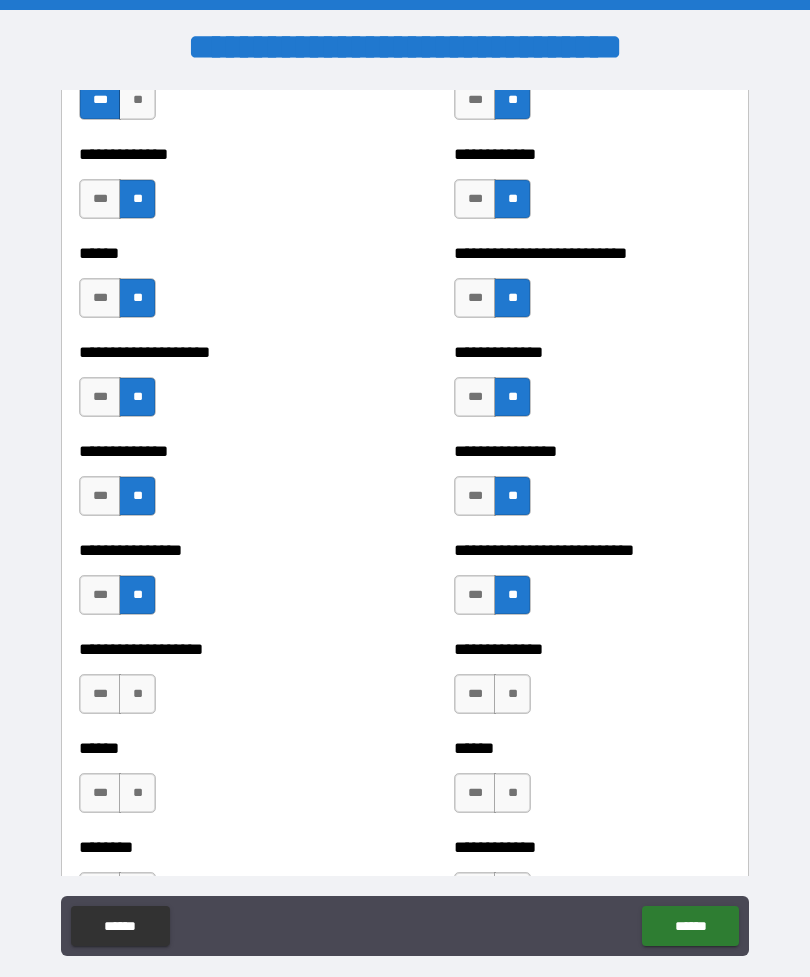click on "**" at bounding box center (512, 694) 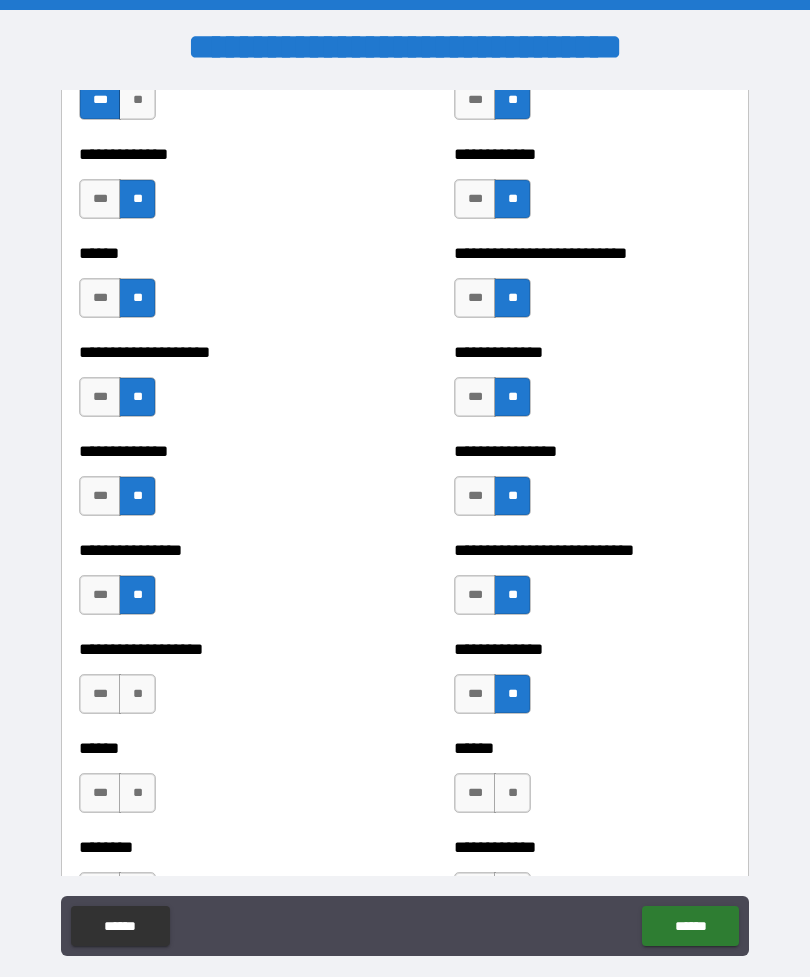 click on "**" at bounding box center (137, 694) 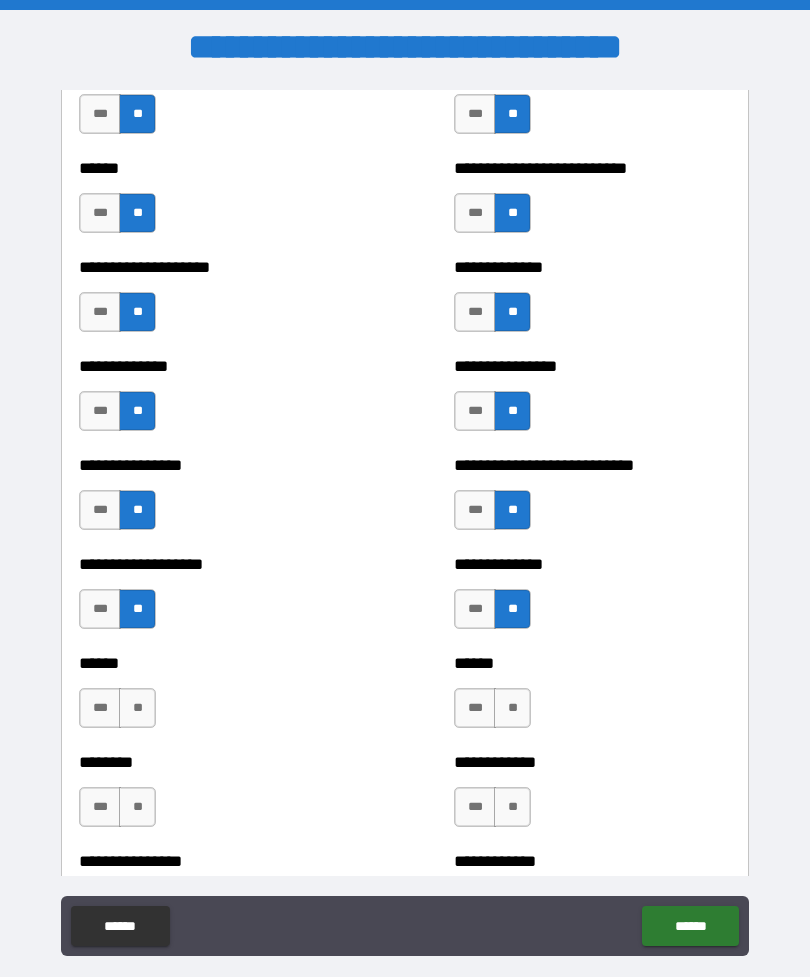 scroll, scrollTop: 3437, scrollLeft: 0, axis: vertical 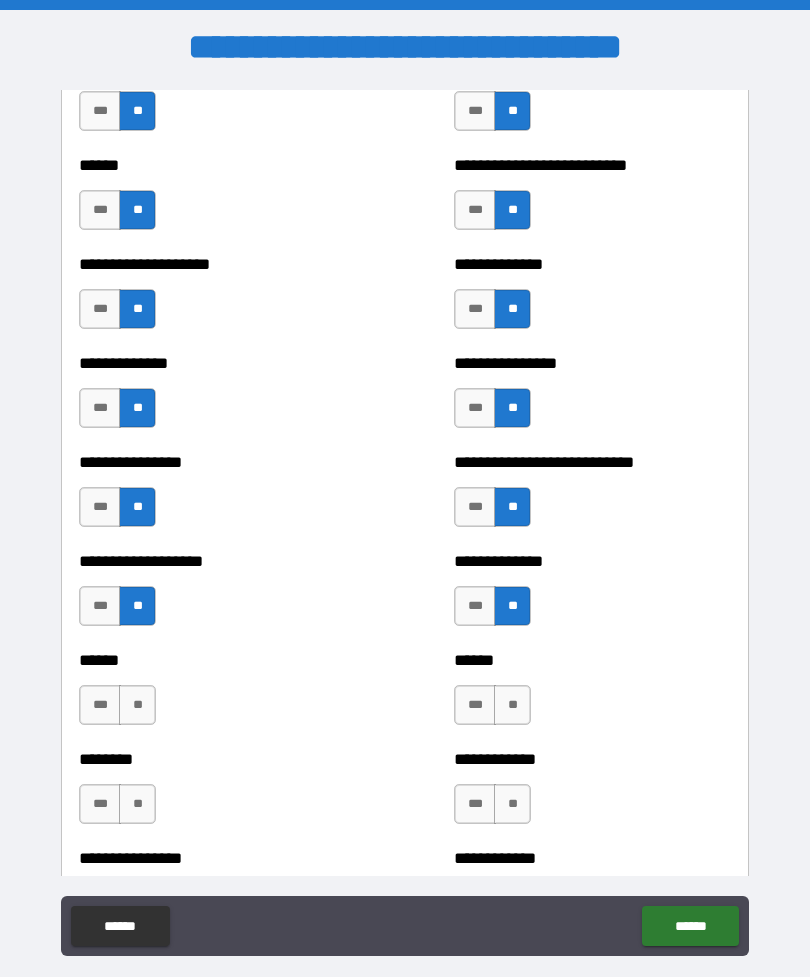 click on "**" at bounding box center (137, 705) 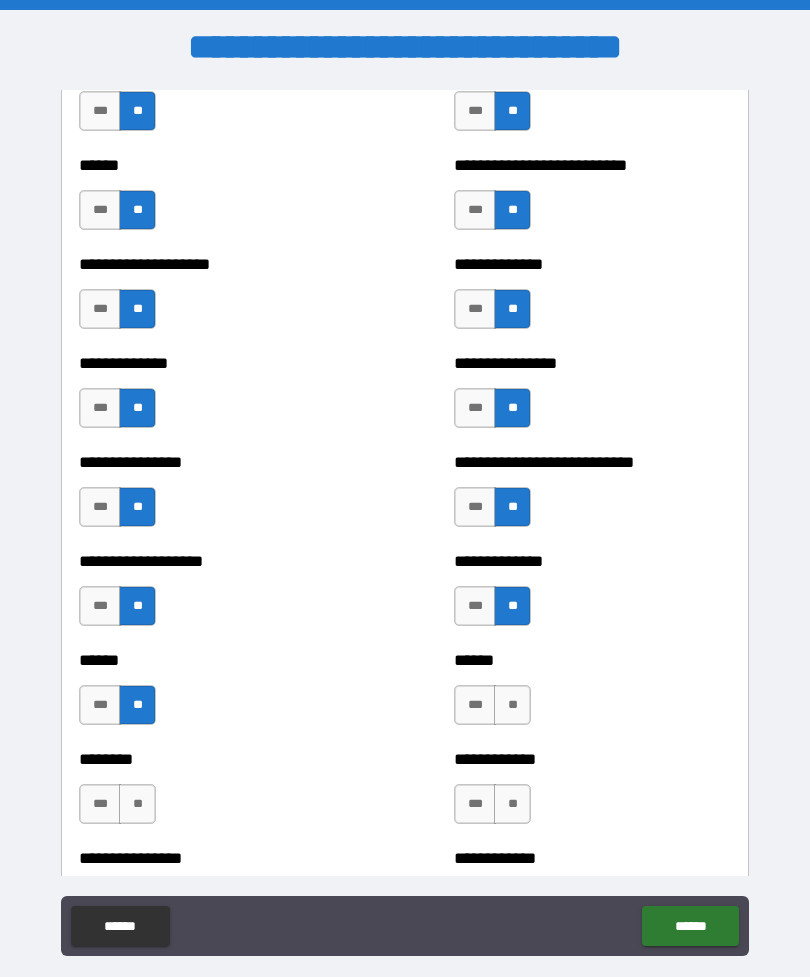 click on "**" at bounding box center (512, 705) 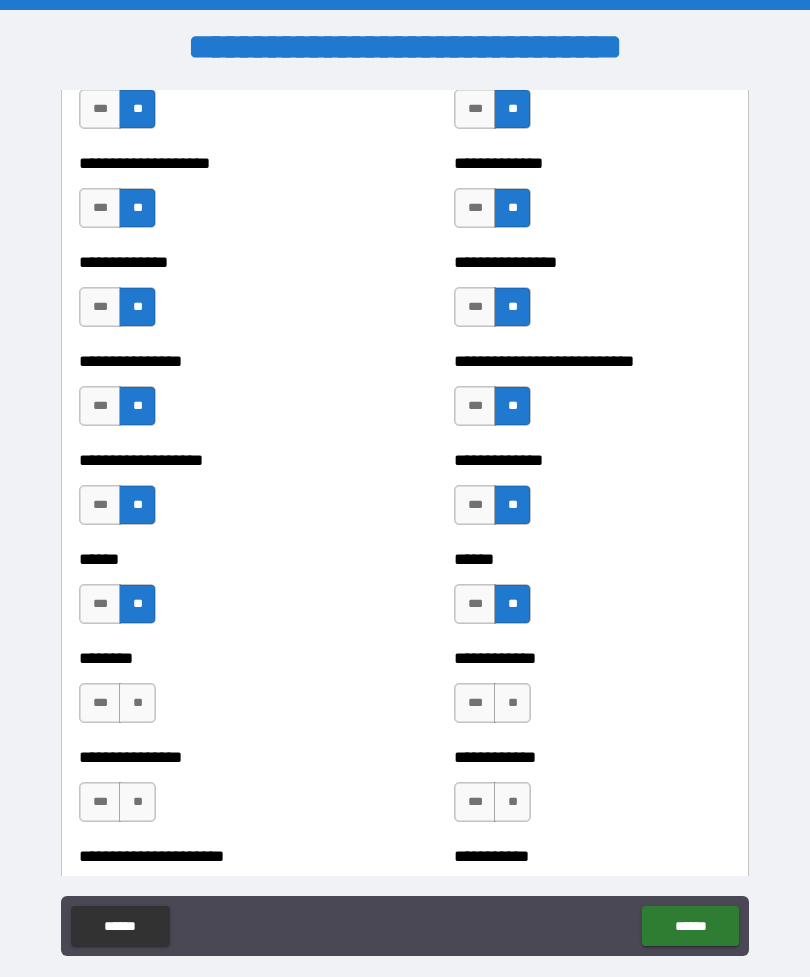 scroll, scrollTop: 3540, scrollLeft: 0, axis: vertical 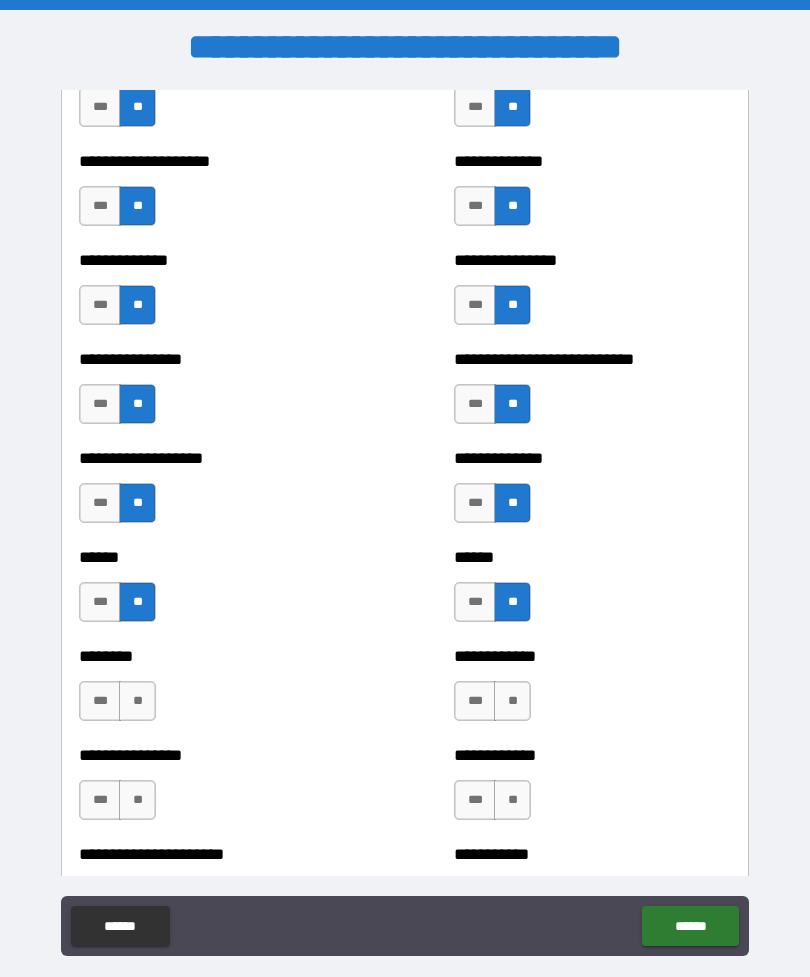 click on "**" at bounding box center [512, 701] 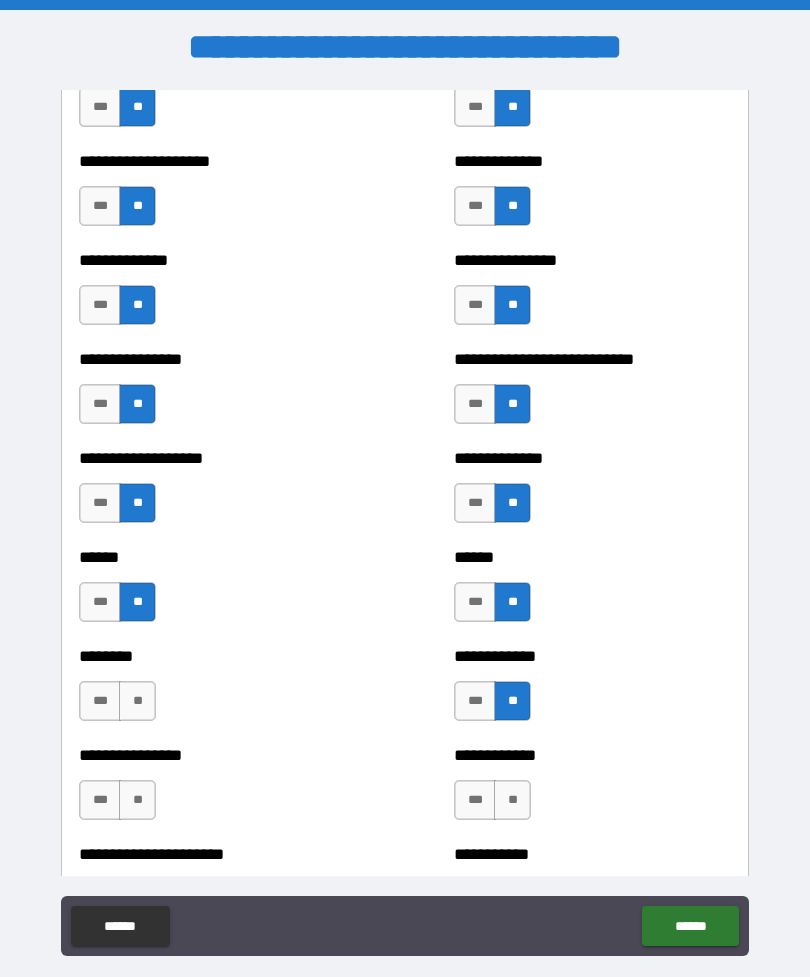 click on "**" at bounding box center [137, 701] 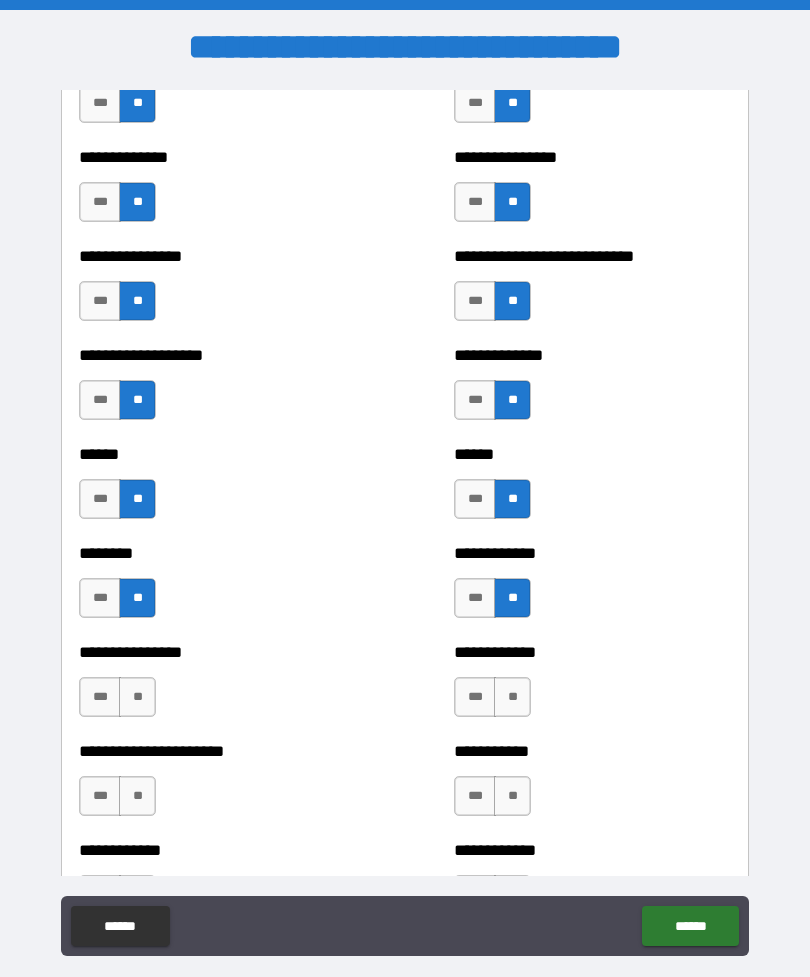 scroll, scrollTop: 3645, scrollLeft: 0, axis: vertical 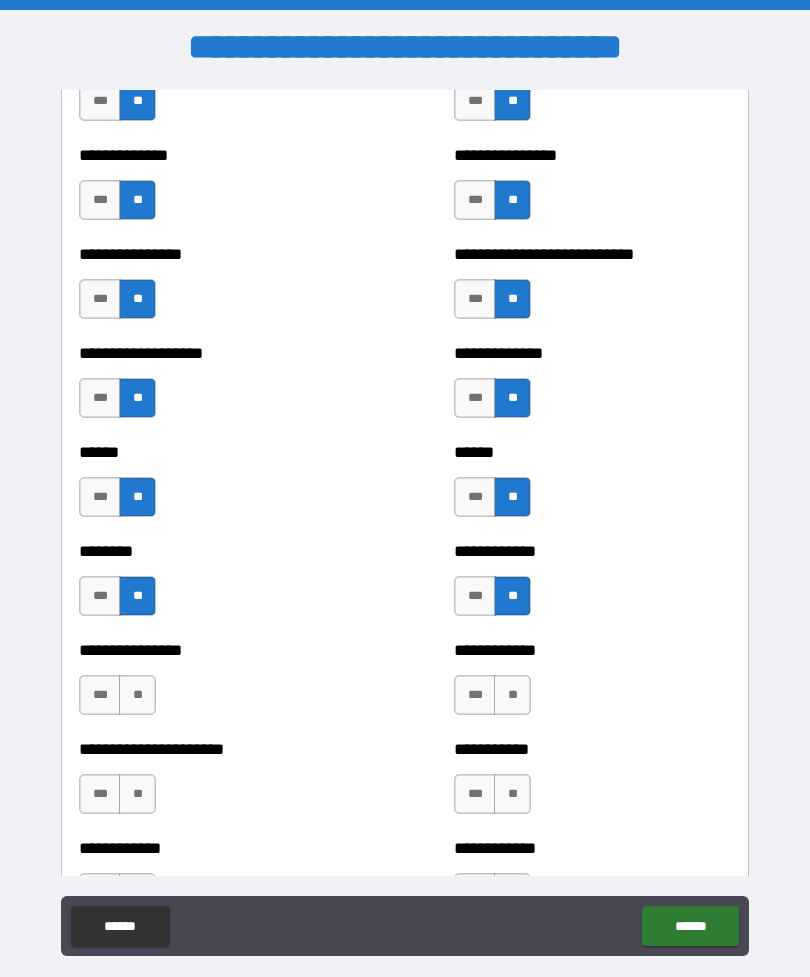 click on "**" at bounding box center [137, 695] 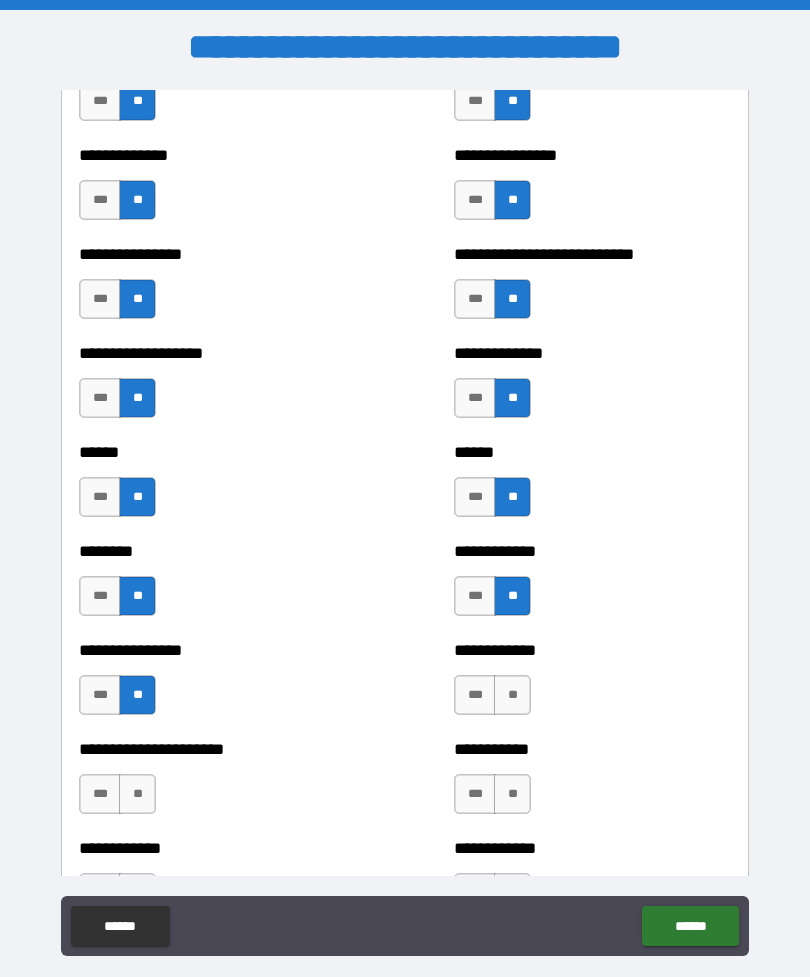 click on "**" at bounding box center (512, 695) 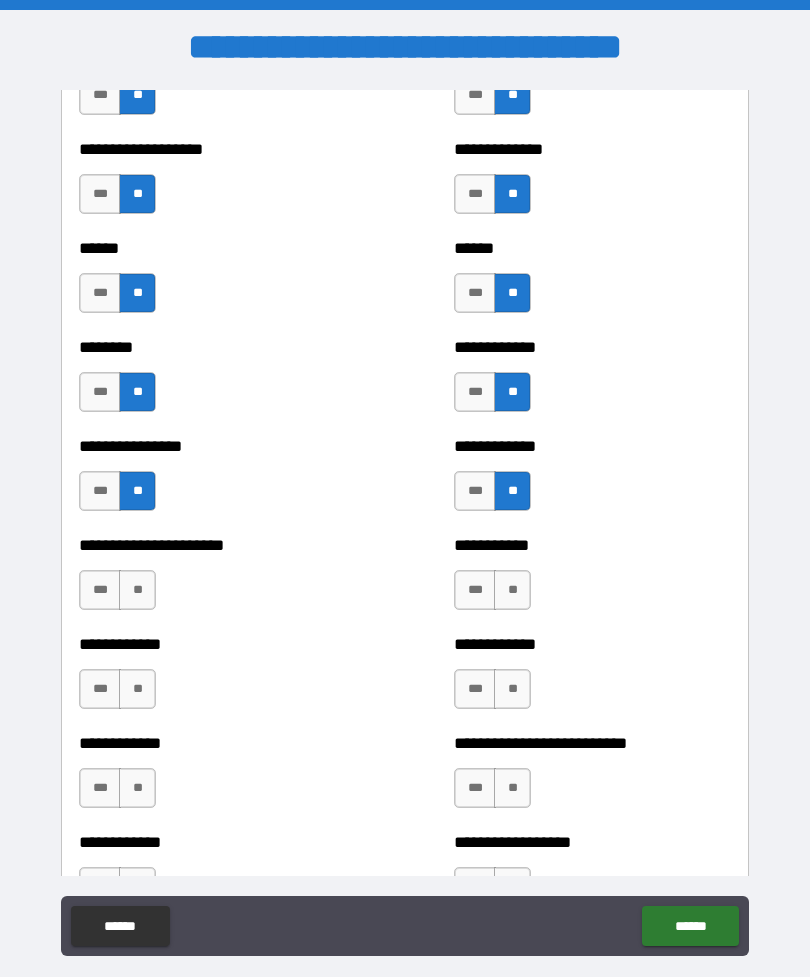 scroll, scrollTop: 3834, scrollLeft: 0, axis: vertical 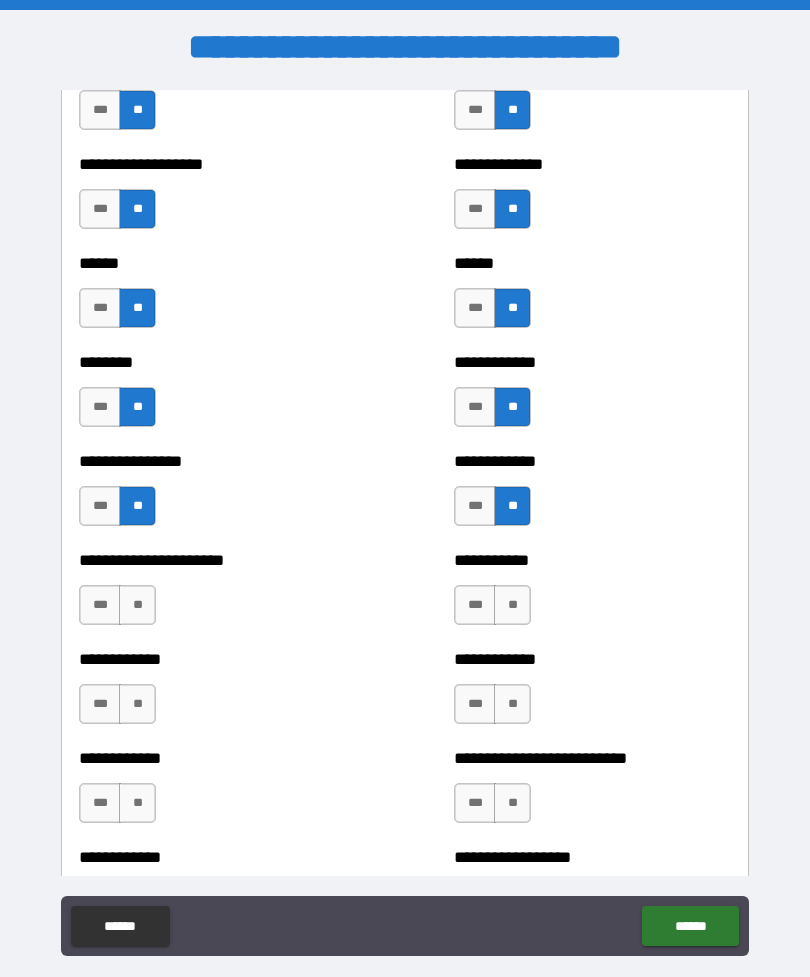 click on "**" at bounding box center [512, 605] 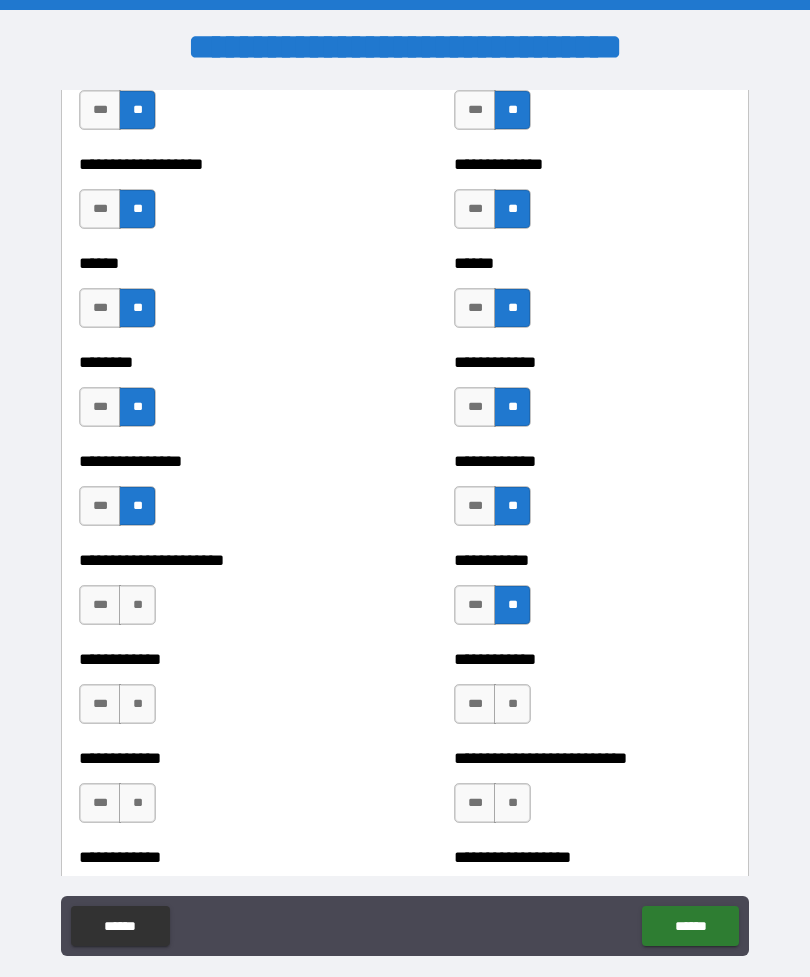 click on "**" at bounding box center [137, 605] 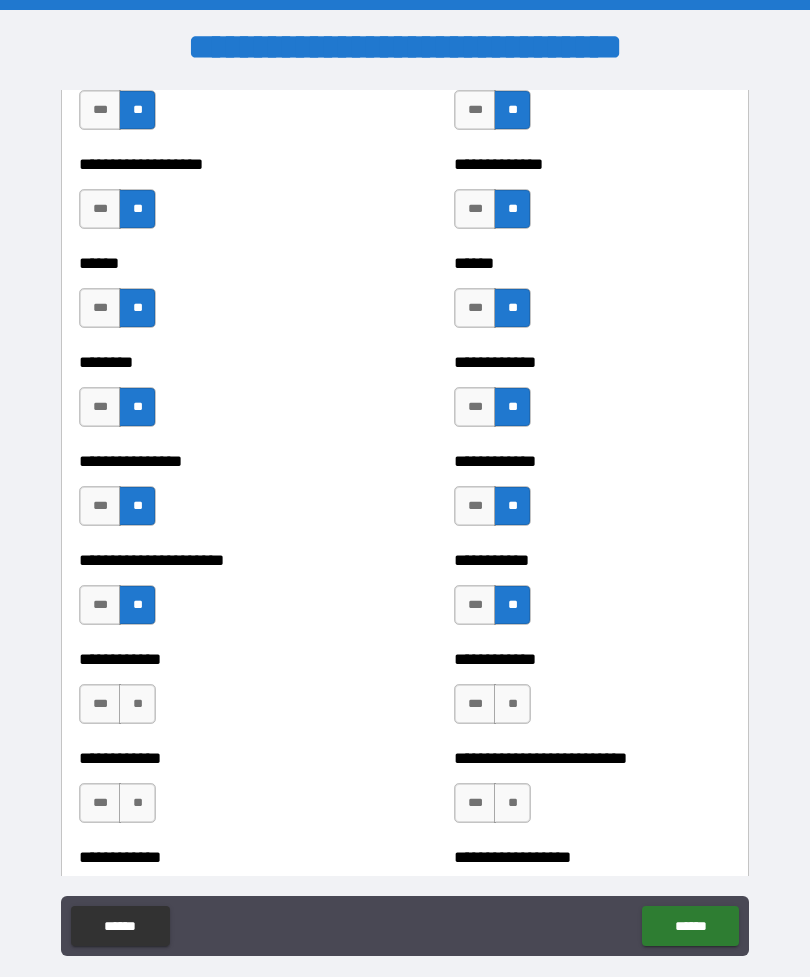 click on "**" at bounding box center (137, 704) 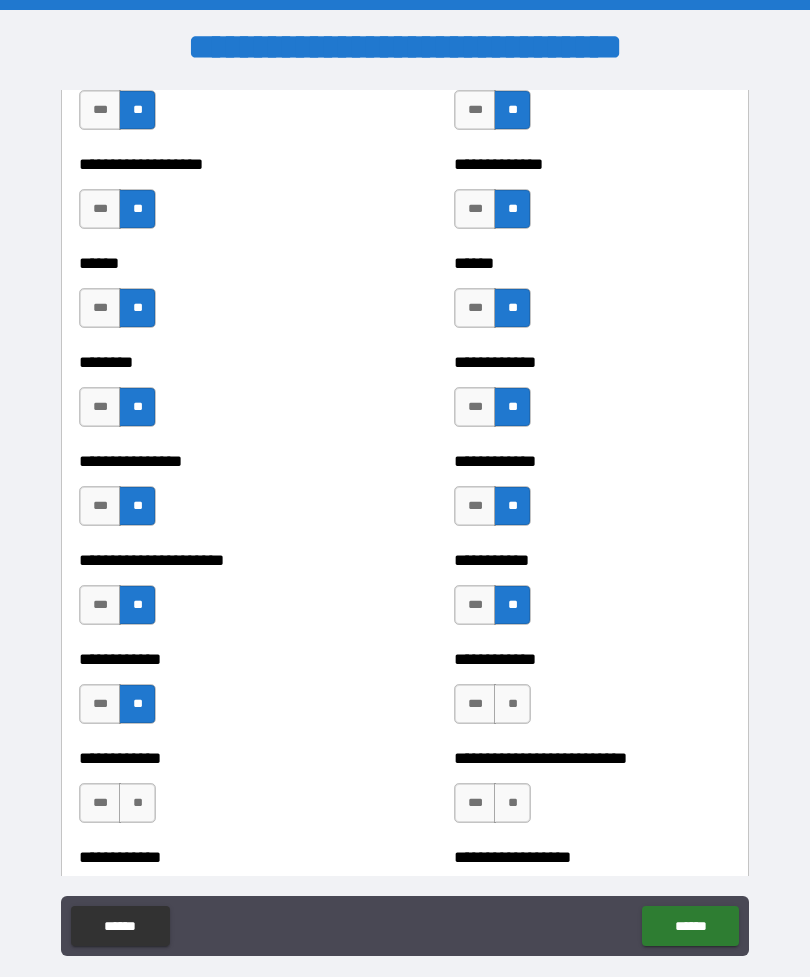 click on "**" at bounding box center (512, 704) 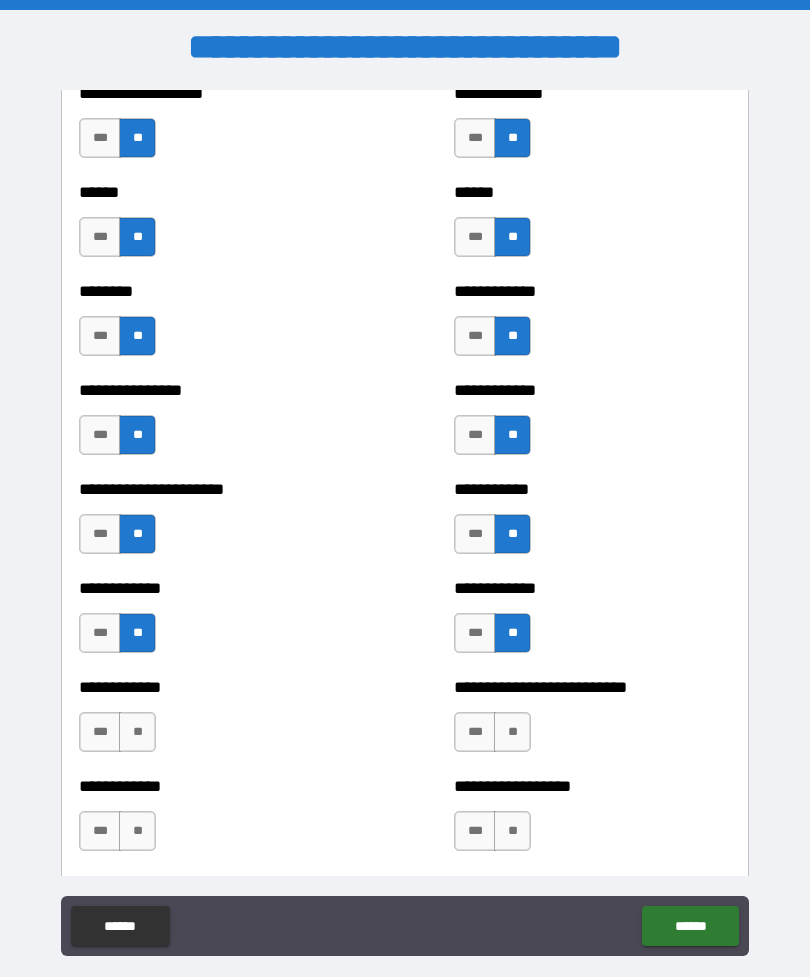 scroll, scrollTop: 3965, scrollLeft: 0, axis: vertical 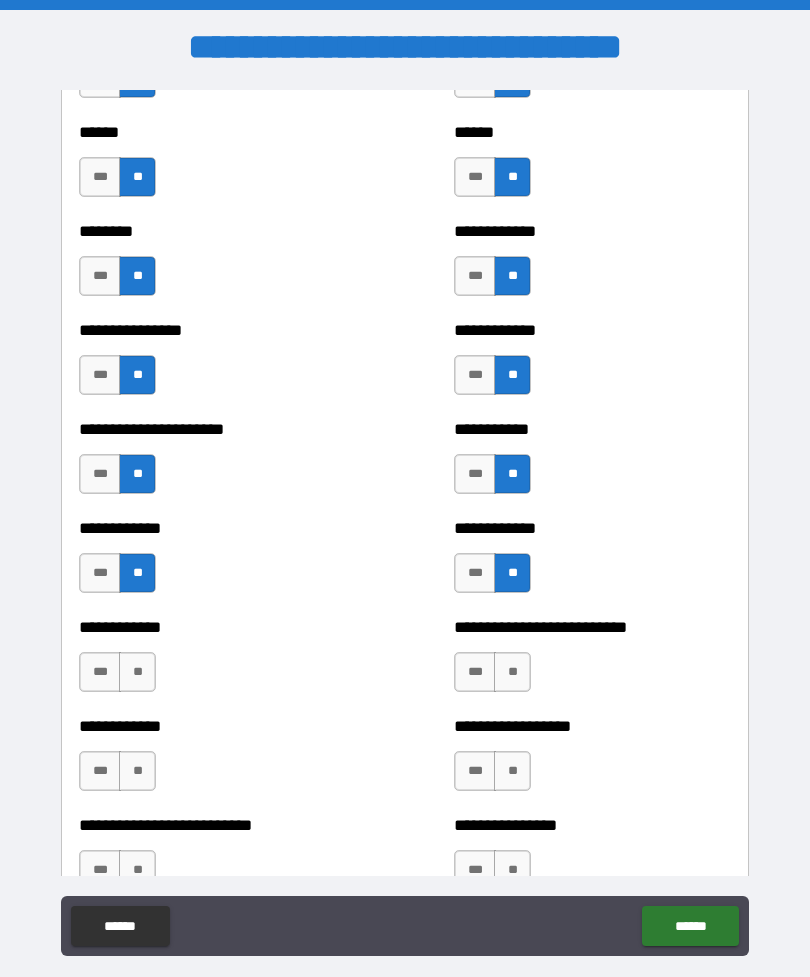 click on "**" at bounding box center (512, 672) 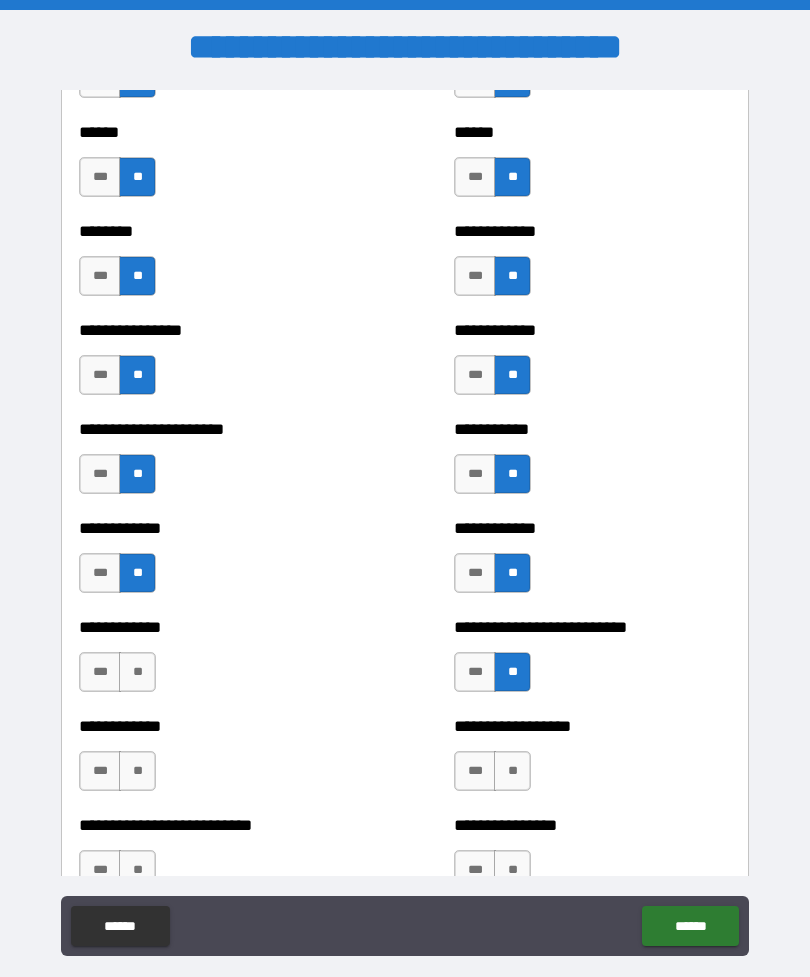click on "**" at bounding box center [137, 672] 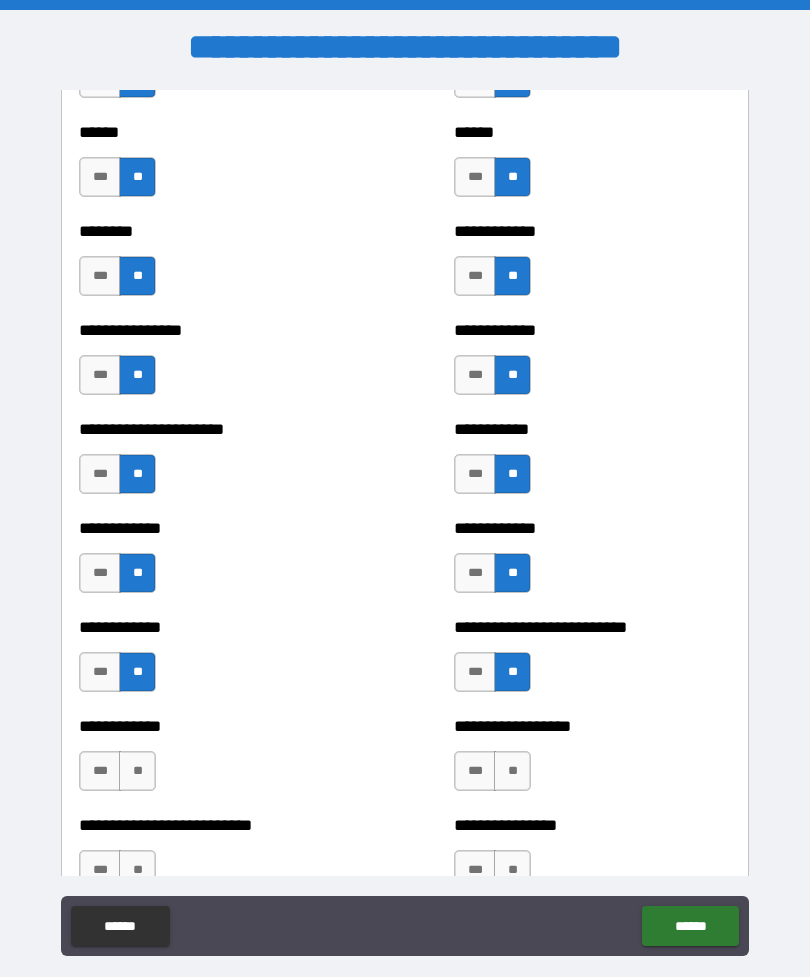 scroll, scrollTop: 4057, scrollLeft: 0, axis: vertical 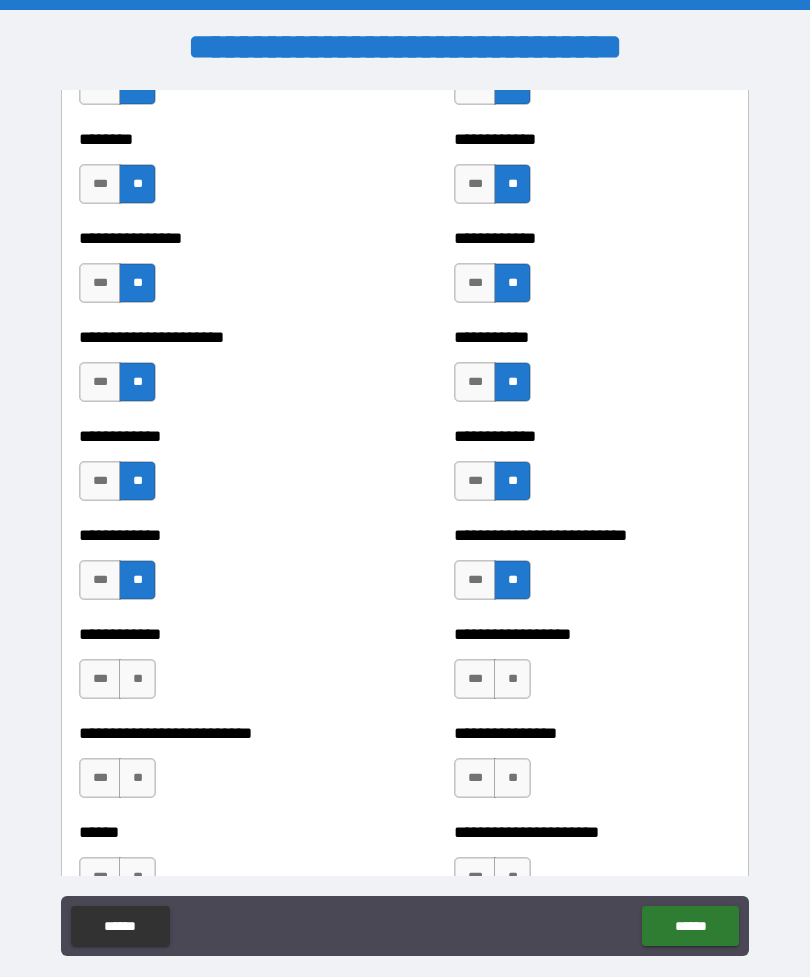click on "**" at bounding box center [137, 679] 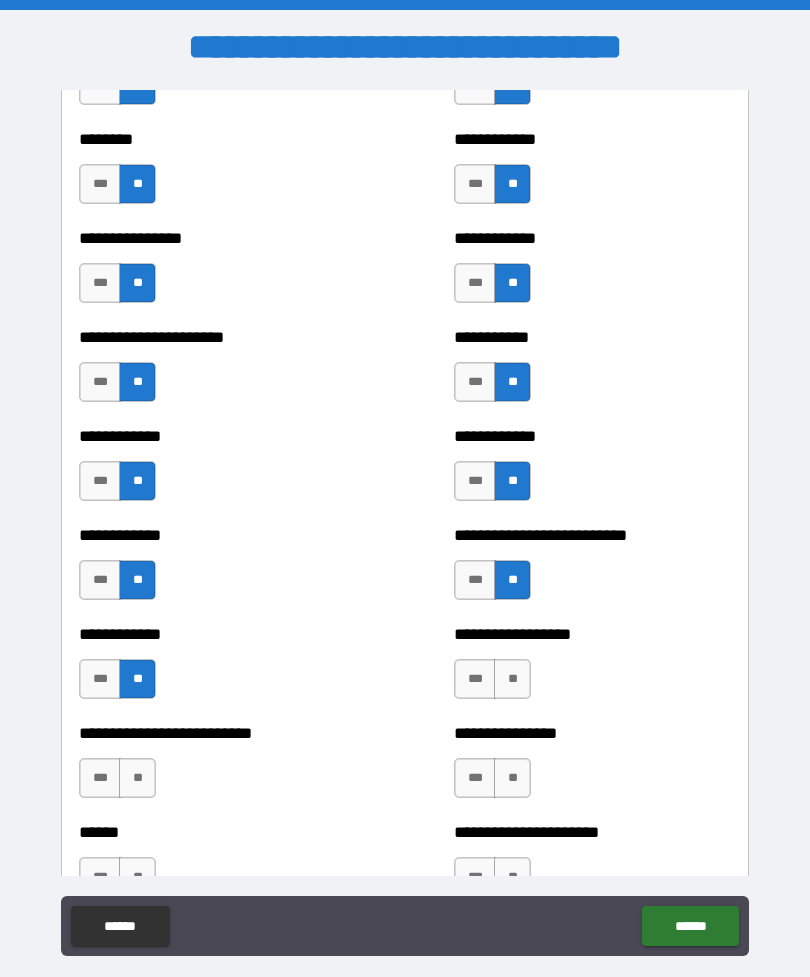 click on "**" at bounding box center [512, 679] 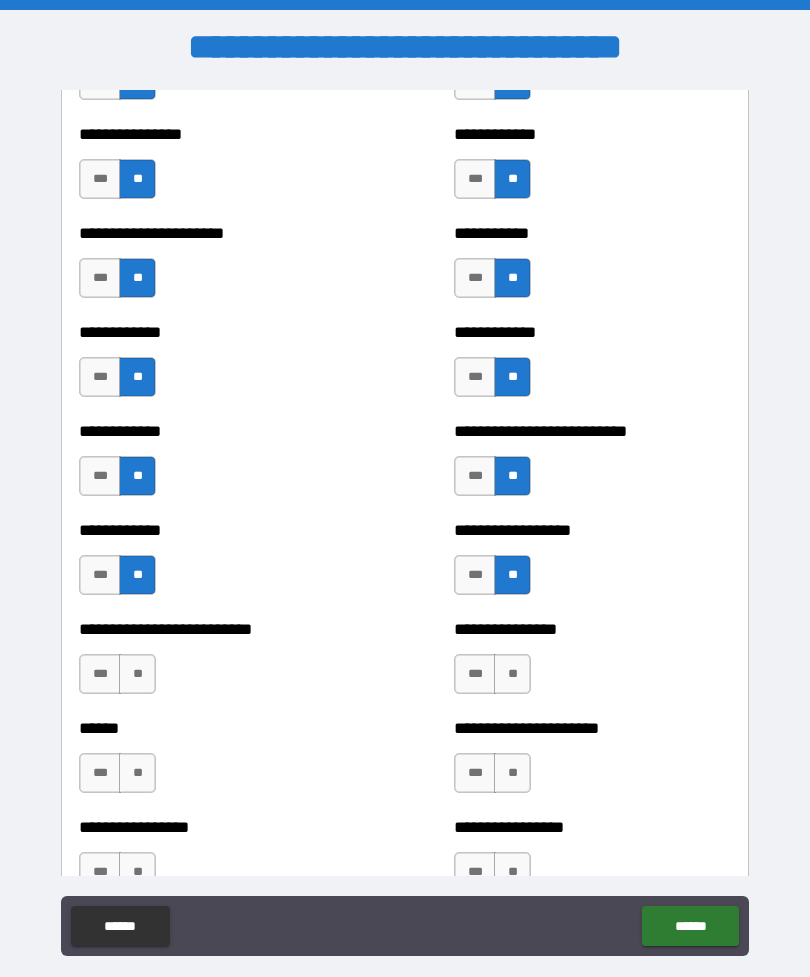 scroll, scrollTop: 4176, scrollLeft: 0, axis: vertical 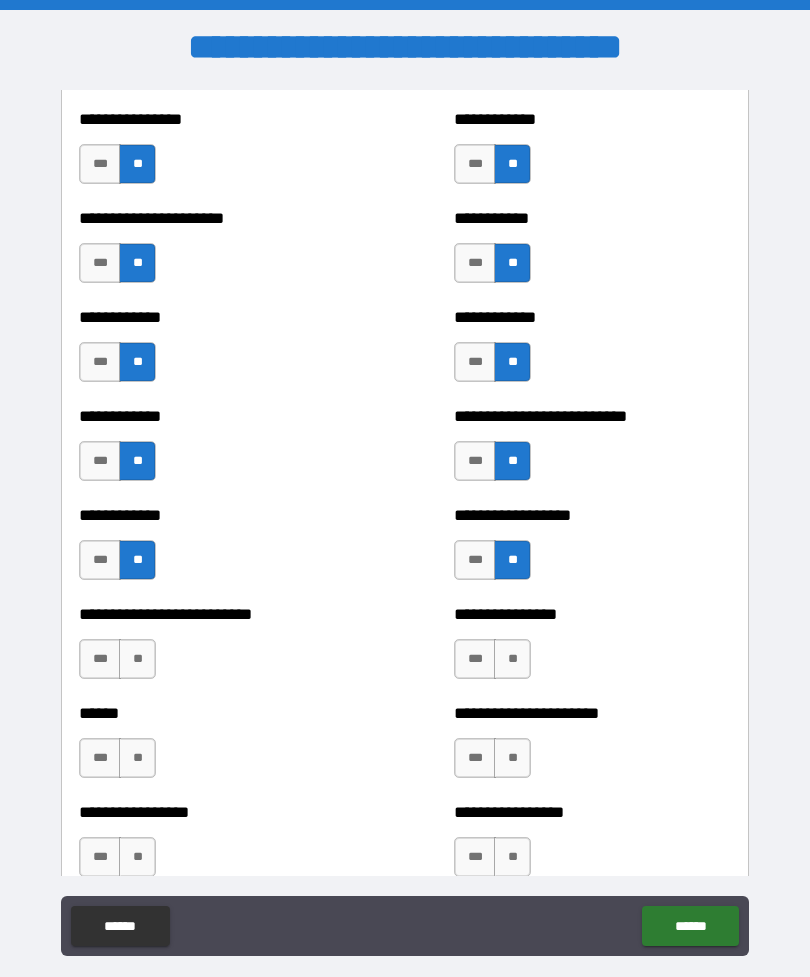 click on "**" at bounding box center [512, 659] 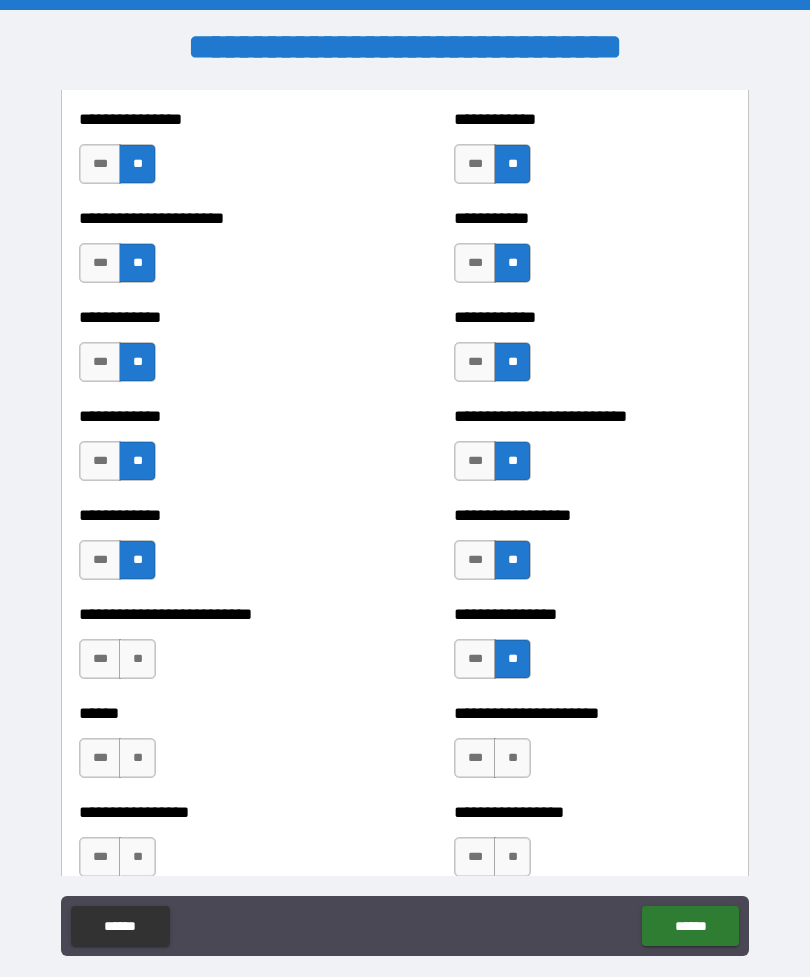 click on "**" at bounding box center (137, 659) 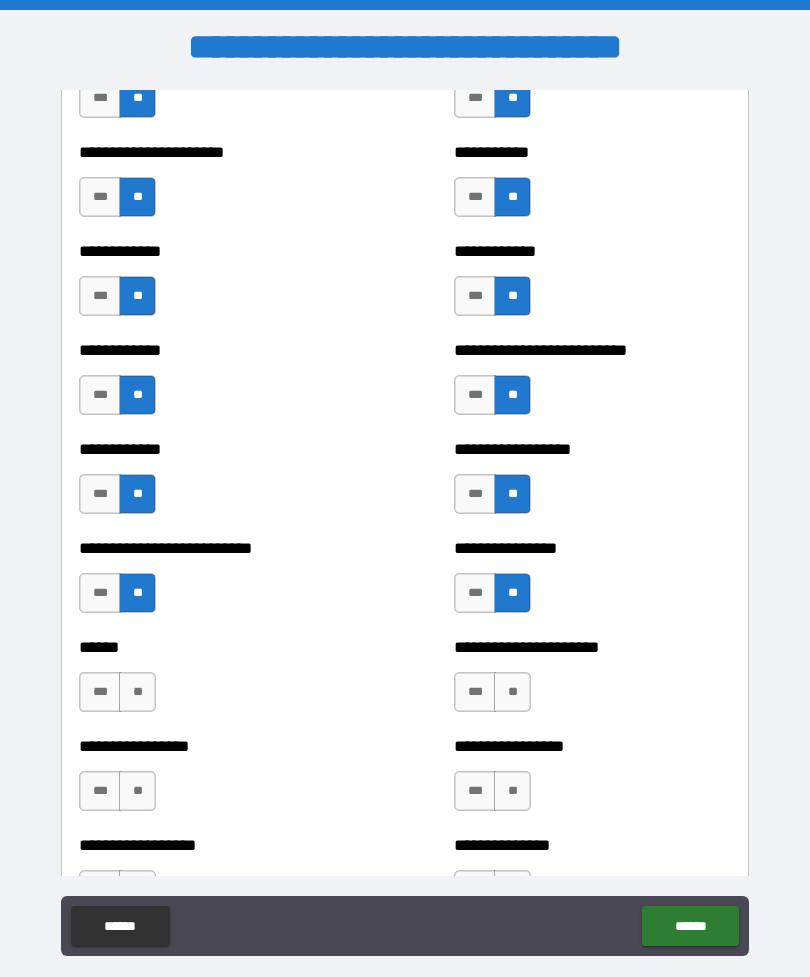 scroll, scrollTop: 4278, scrollLeft: 0, axis: vertical 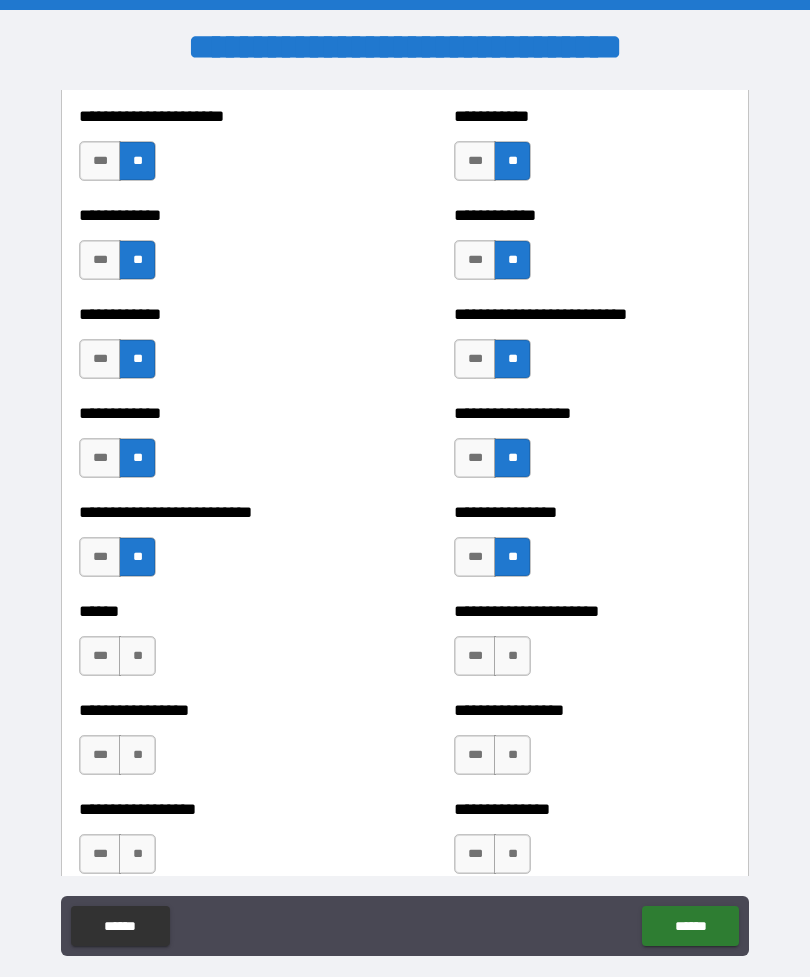click on "**" at bounding box center (137, 656) 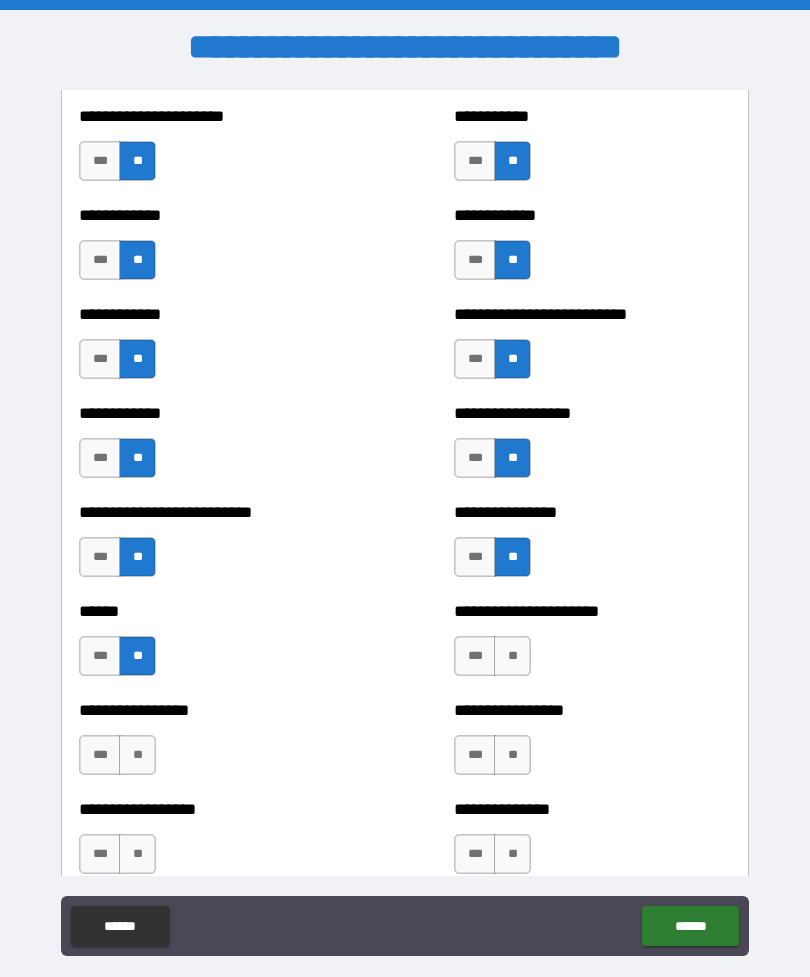 click on "**" at bounding box center [512, 656] 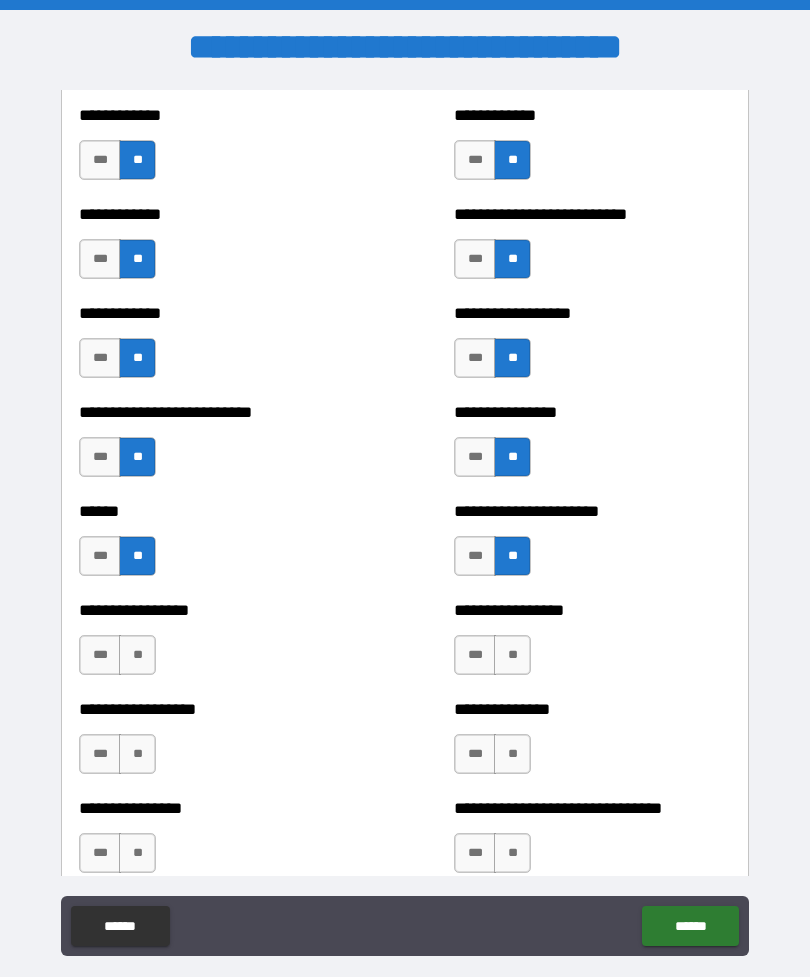 scroll, scrollTop: 4383, scrollLeft: 0, axis: vertical 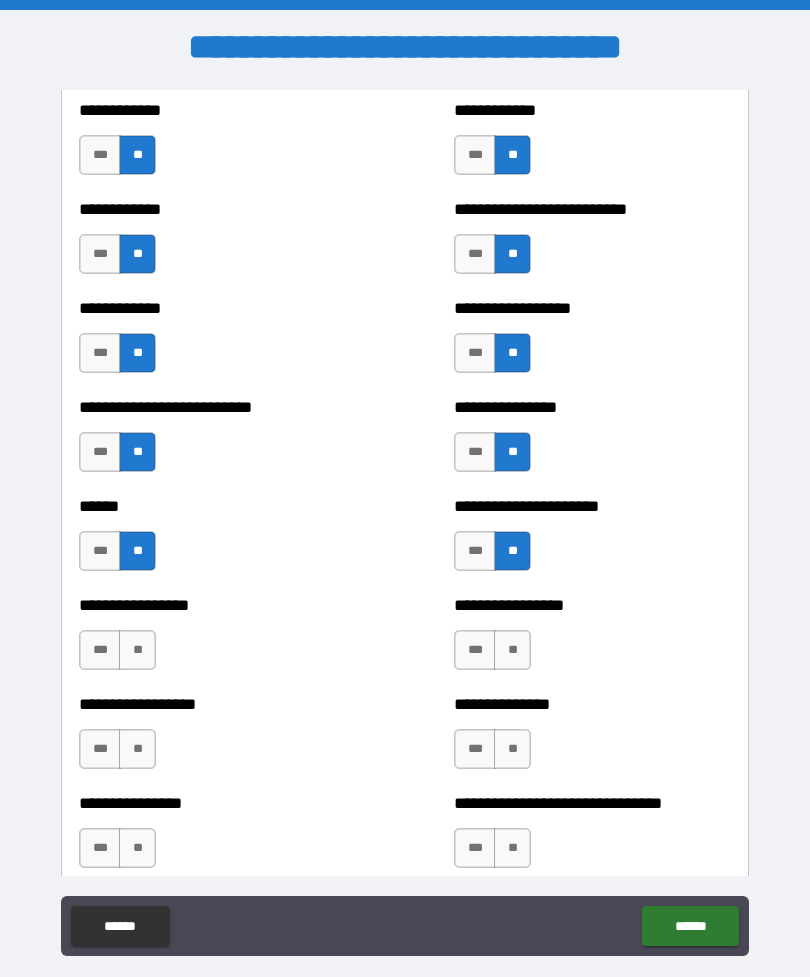 click on "**" at bounding box center (512, 650) 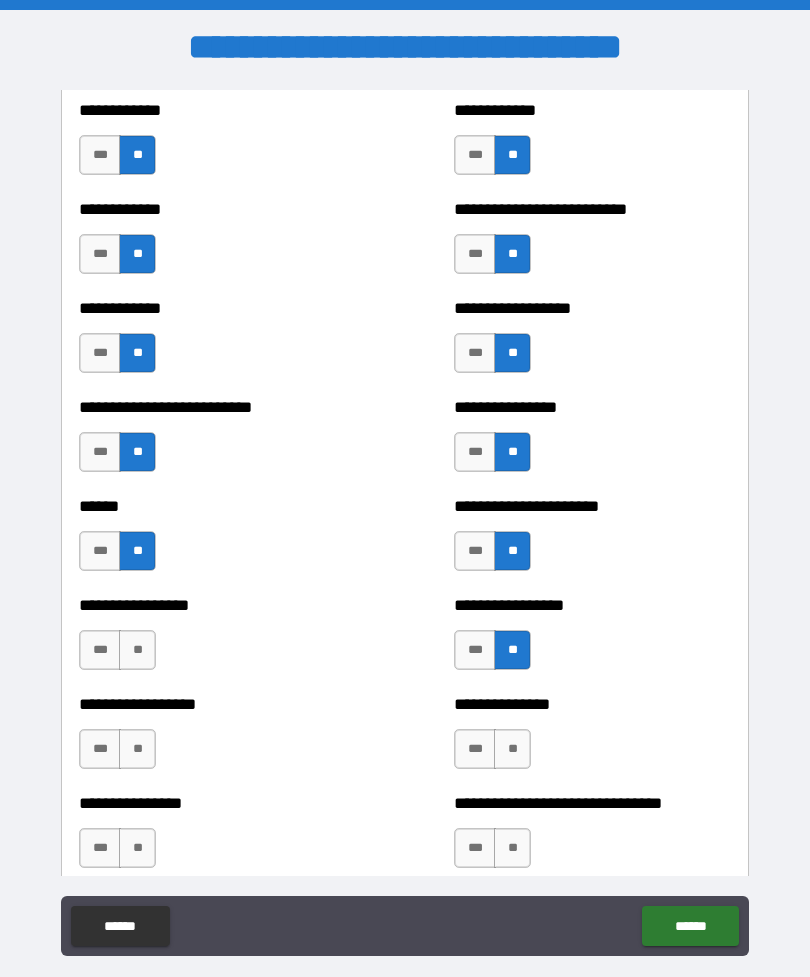 click on "**" at bounding box center [137, 650] 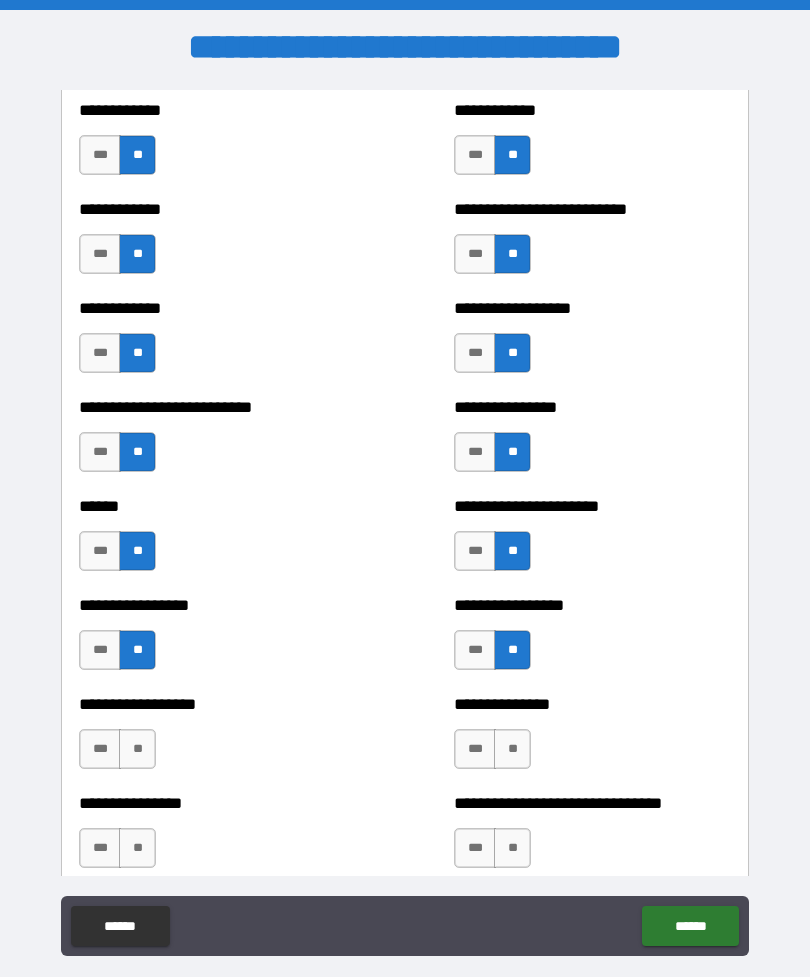 click on "**" at bounding box center [137, 749] 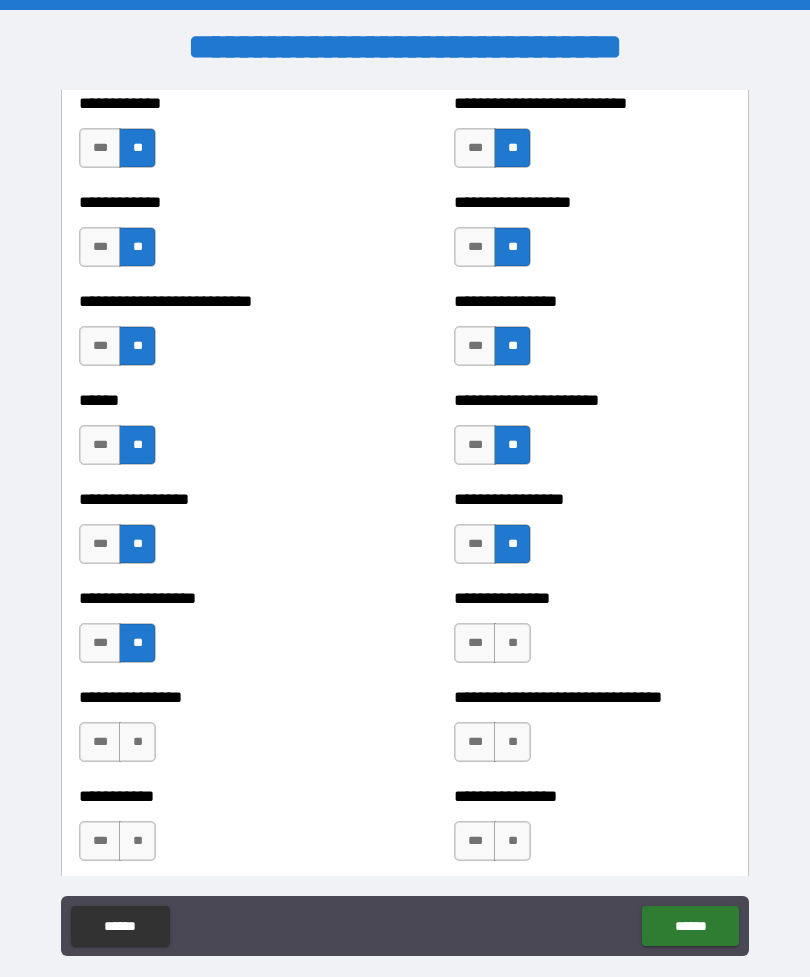 scroll, scrollTop: 4491, scrollLeft: 0, axis: vertical 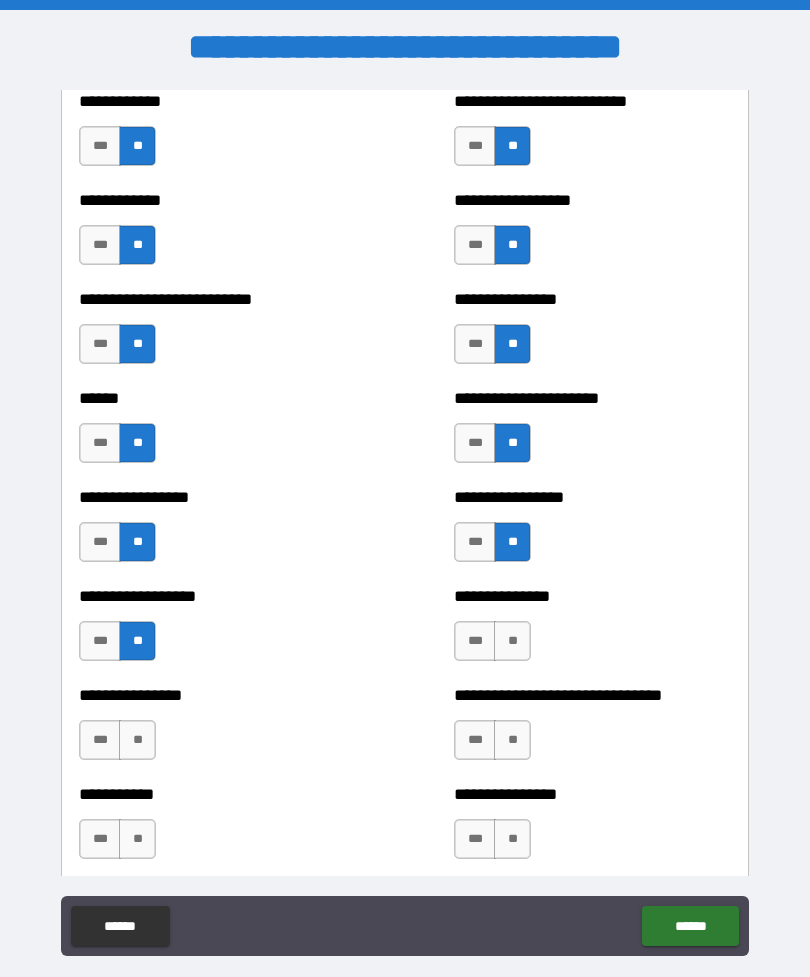 click on "**" at bounding box center [512, 641] 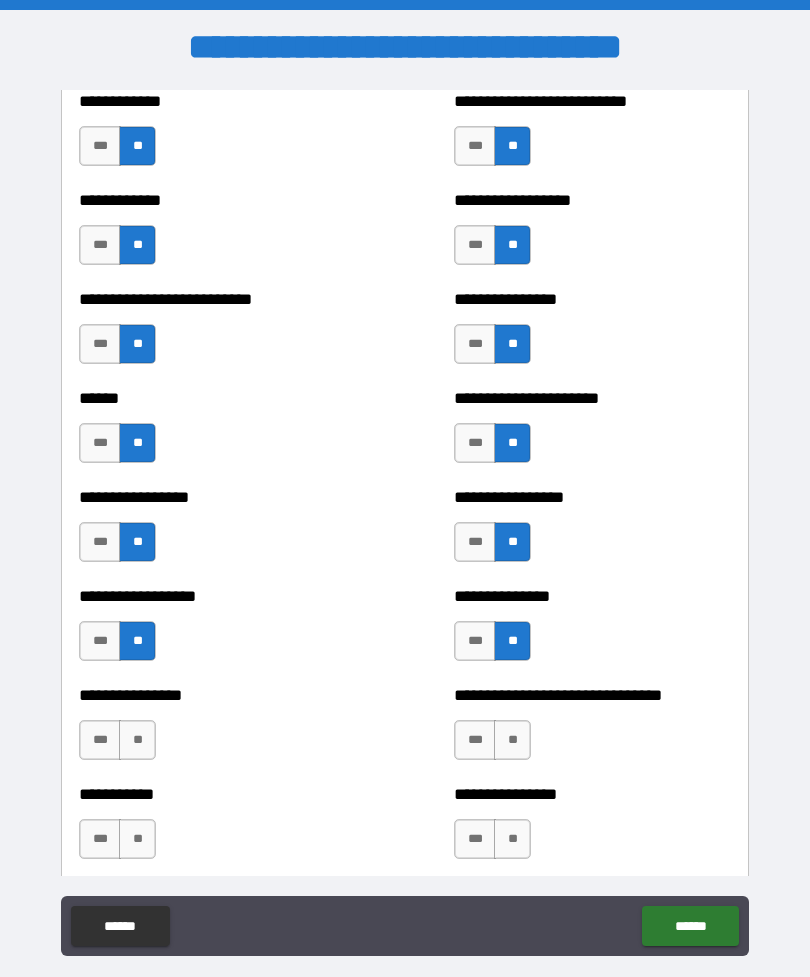 click on "**" at bounding box center (137, 740) 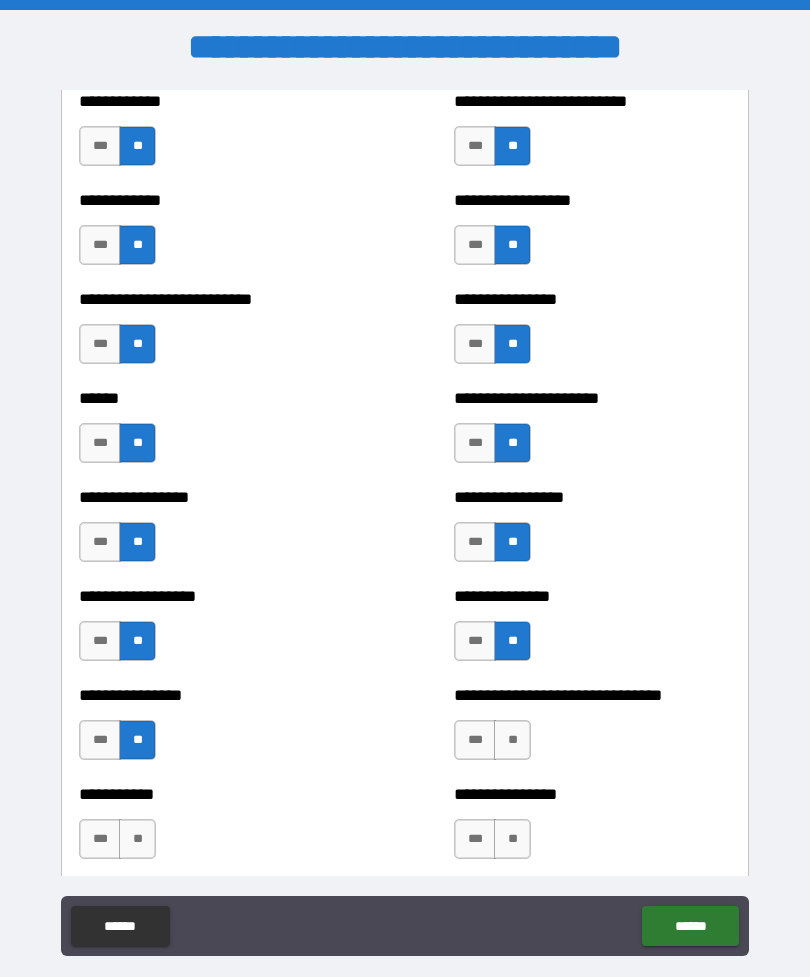 click on "**" at bounding box center (512, 740) 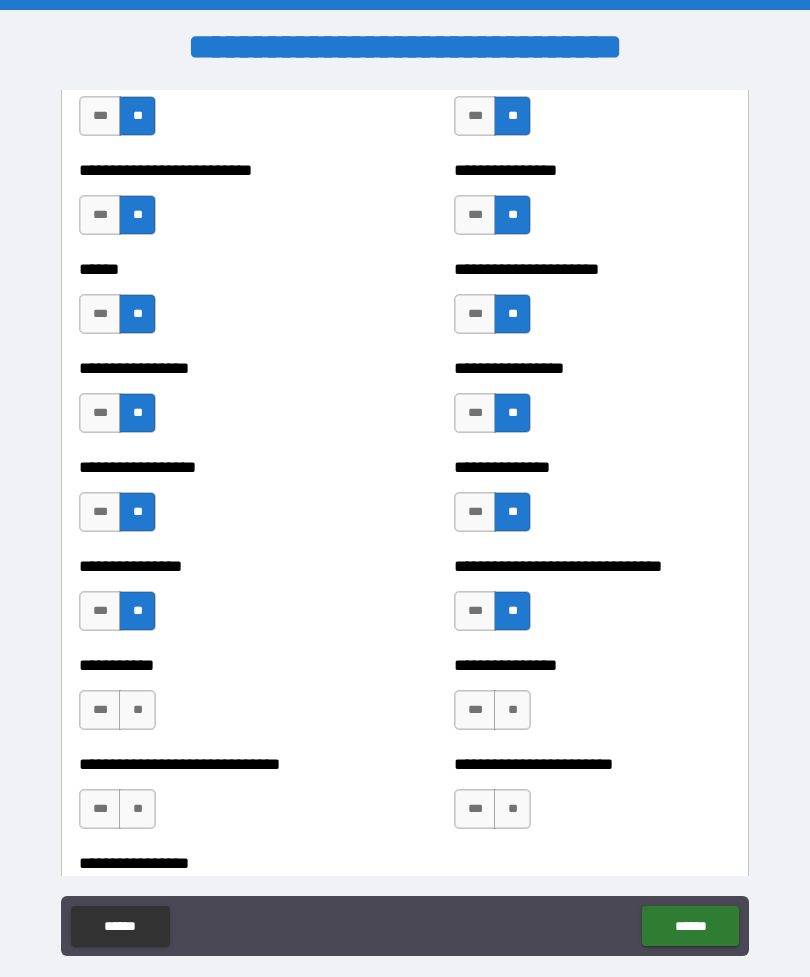 scroll, scrollTop: 4622, scrollLeft: 0, axis: vertical 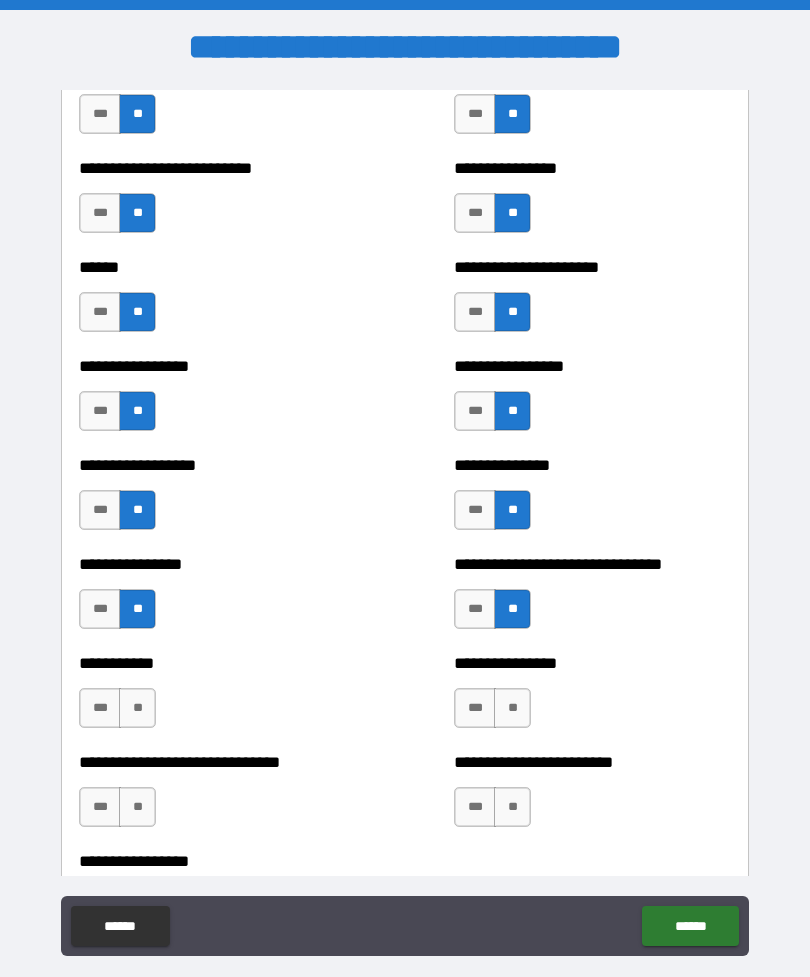 click on "**" at bounding box center (512, 708) 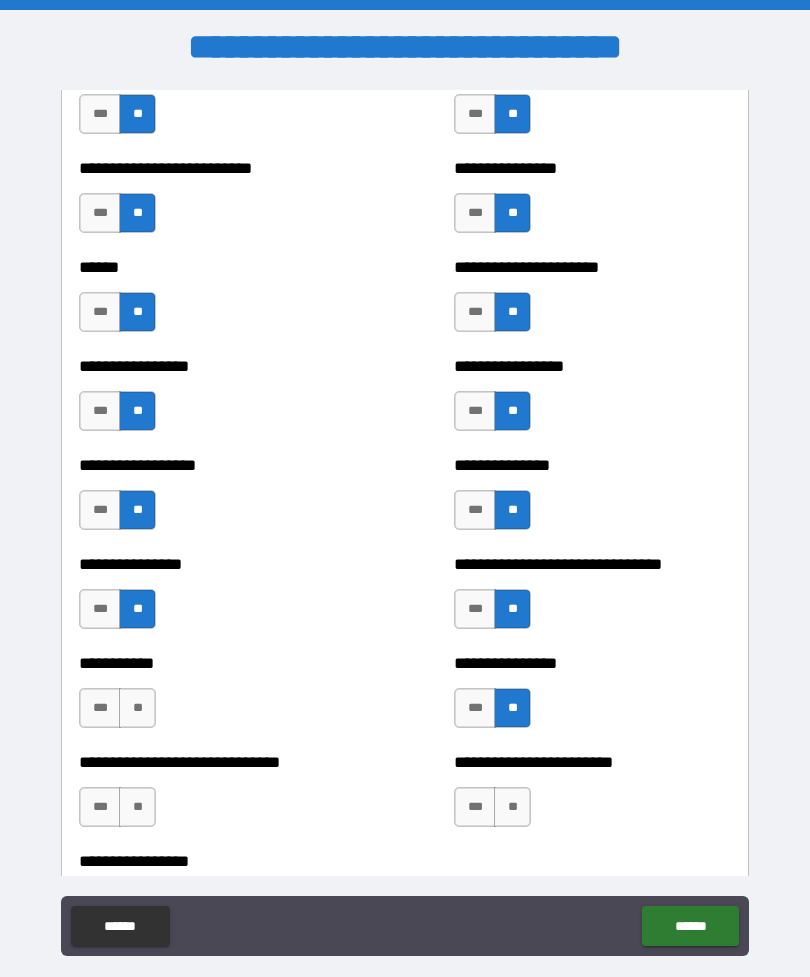 click on "**" at bounding box center [137, 708] 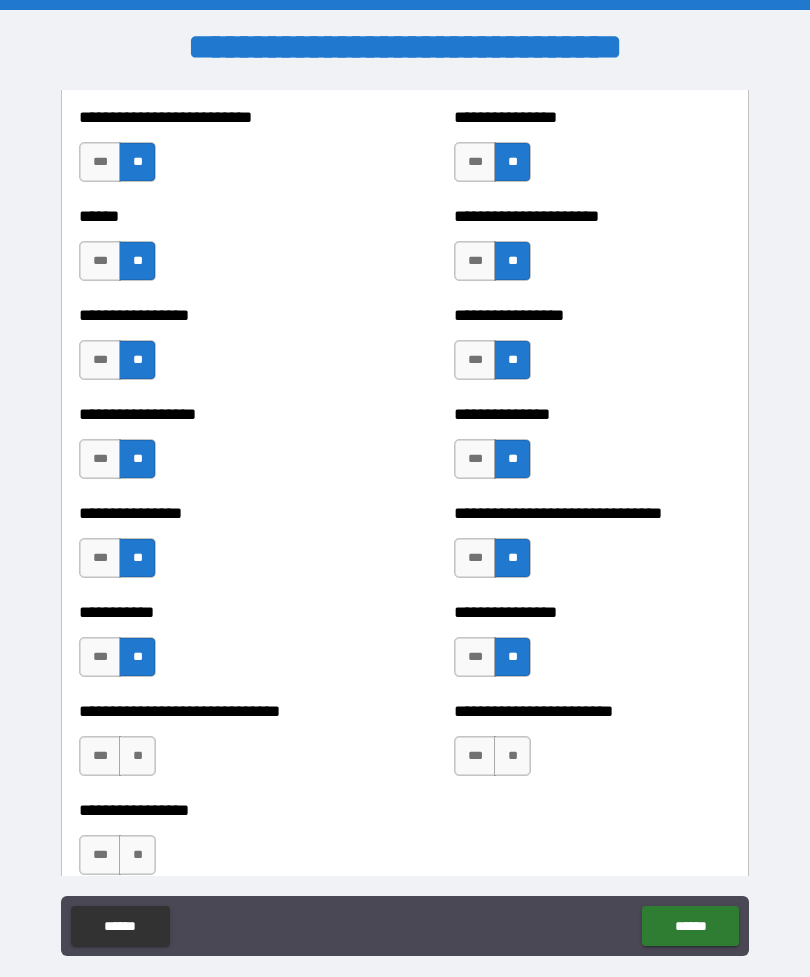 scroll, scrollTop: 4710, scrollLeft: 0, axis: vertical 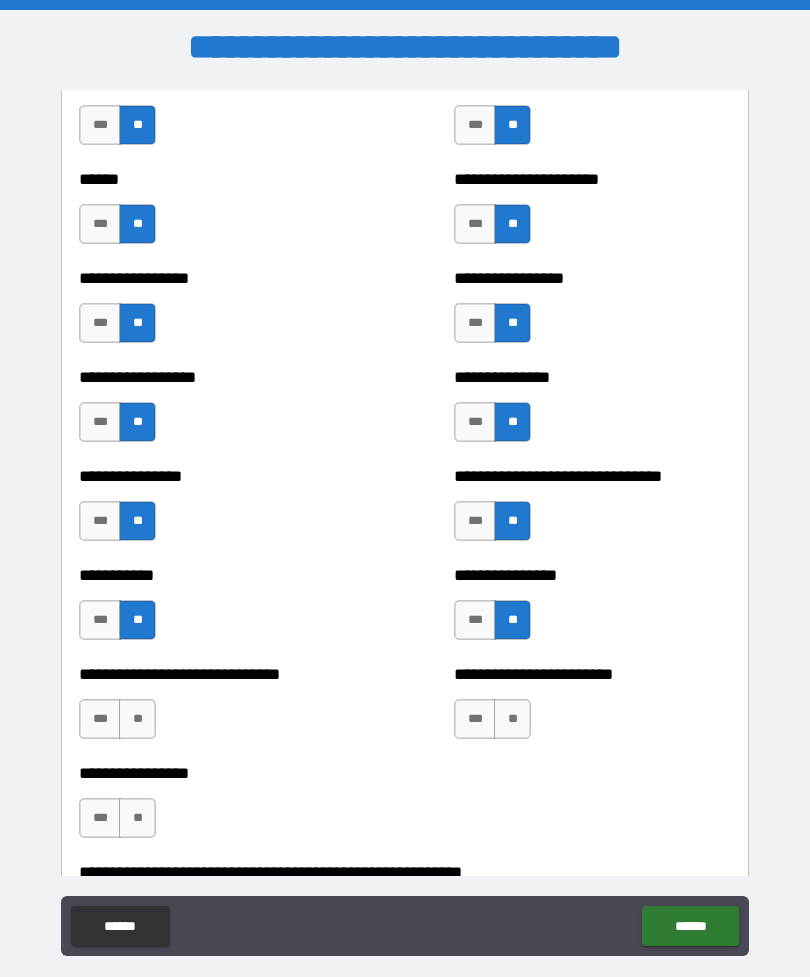 click on "**" at bounding box center [137, 719] 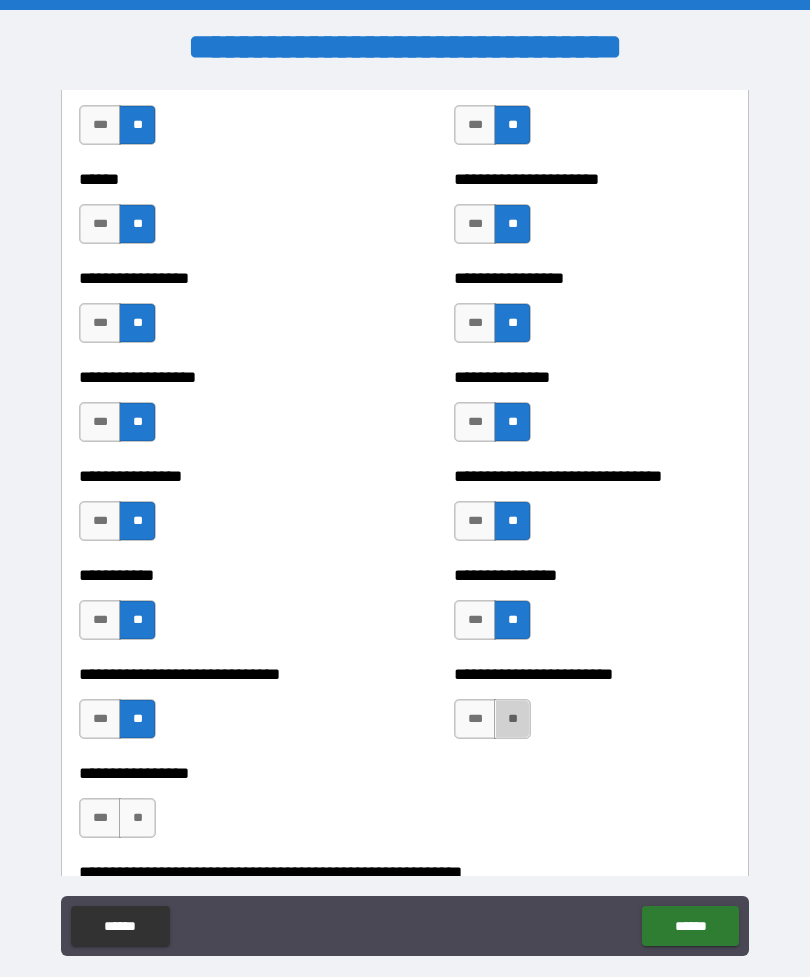 click on "**" at bounding box center [512, 719] 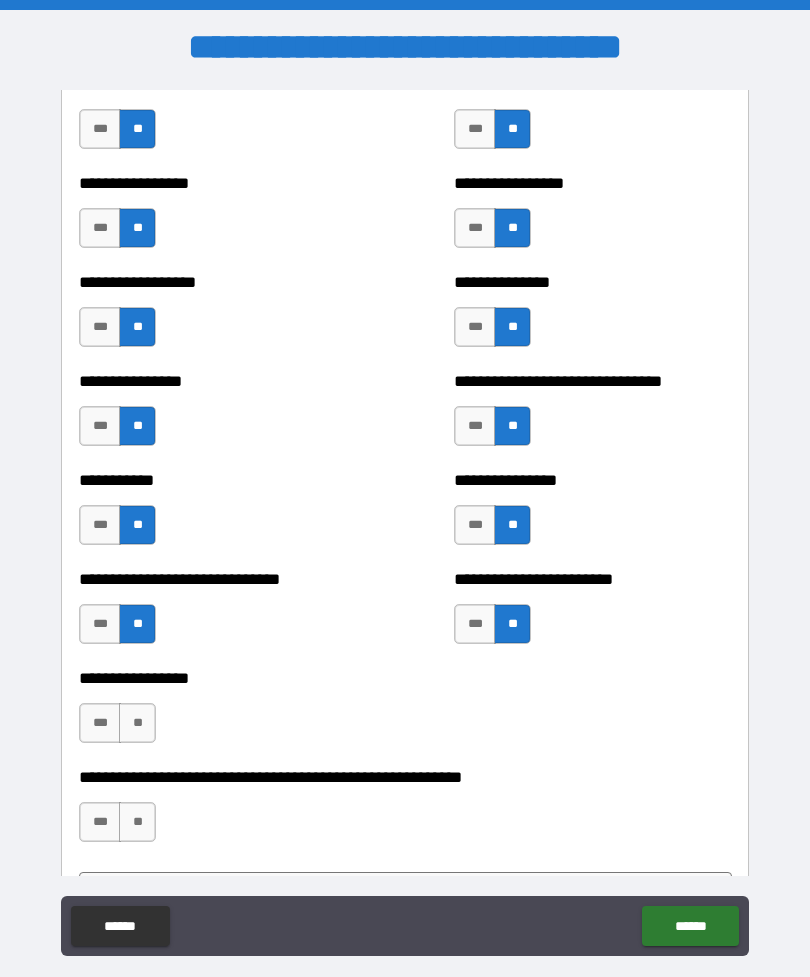 scroll, scrollTop: 4807, scrollLeft: 0, axis: vertical 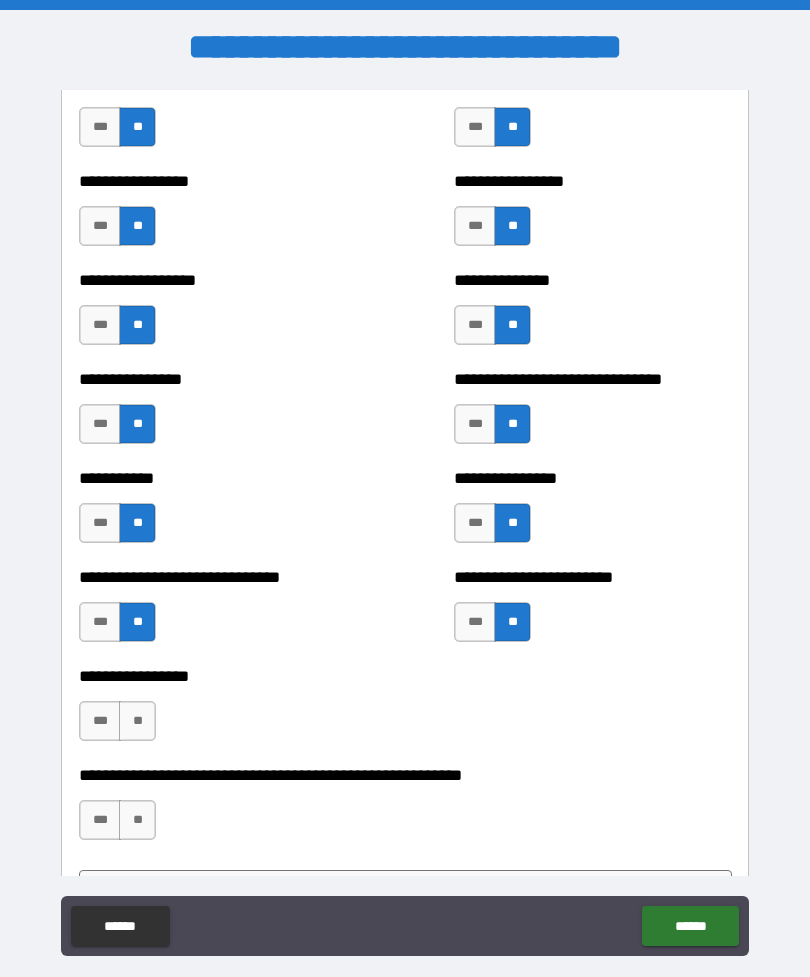 click on "**" at bounding box center (137, 721) 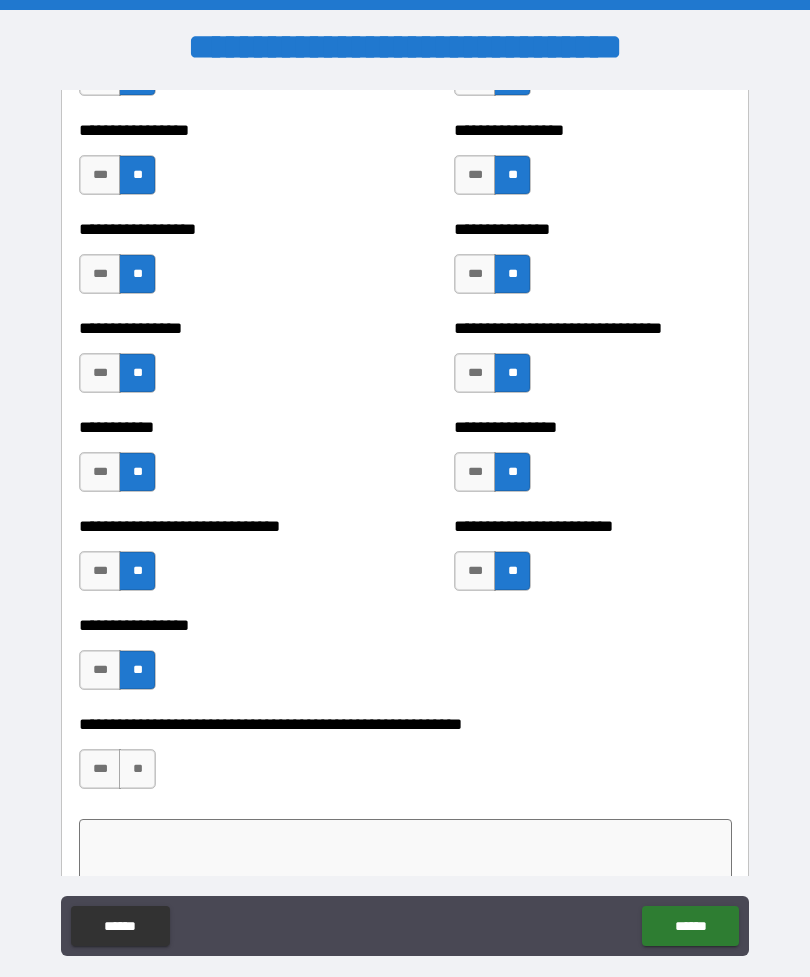 scroll, scrollTop: 4900, scrollLeft: 0, axis: vertical 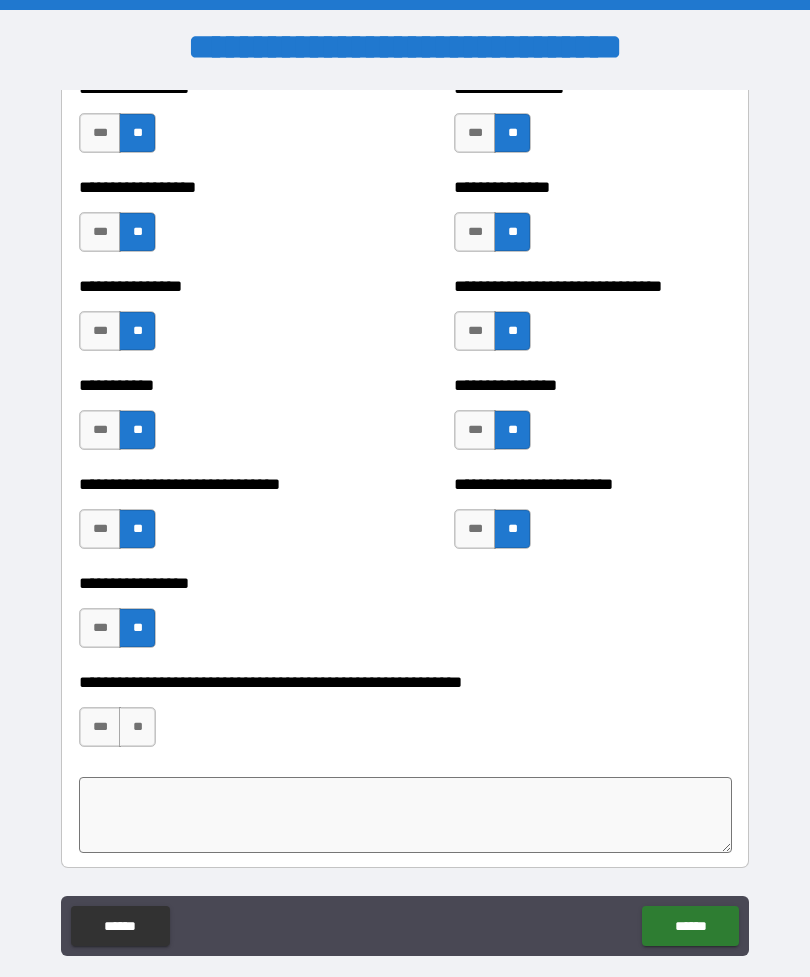 click on "**" at bounding box center [137, 727] 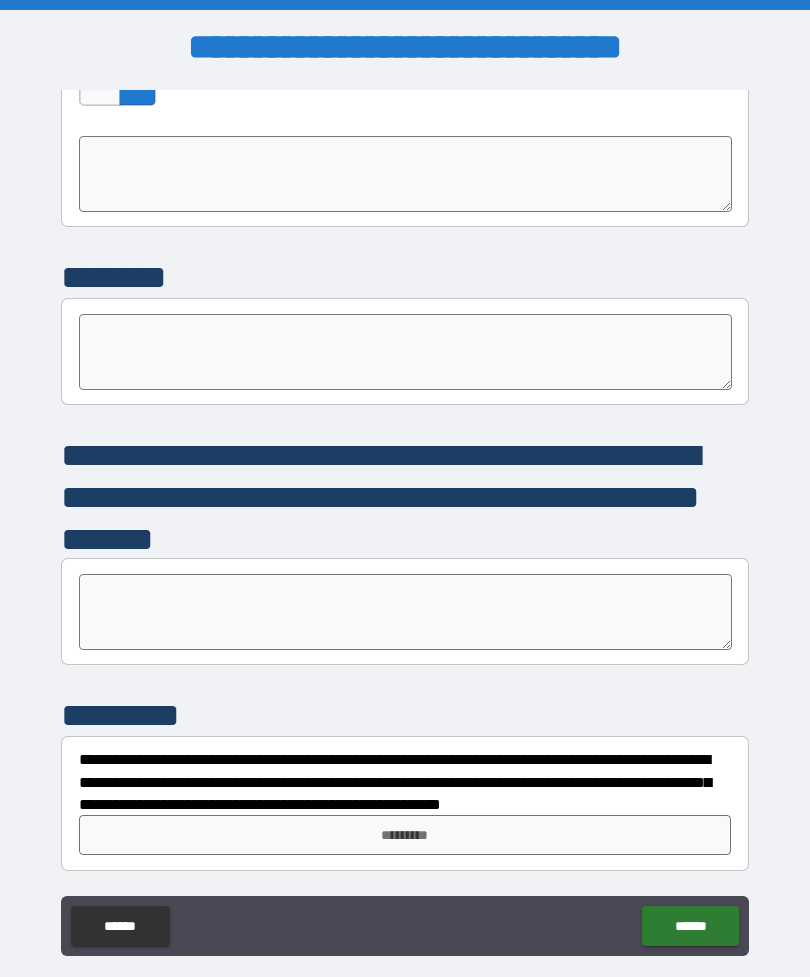 scroll, scrollTop: 5533, scrollLeft: 0, axis: vertical 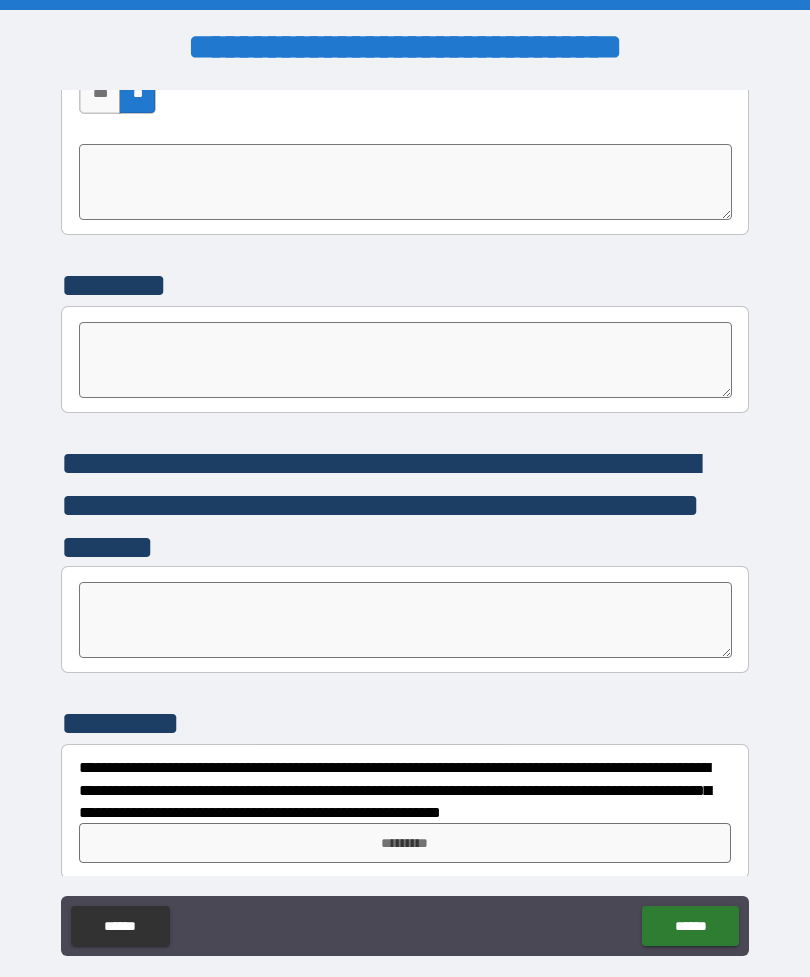 click on "*********" at bounding box center [405, 843] 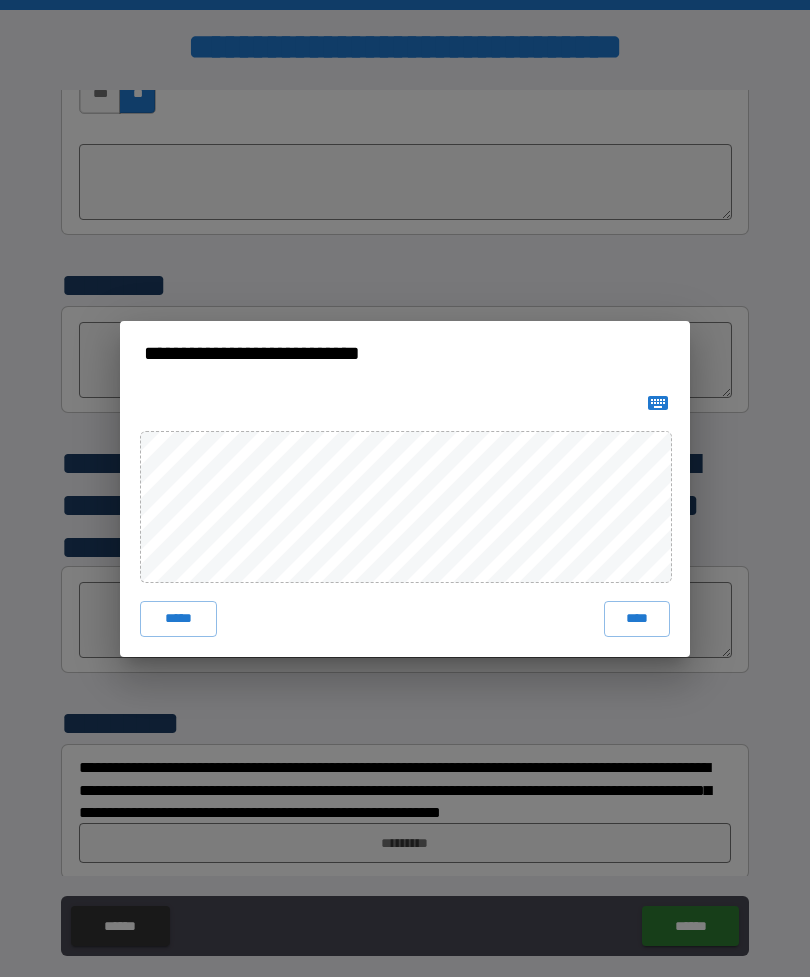click on "****" at bounding box center [637, 619] 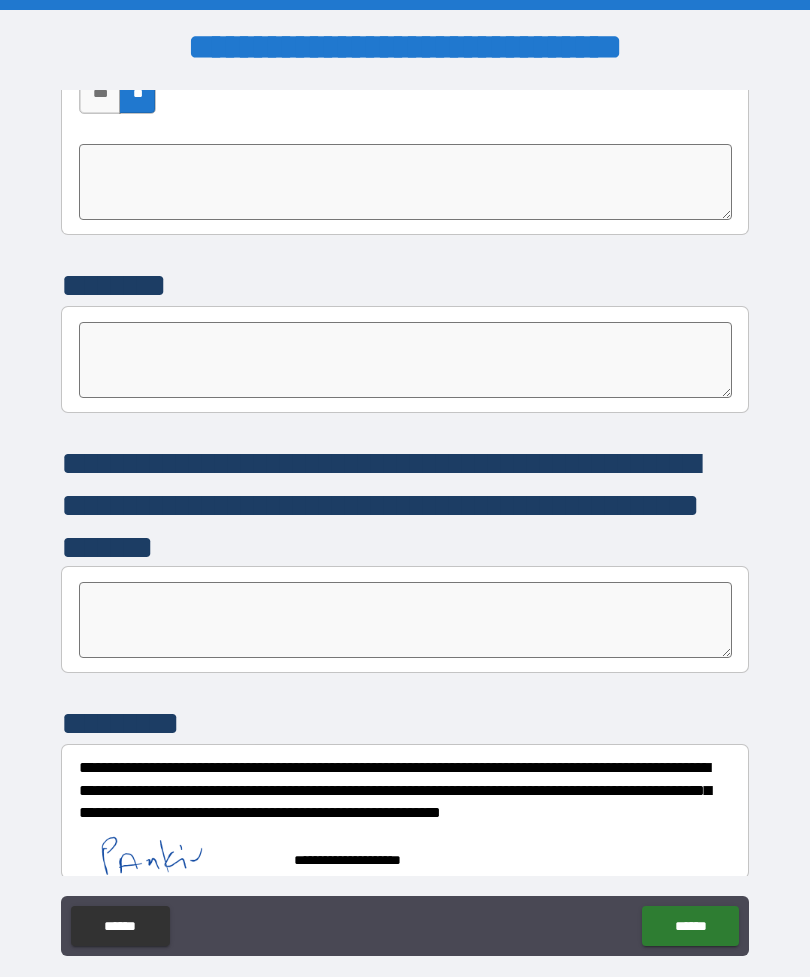 scroll, scrollTop: 5531, scrollLeft: 0, axis: vertical 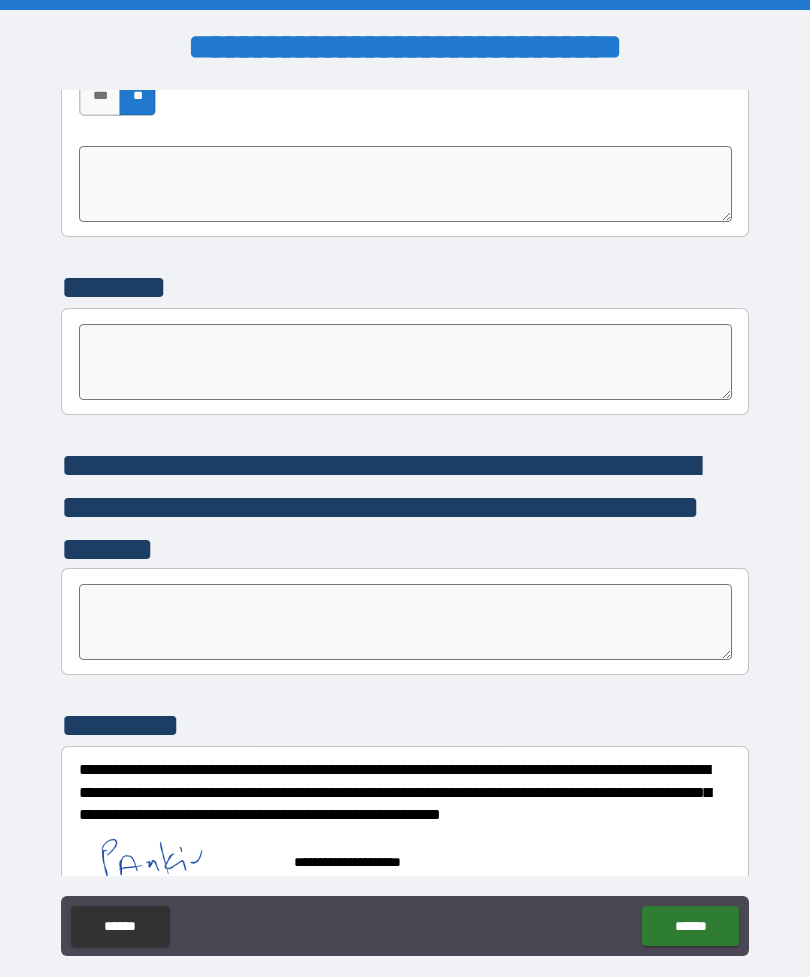 click on "******" at bounding box center (690, 926) 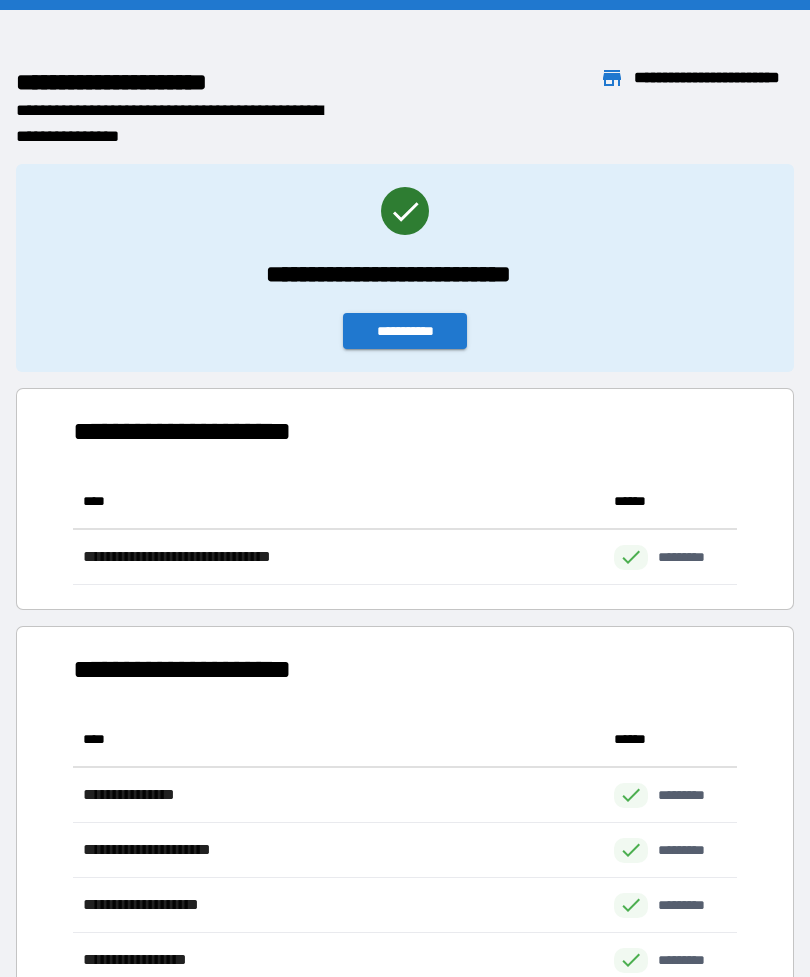scroll, scrollTop: 111, scrollLeft: 664, axis: both 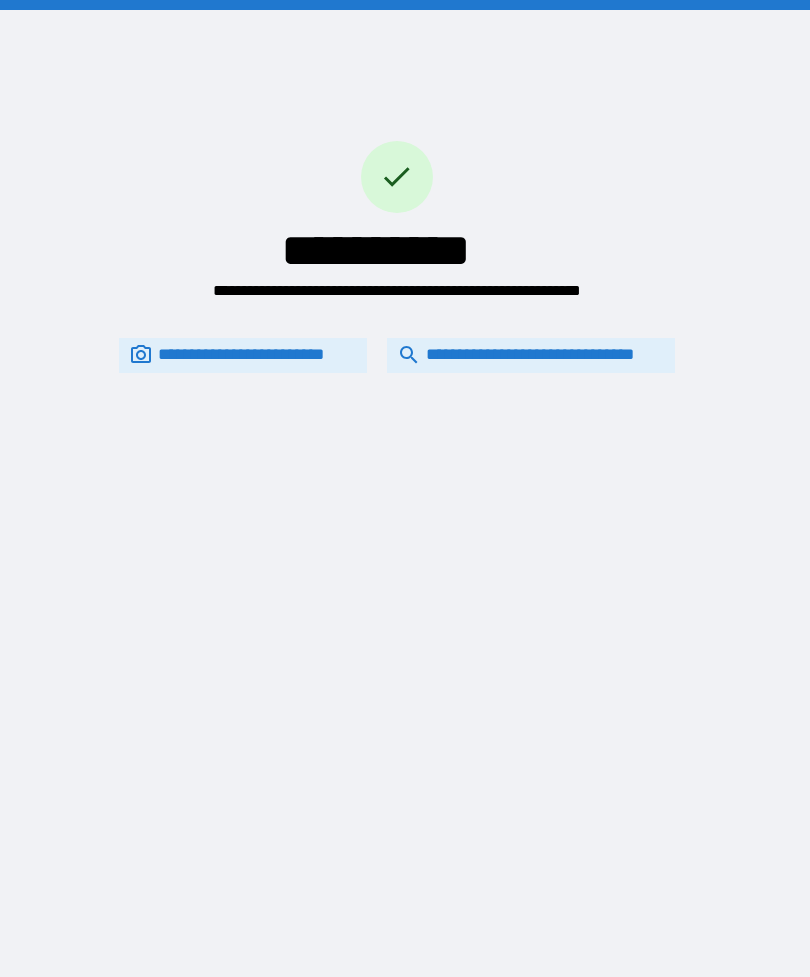 click on "**********" at bounding box center [531, 355] 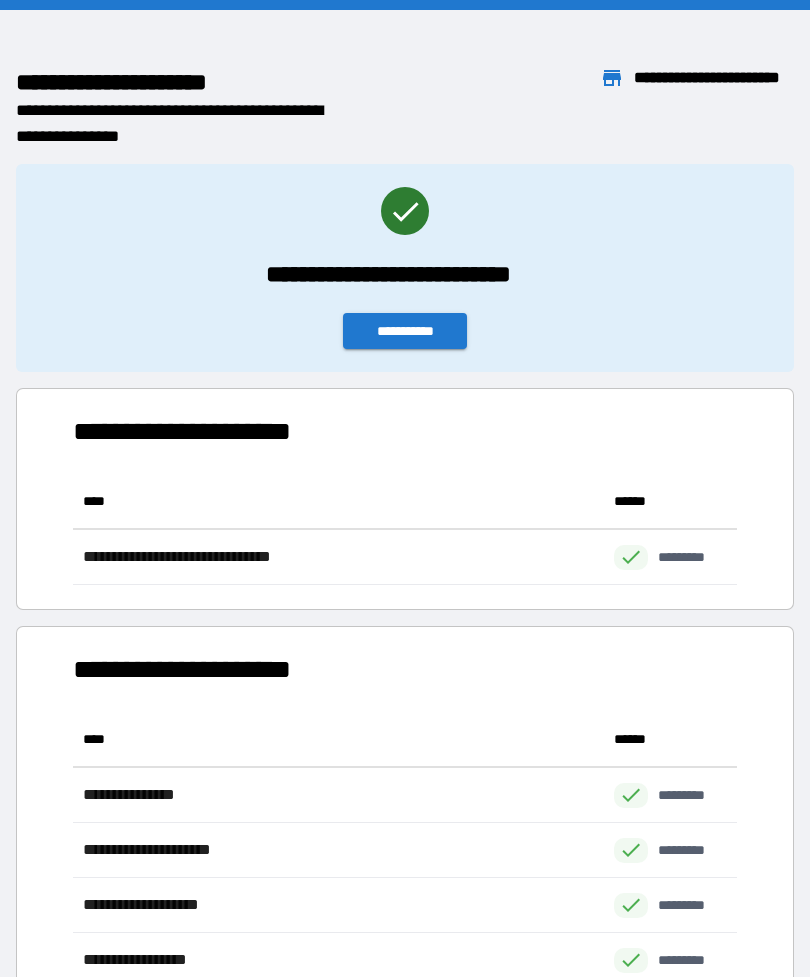 scroll, scrollTop: 1, scrollLeft: 1, axis: both 